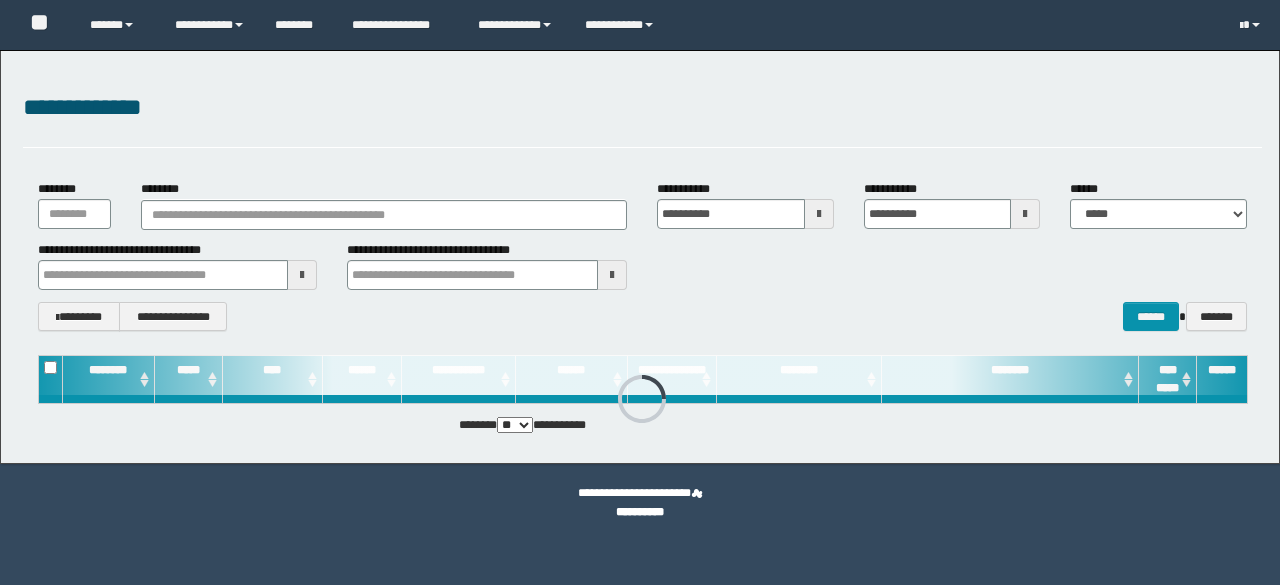 scroll, scrollTop: 0, scrollLeft: 0, axis: both 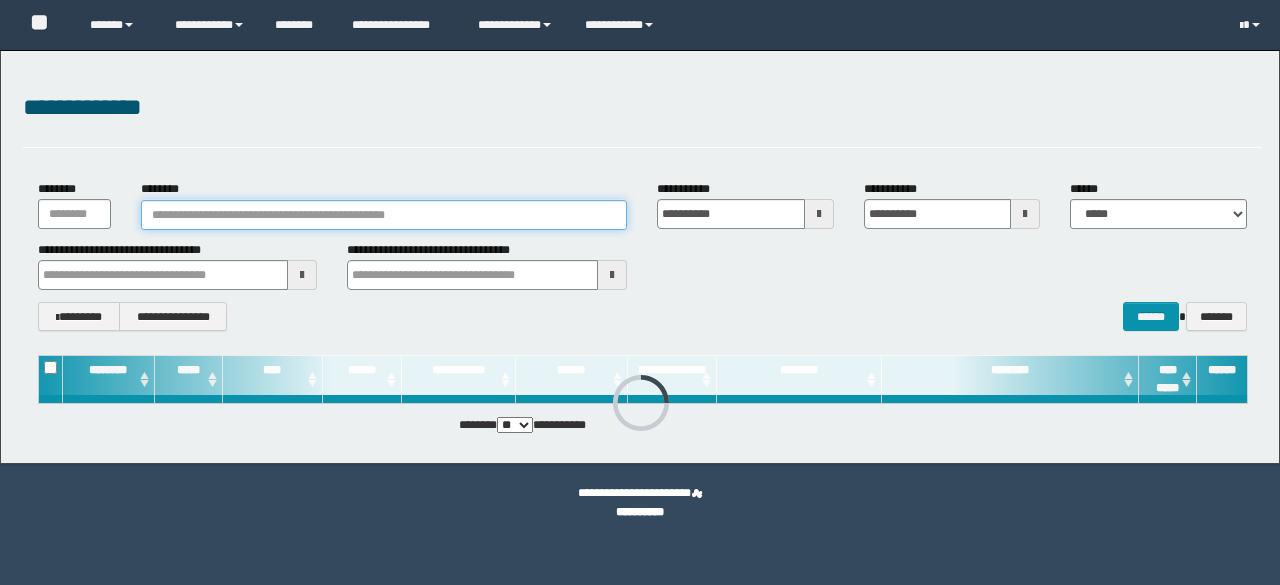 click on "********" at bounding box center [384, 215] 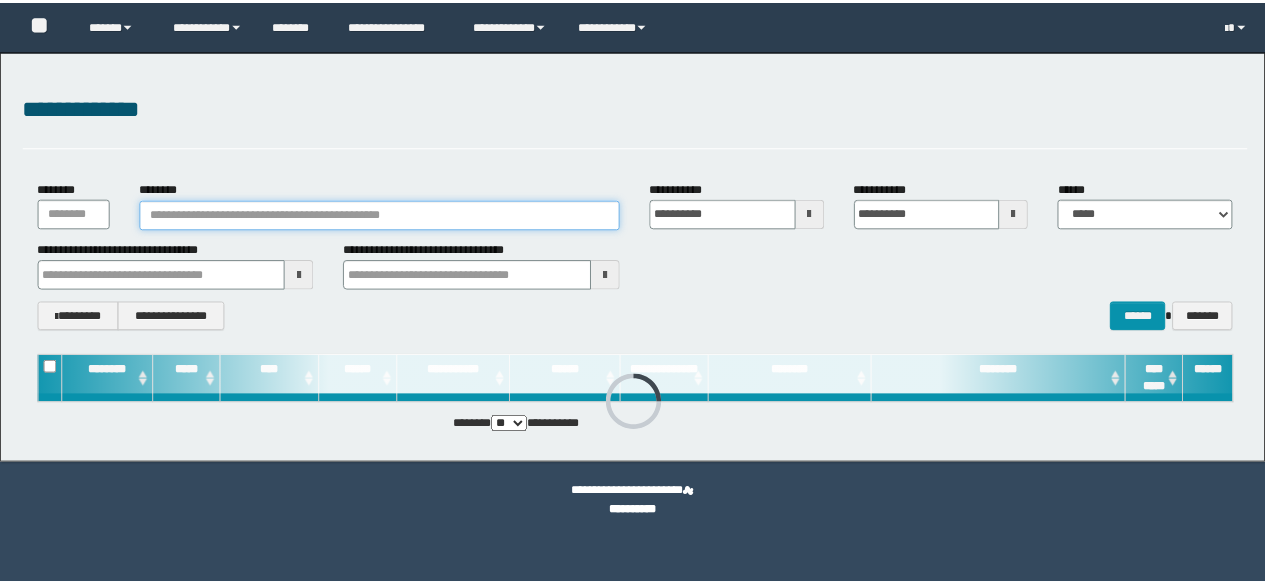 scroll, scrollTop: 0, scrollLeft: 0, axis: both 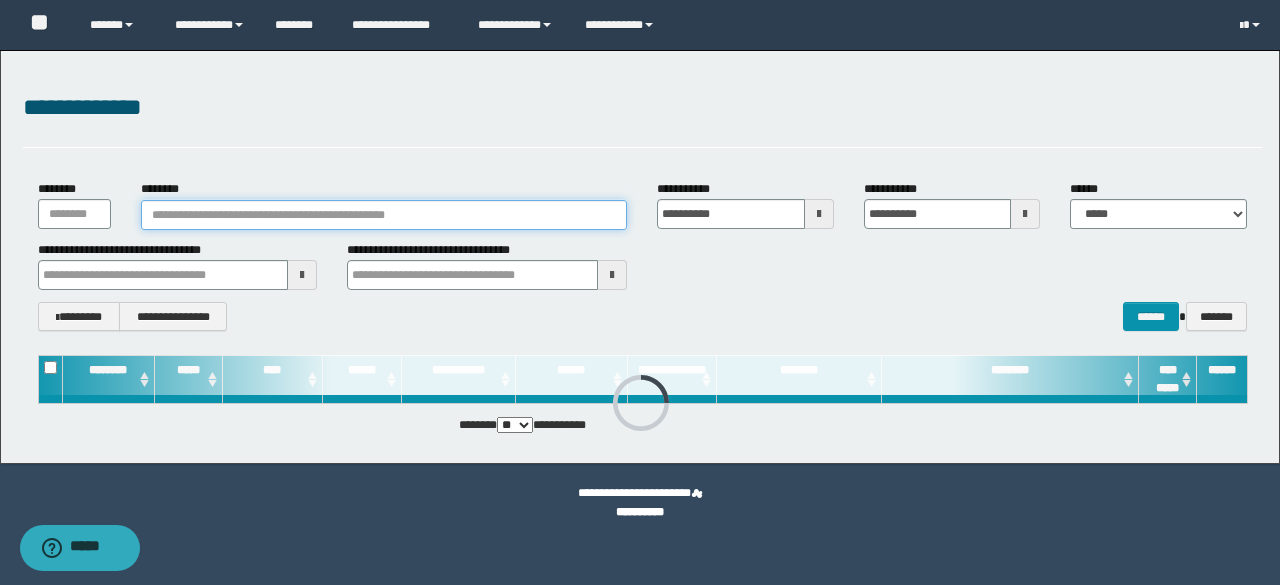 paste on "********" 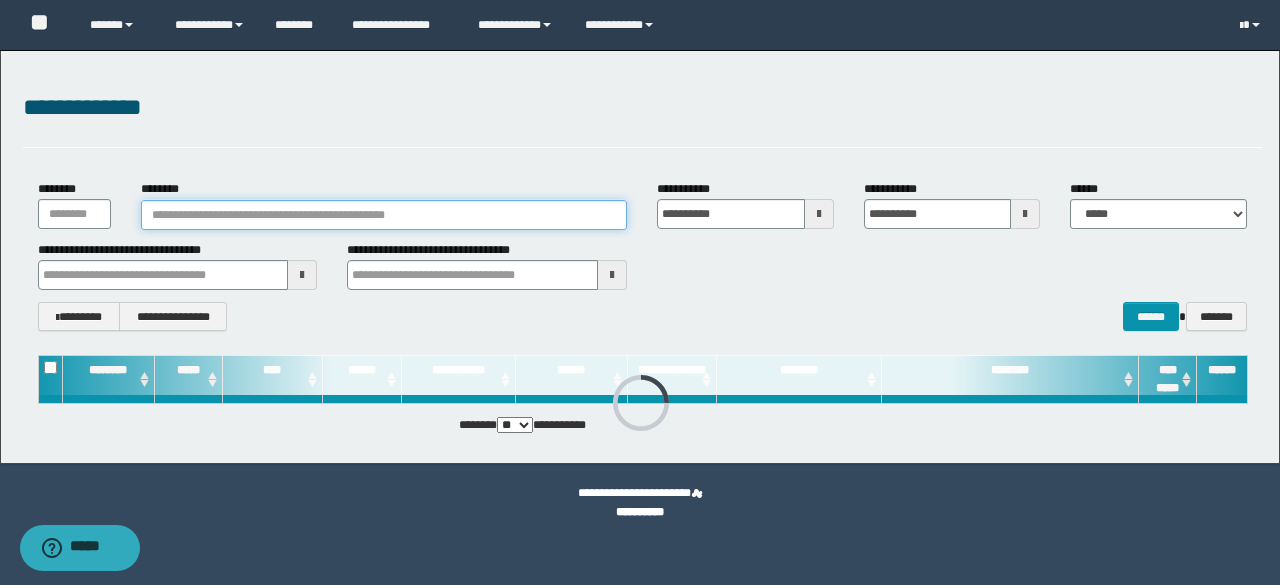 type on "********" 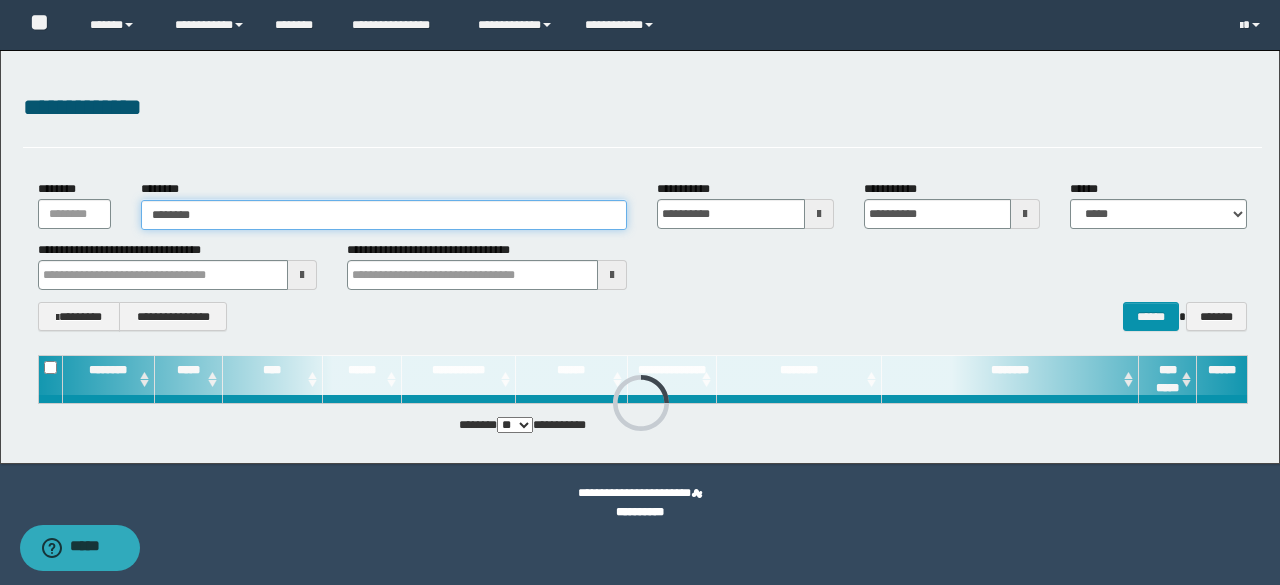 type on "********" 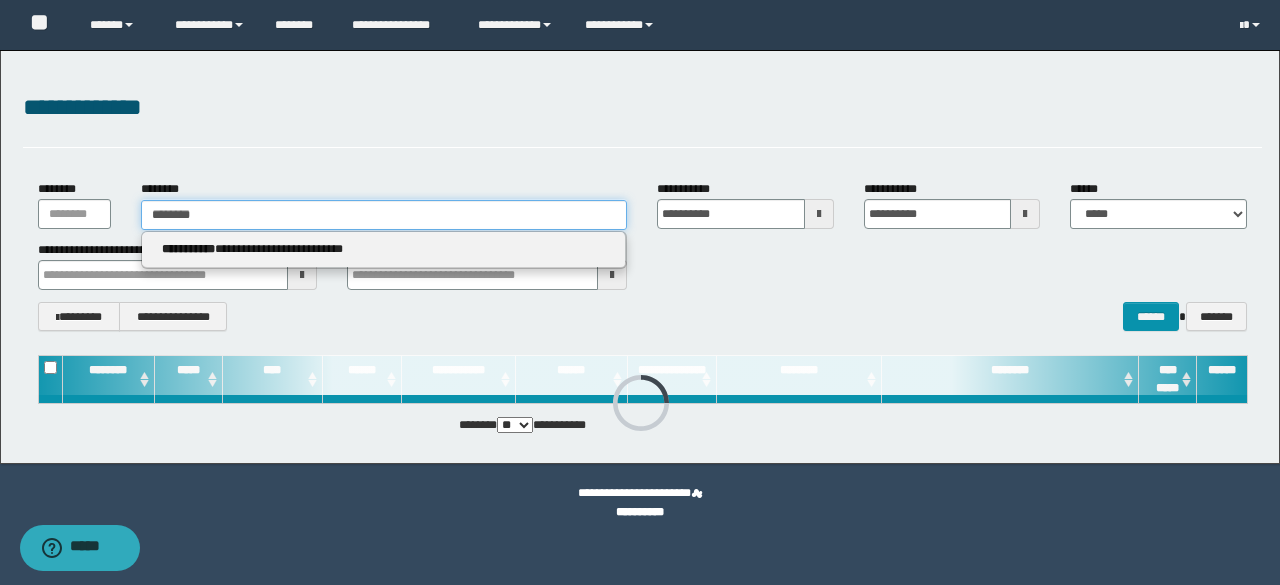 type on "********" 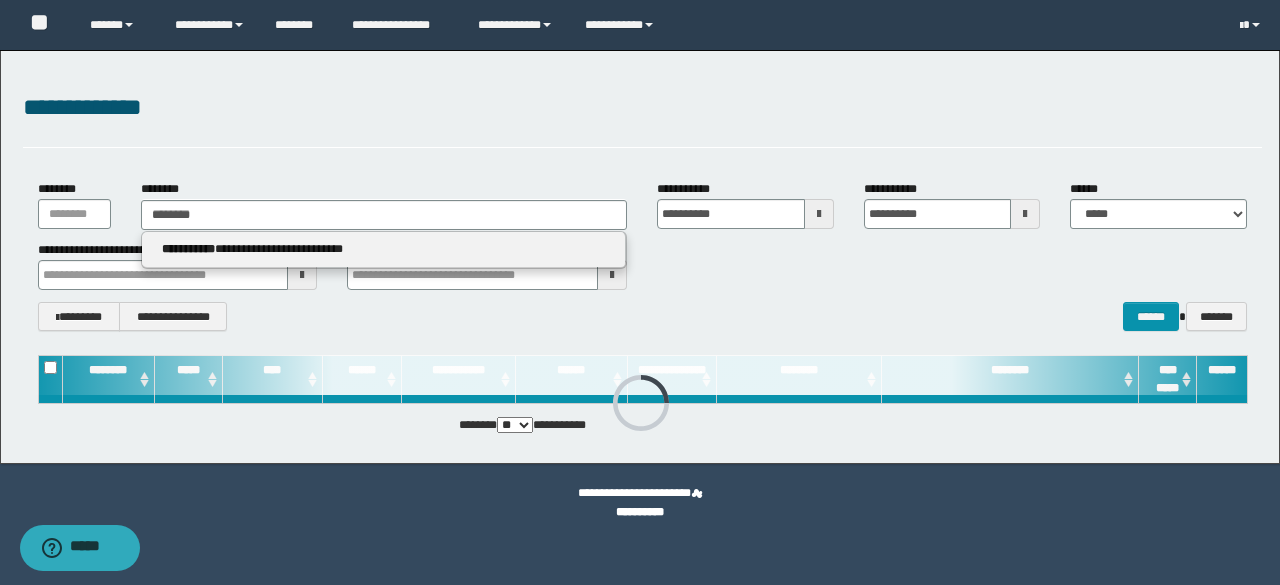 click on "**********" at bounding box center [384, 250] 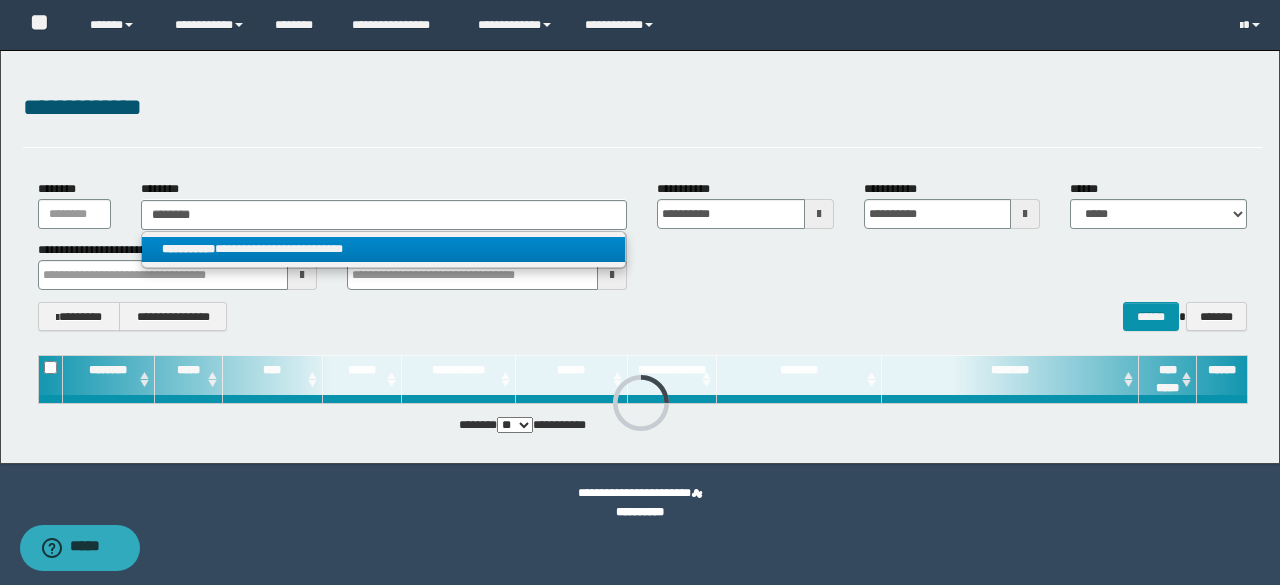 click on "**********" at bounding box center [384, 249] 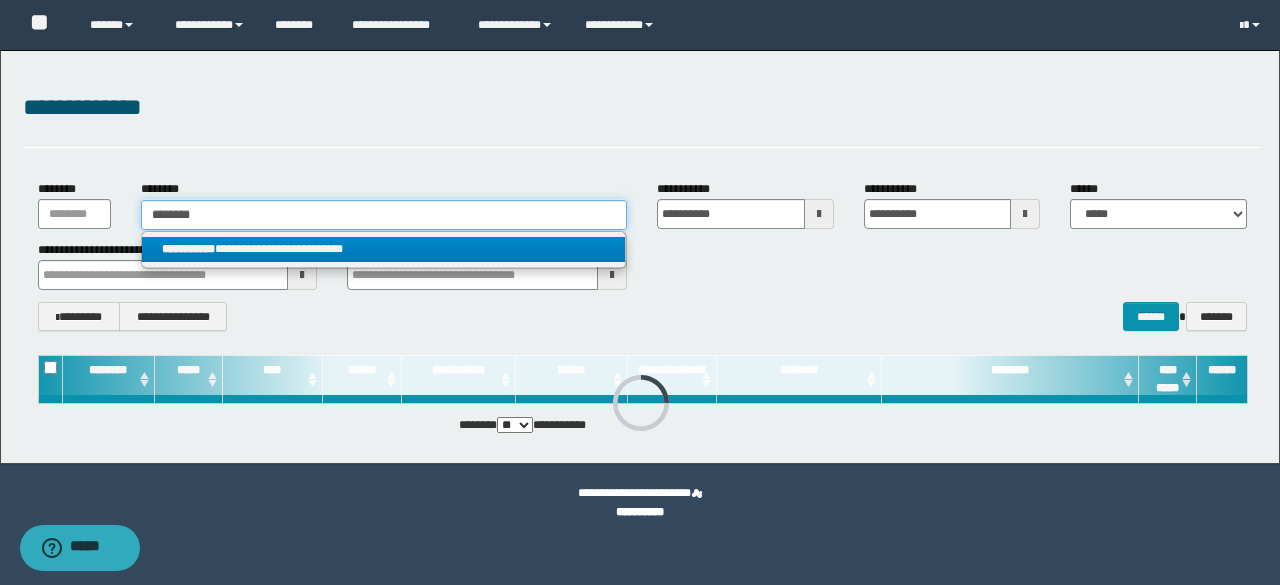type 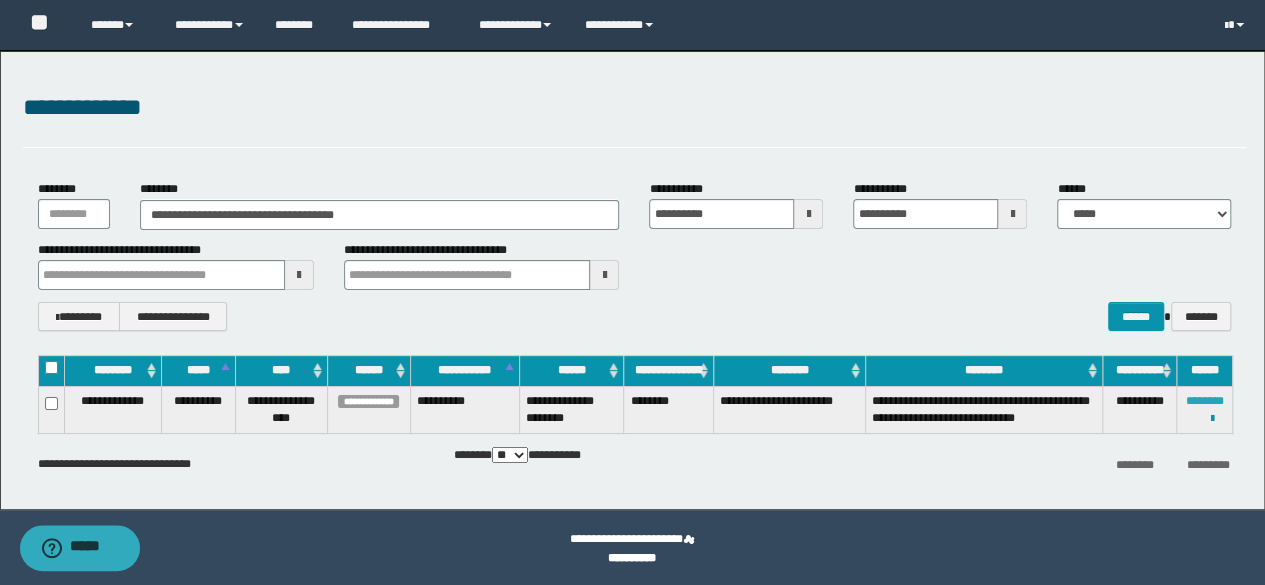 click on "********" at bounding box center [1205, 401] 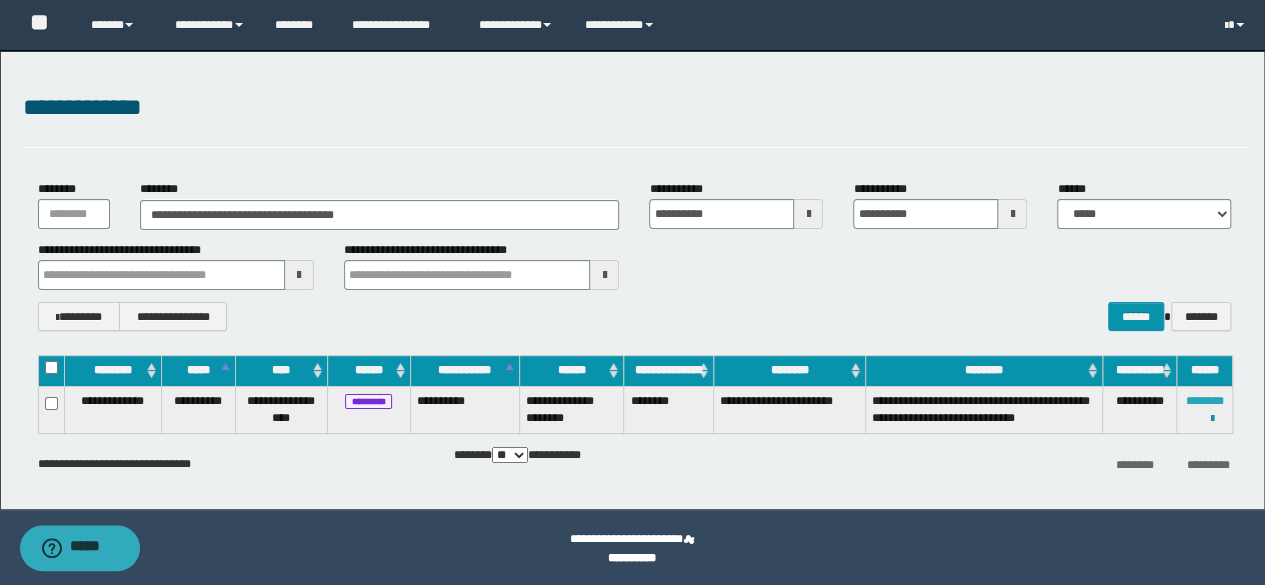 click on "********" at bounding box center [1205, 401] 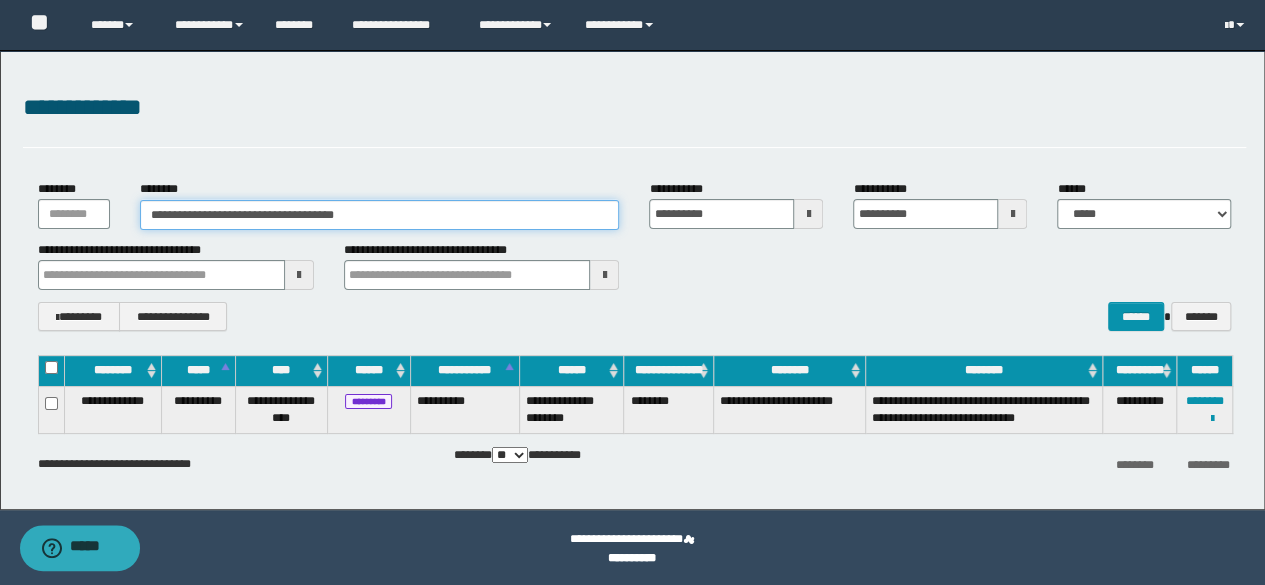drag, startPoint x: 498, startPoint y: 206, endPoint x: 0, endPoint y: 208, distance: 498.00403 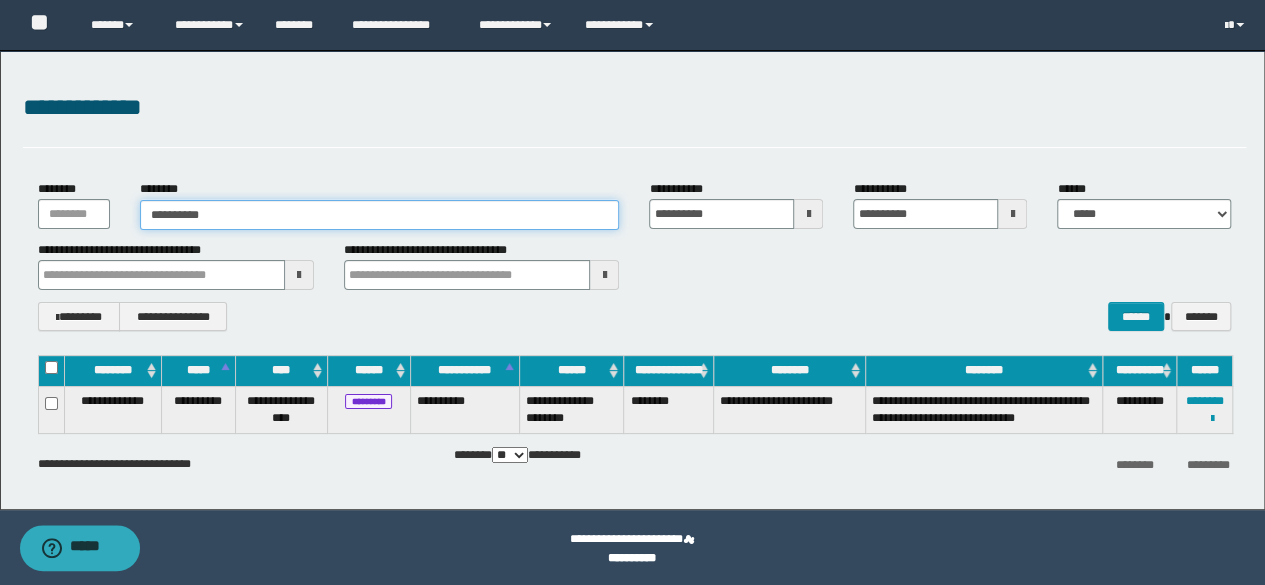 type on "**********" 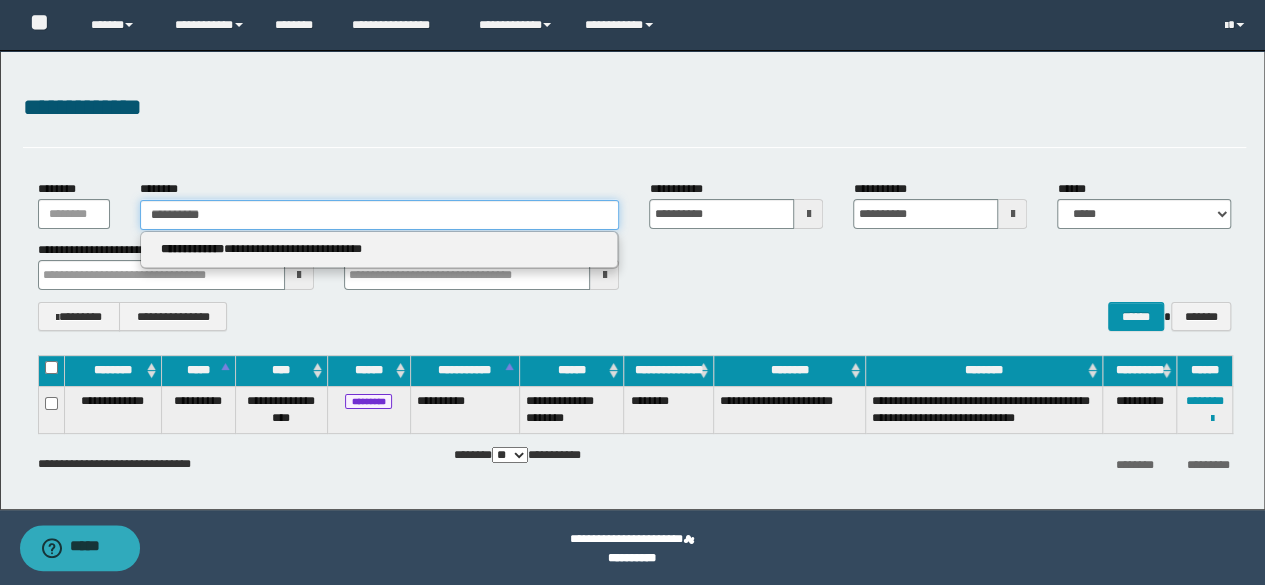 type on "**********" 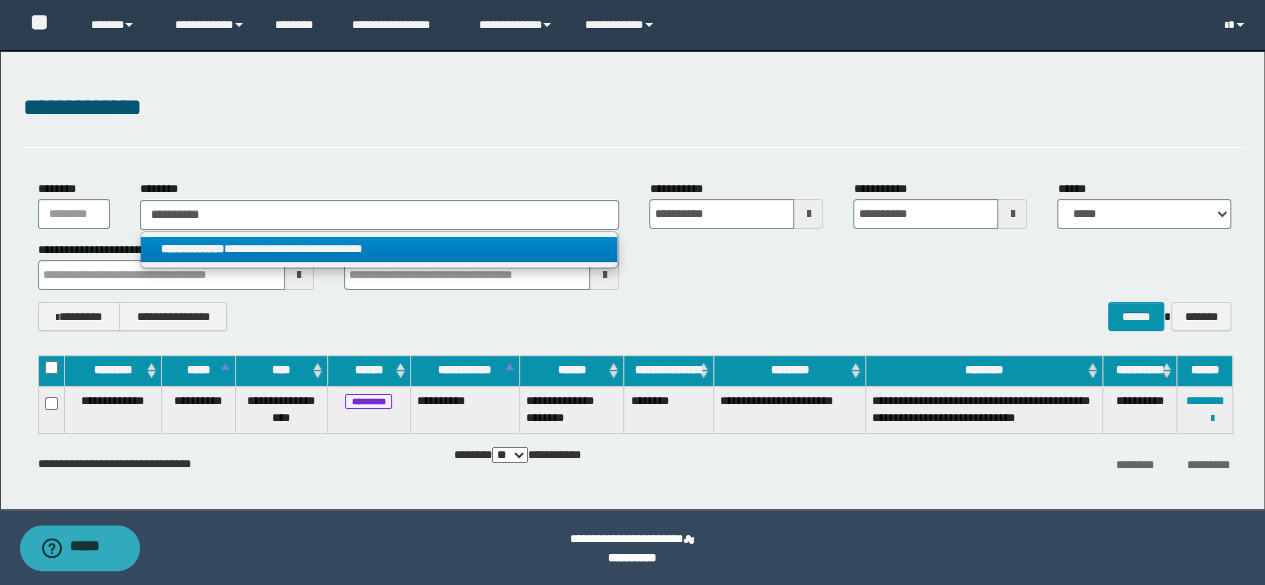 click on "**********" at bounding box center (379, 249) 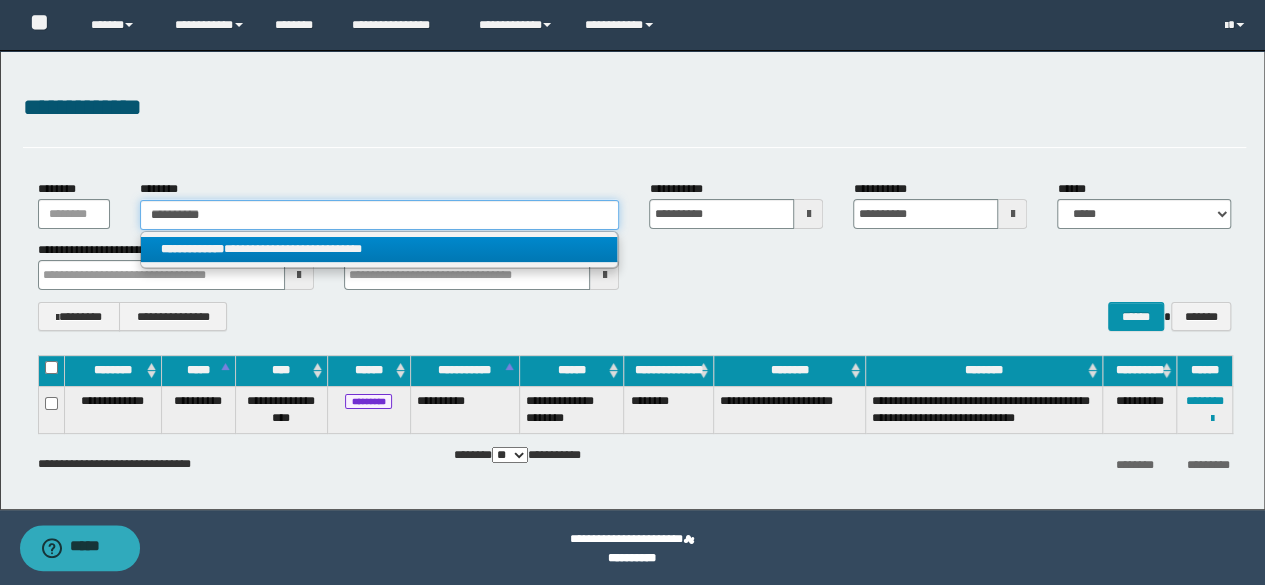 type 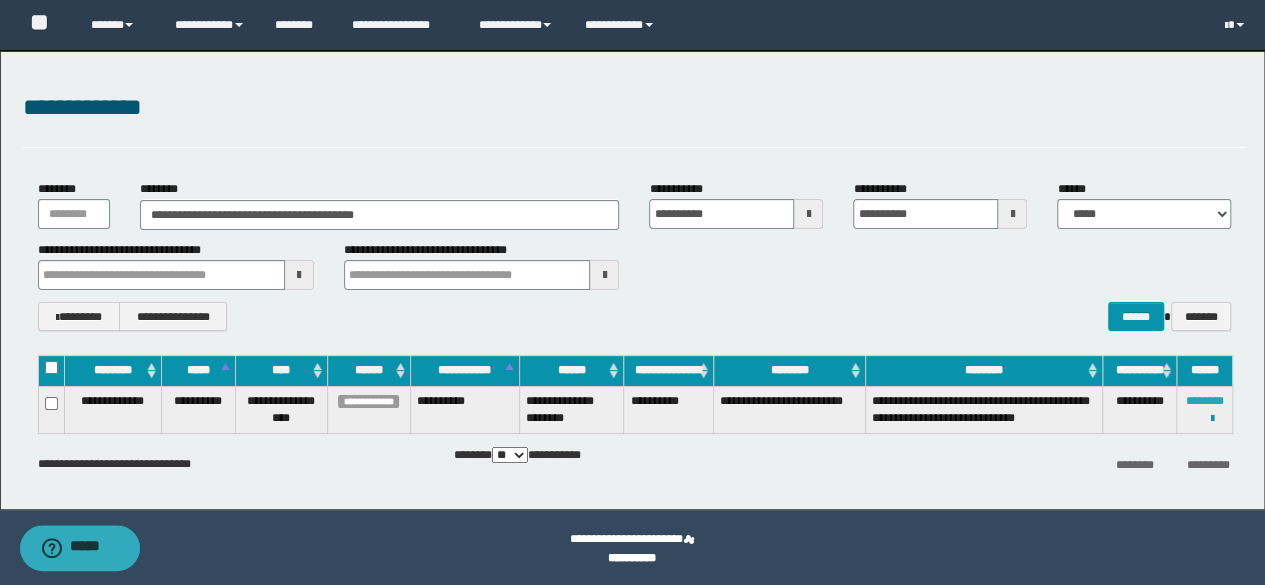 click on "********" at bounding box center (1205, 401) 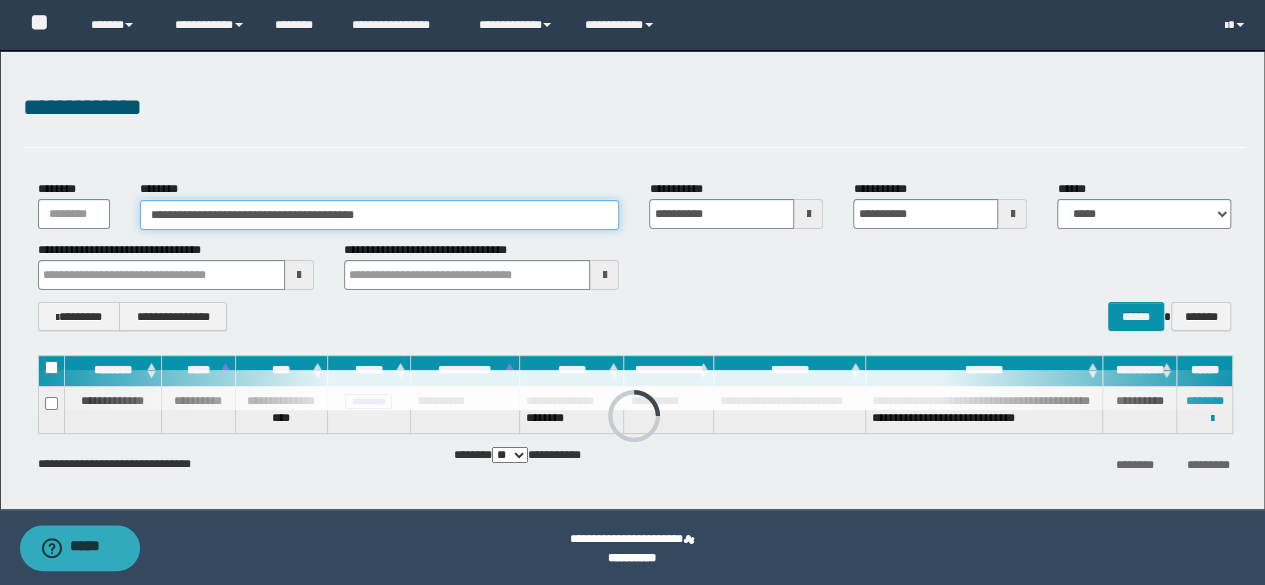 drag, startPoint x: 472, startPoint y: 218, endPoint x: 32, endPoint y: 171, distance: 442.5031 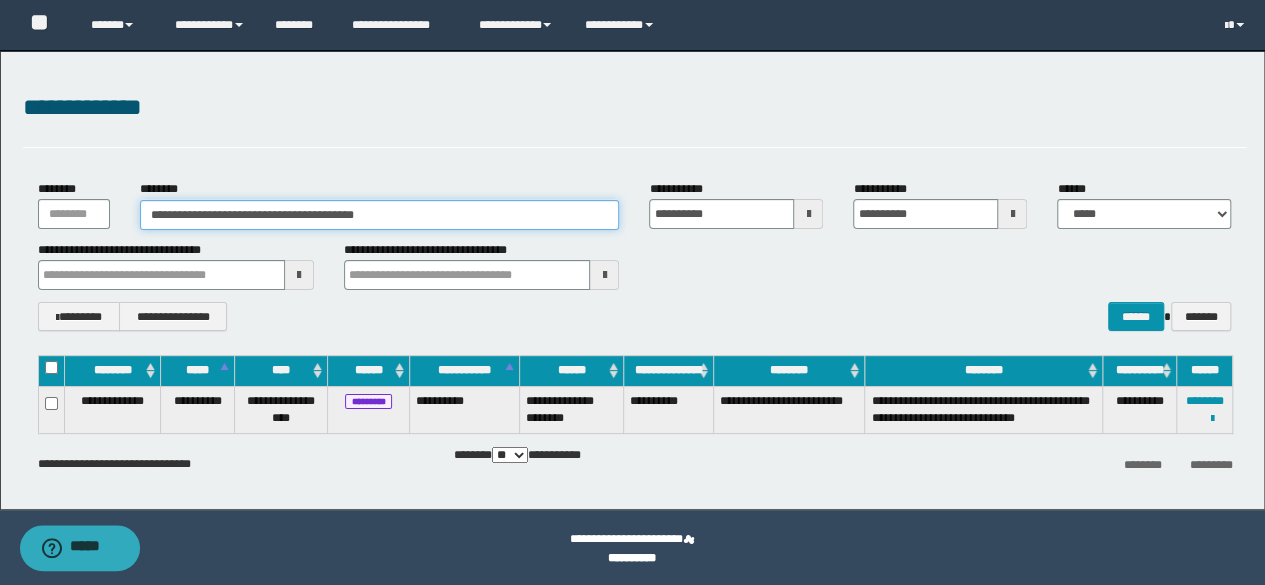 paste 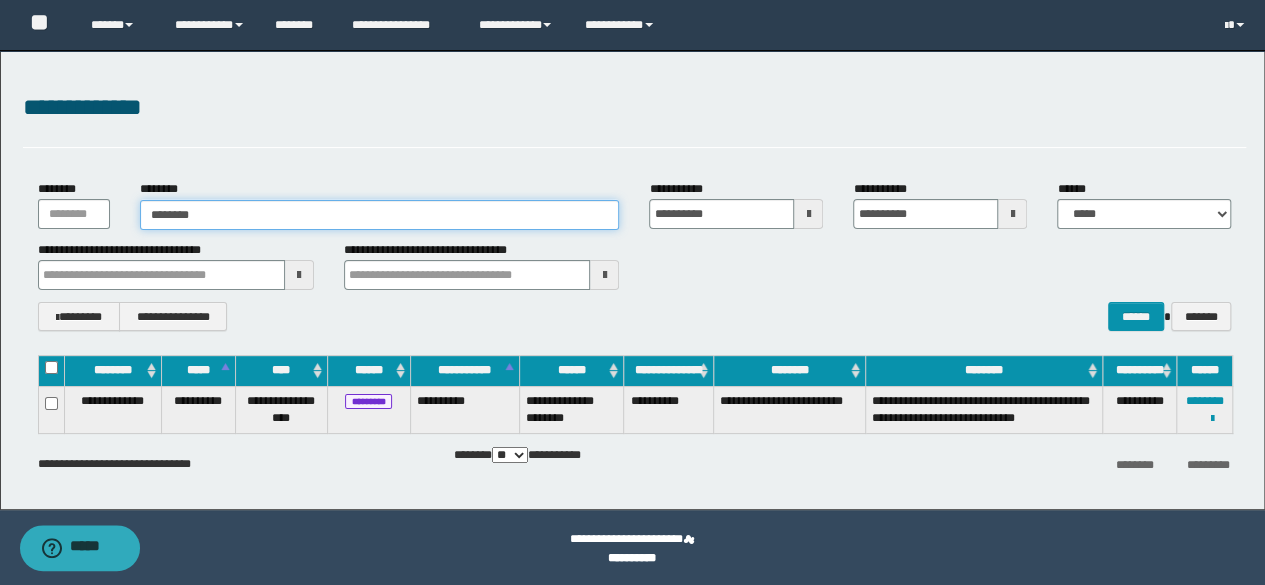 type on "********" 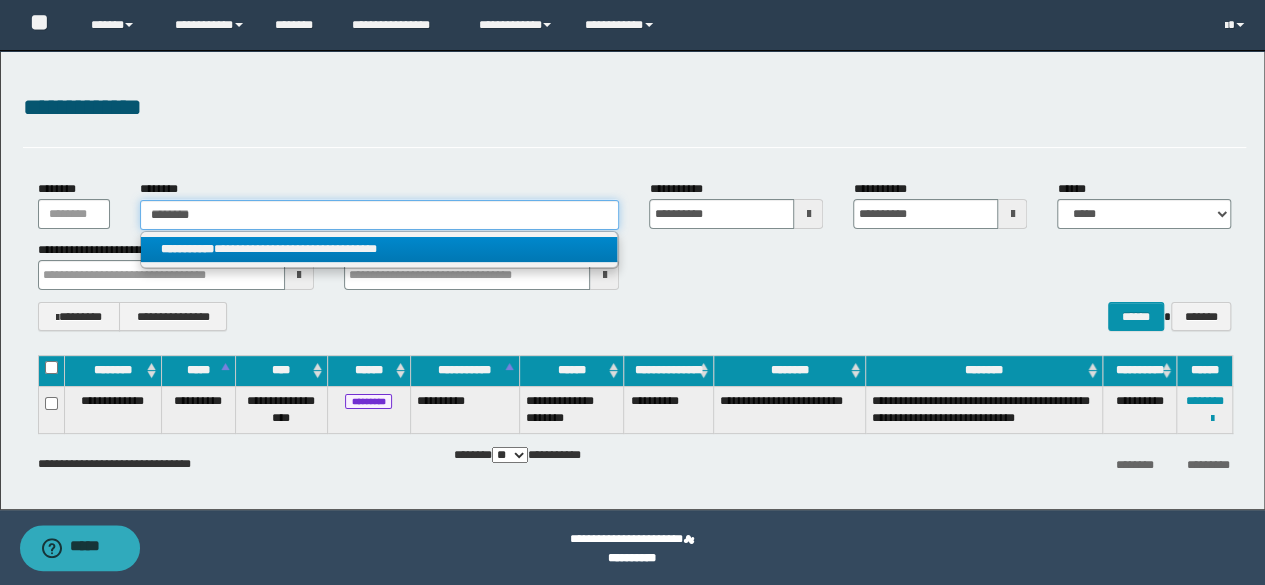 type on "********" 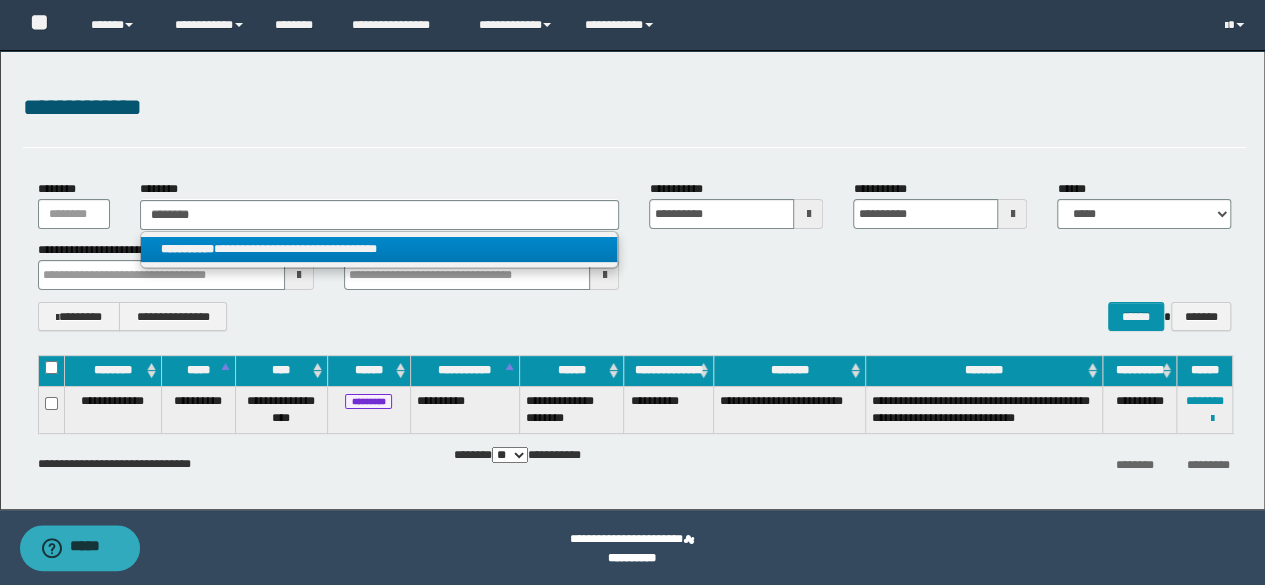 drag, startPoint x: 303, startPoint y: 254, endPoint x: 318, endPoint y: 254, distance: 15 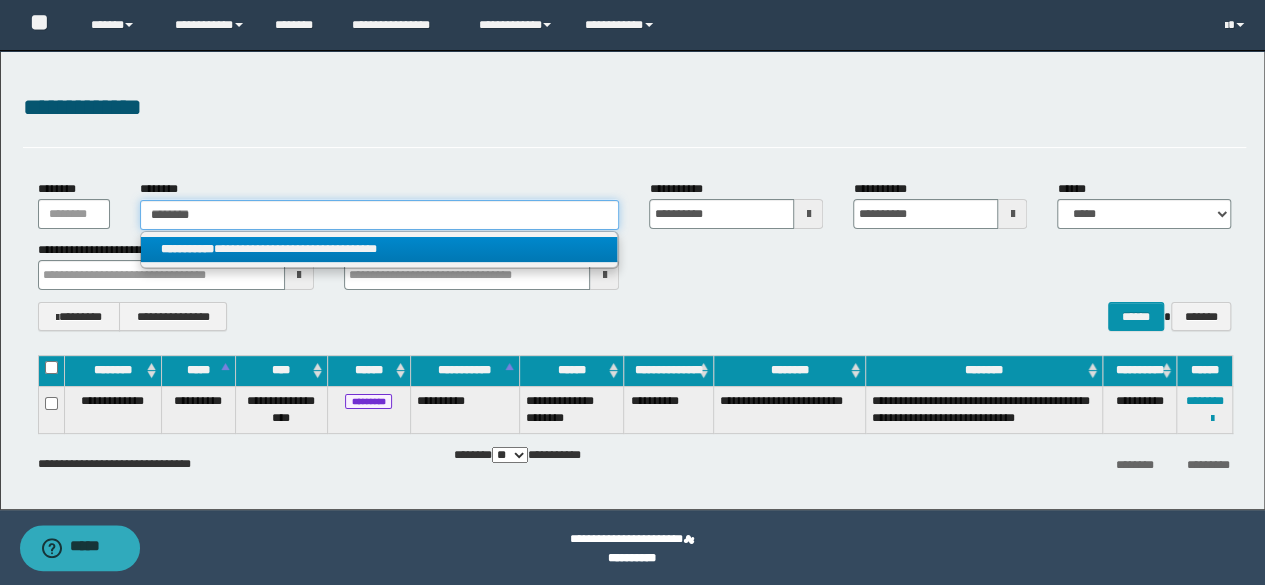 type 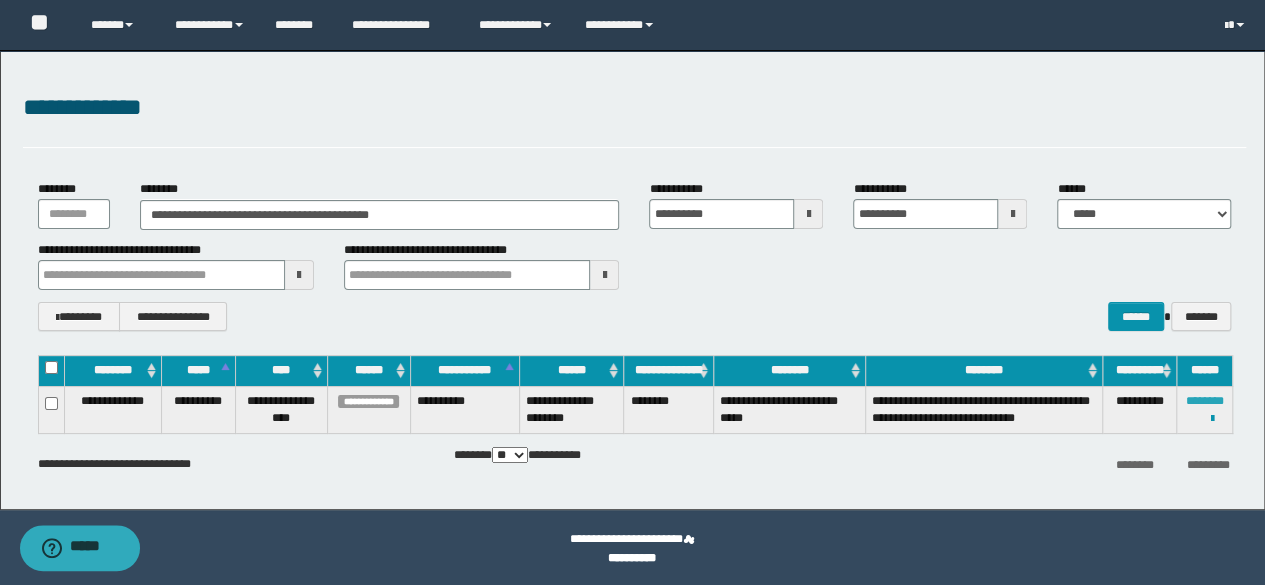 click on "********" at bounding box center [1205, 401] 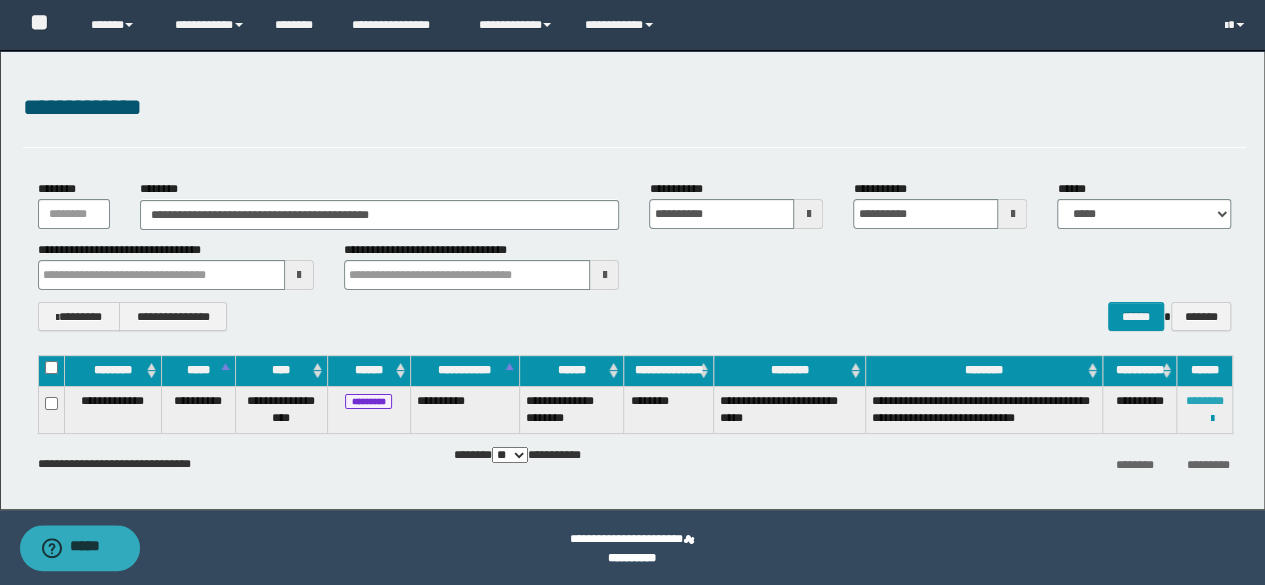 click on "********" at bounding box center (1205, 401) 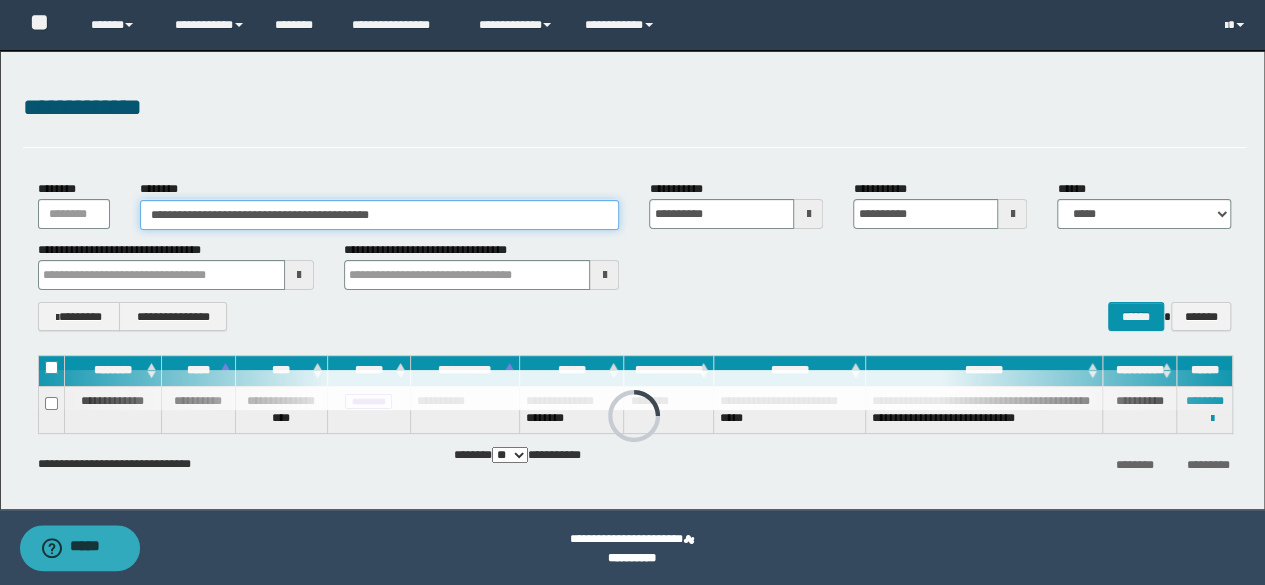 drag, startPoint x: 474, startPoint y: 211, endPoint x: 0, endPoint y: 195, distance: 474.26996 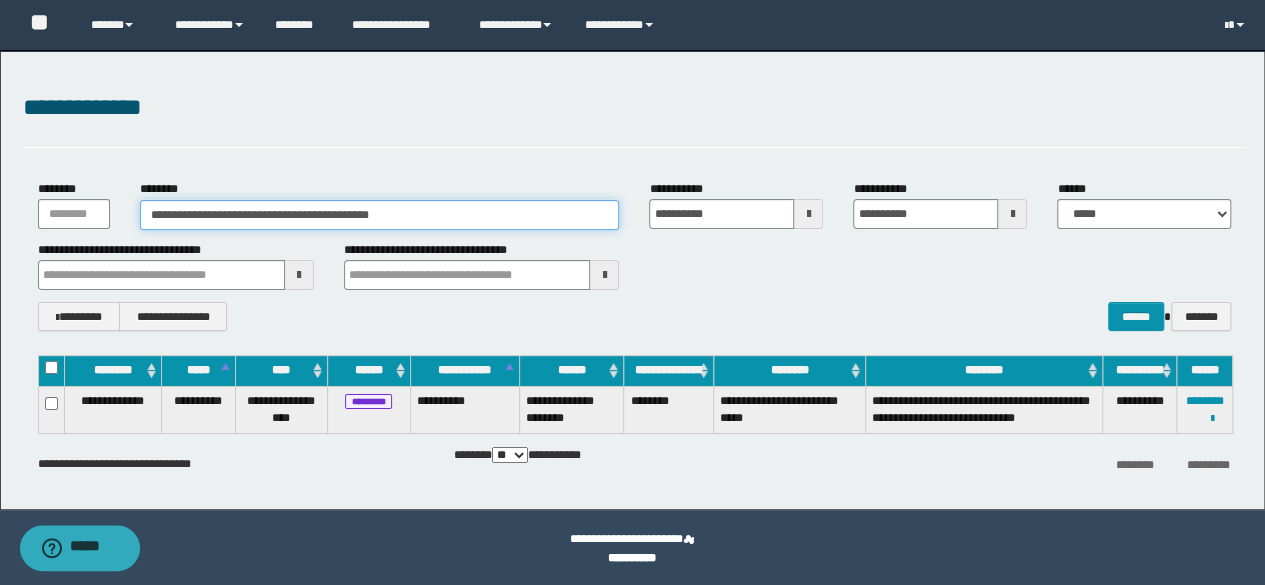 paste 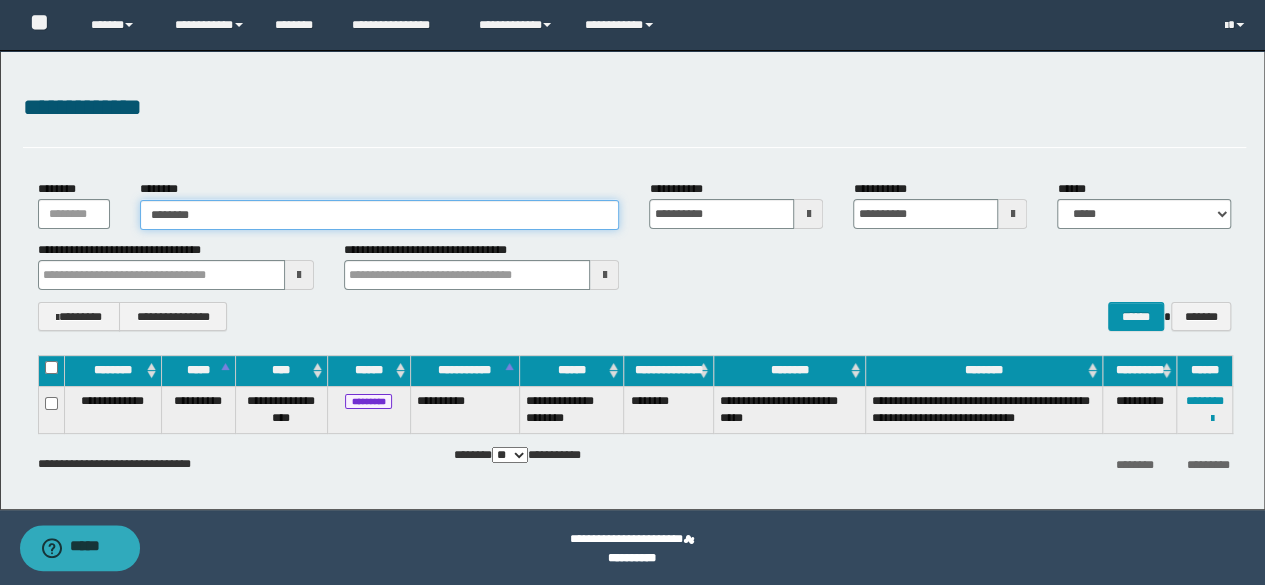 type on "********" 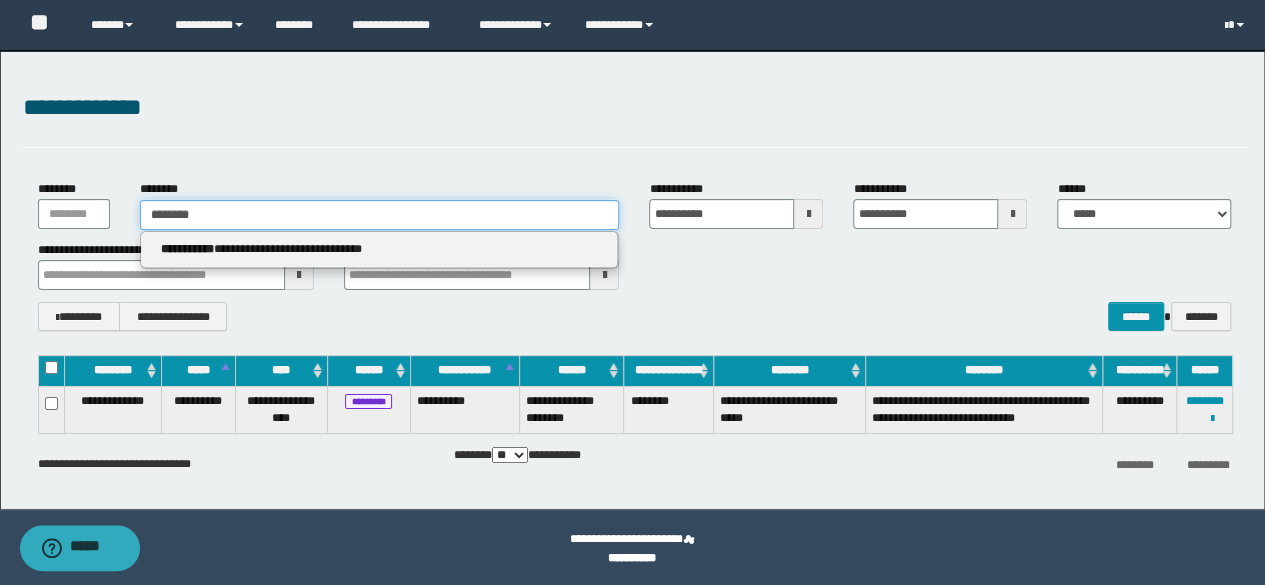 type on "********" 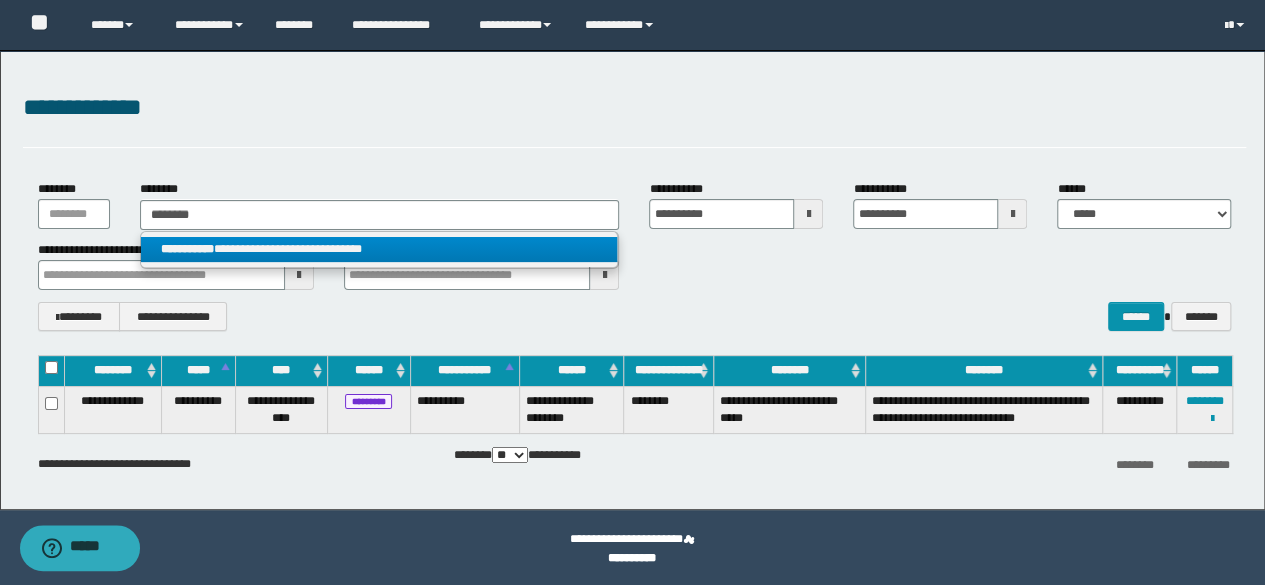 click on "**********" at bounding box center (379, 249) 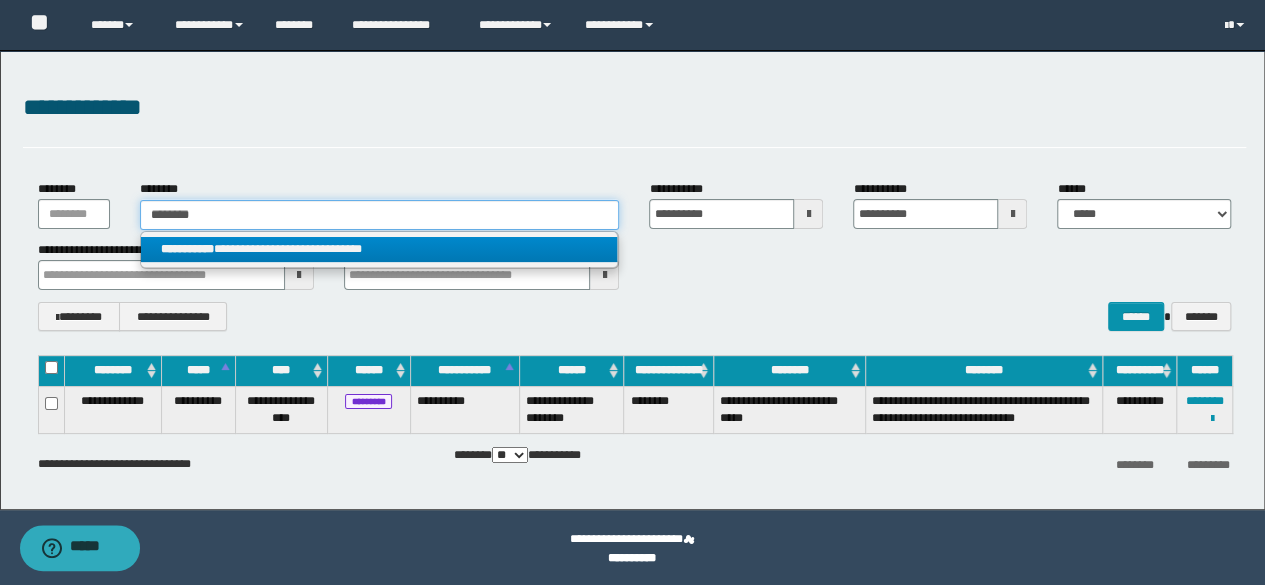 type 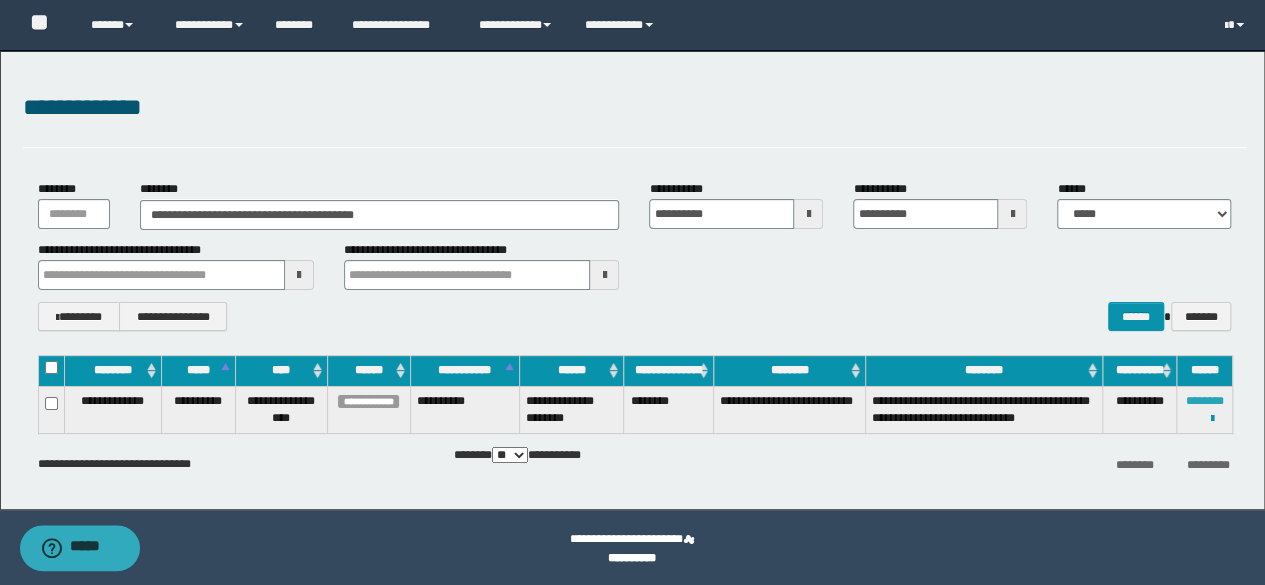 click on "********" at bounding box center [1205, 401] 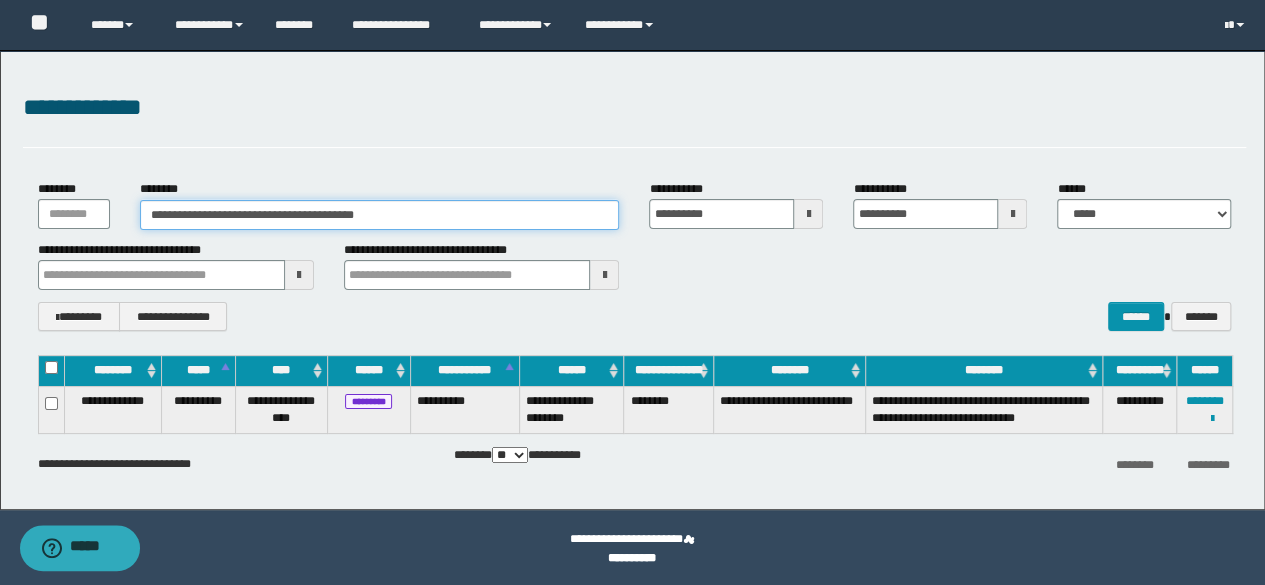 drag, startPoint x: 434, startPoint y: 213, endPoint x: 0, endPoint y: 186, distance: 434.83905 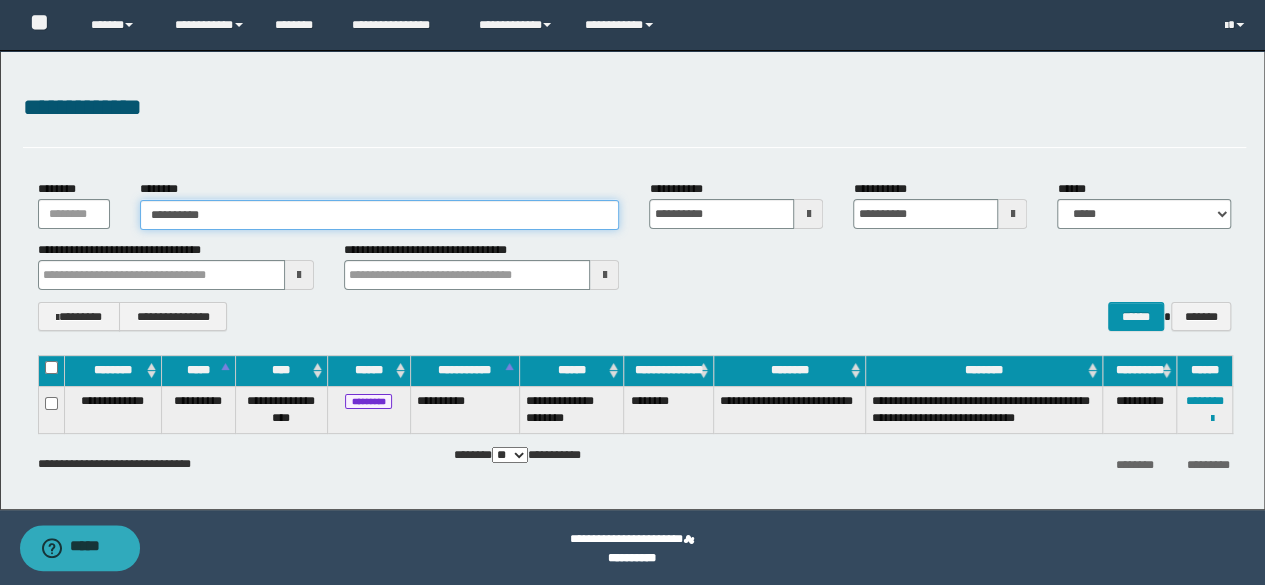 type on "**********" 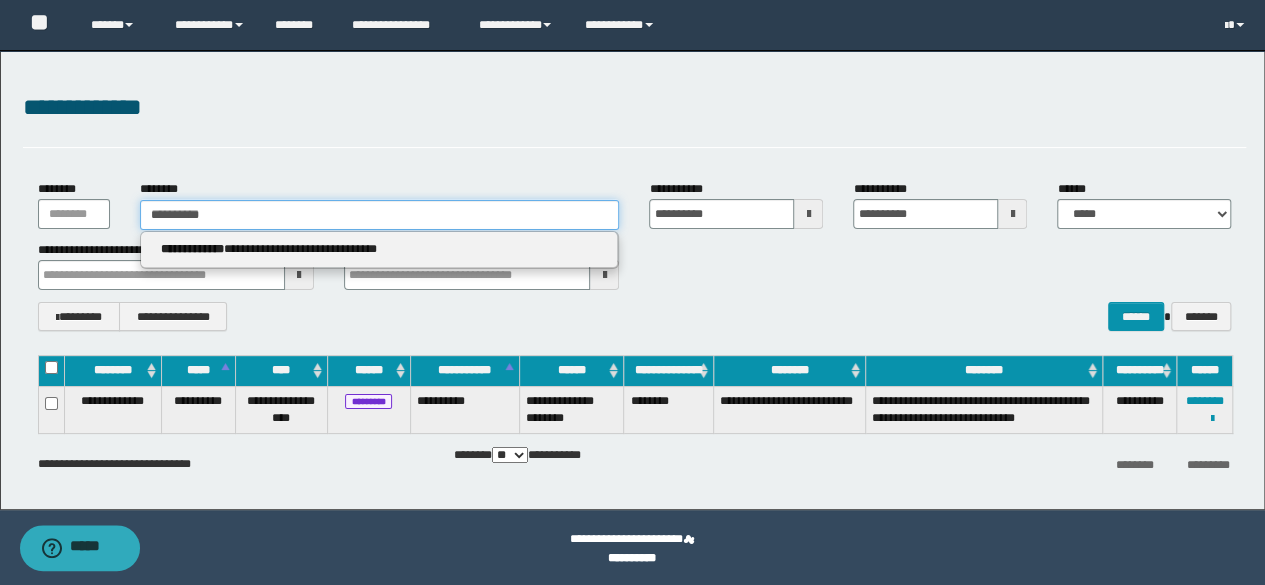 type on "**********" 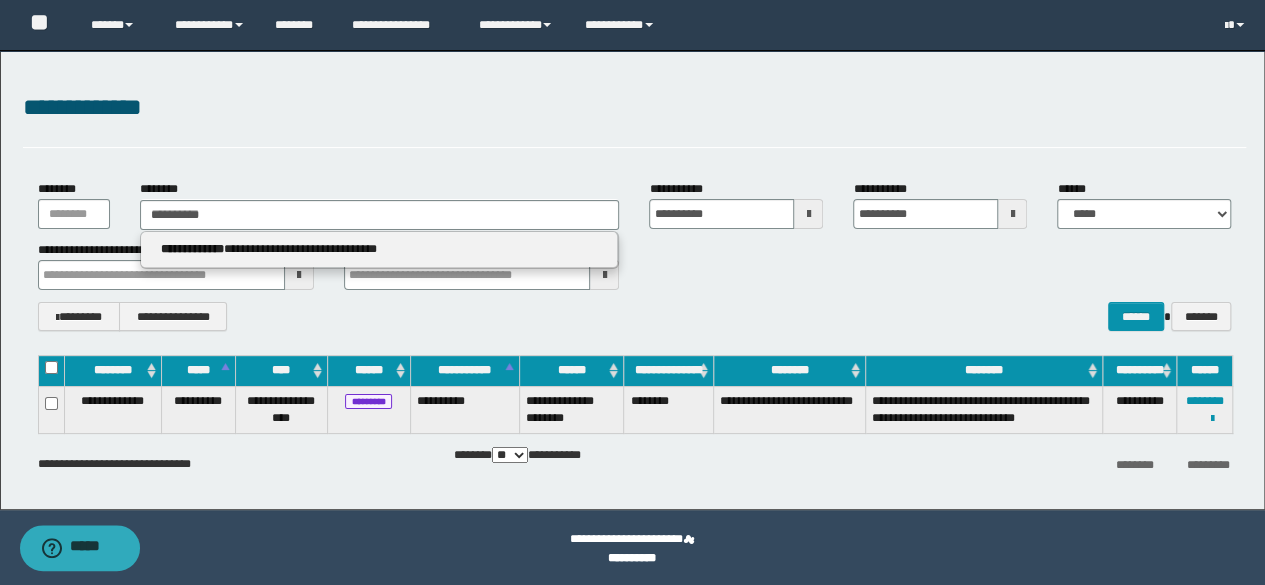click on "**********" at bounding box center [380, 250] 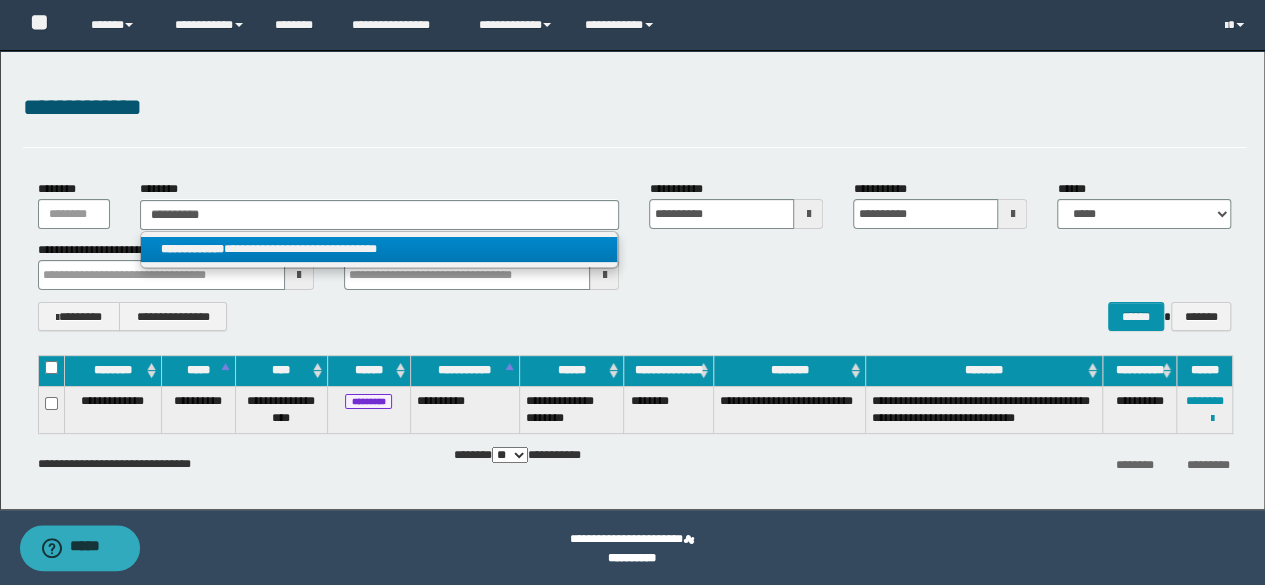 click on "**********" at bounding box center [379, 249] 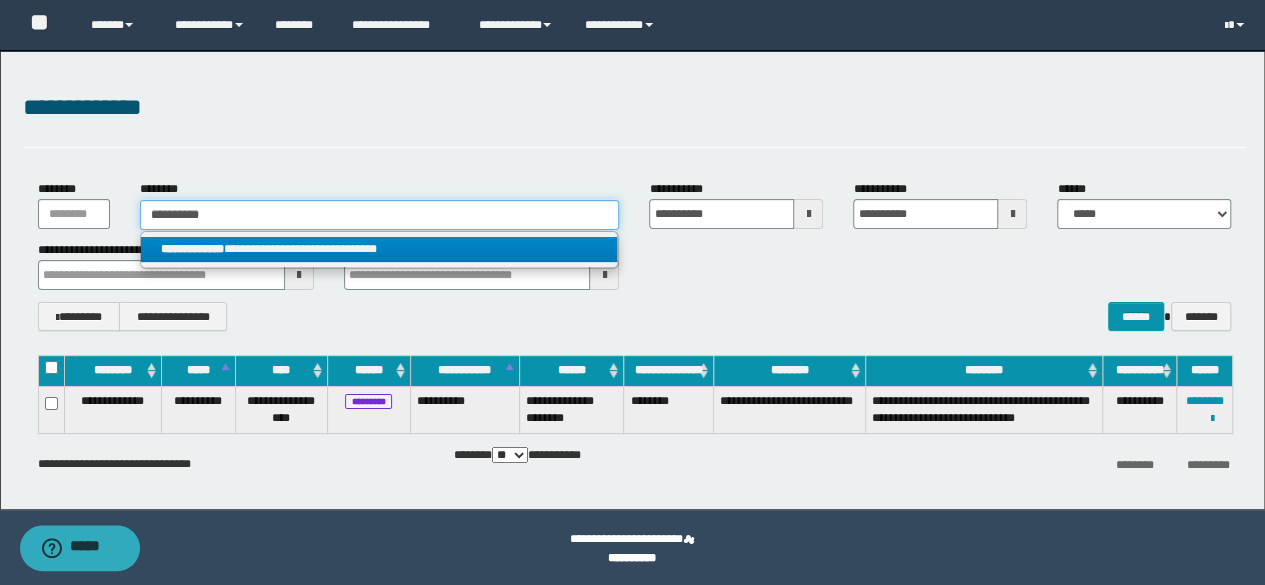 type 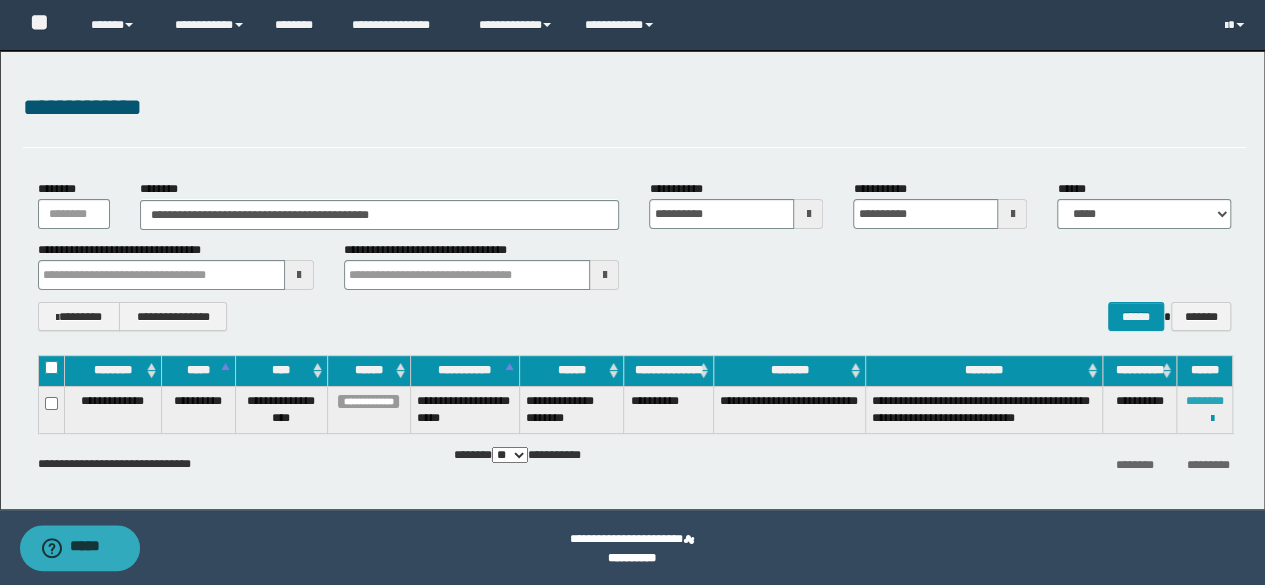 click on "********" at bounding box center (1205, 401) 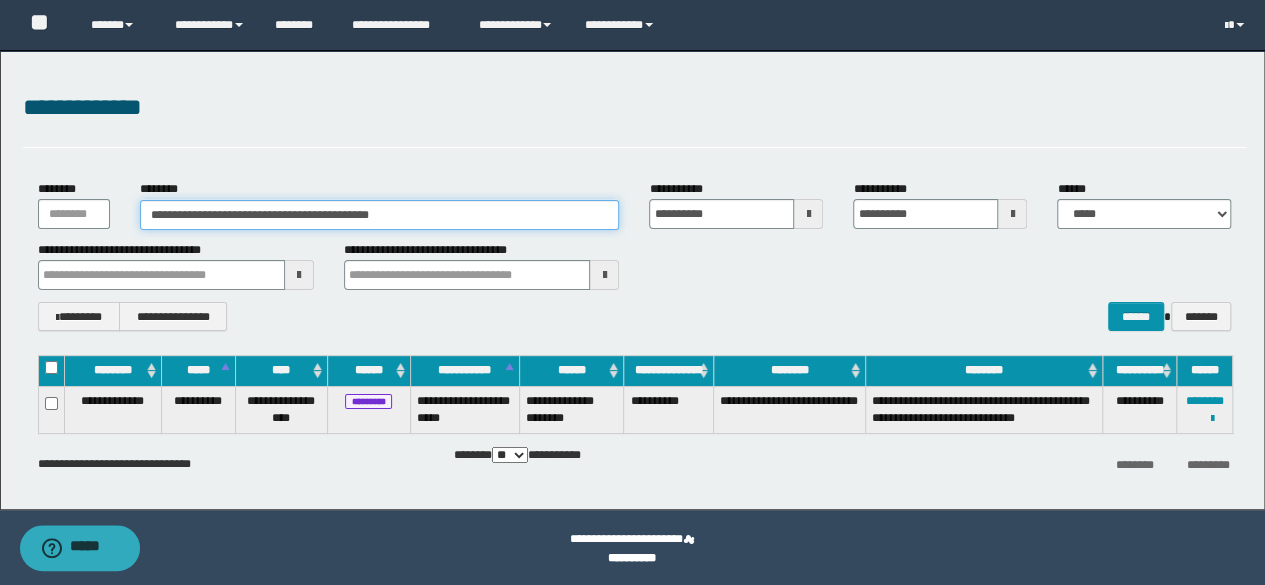drag, startPoint x: 442, startPoint y: 209, endPoint x: 0, endPoint y: 169, distance: 443.80627 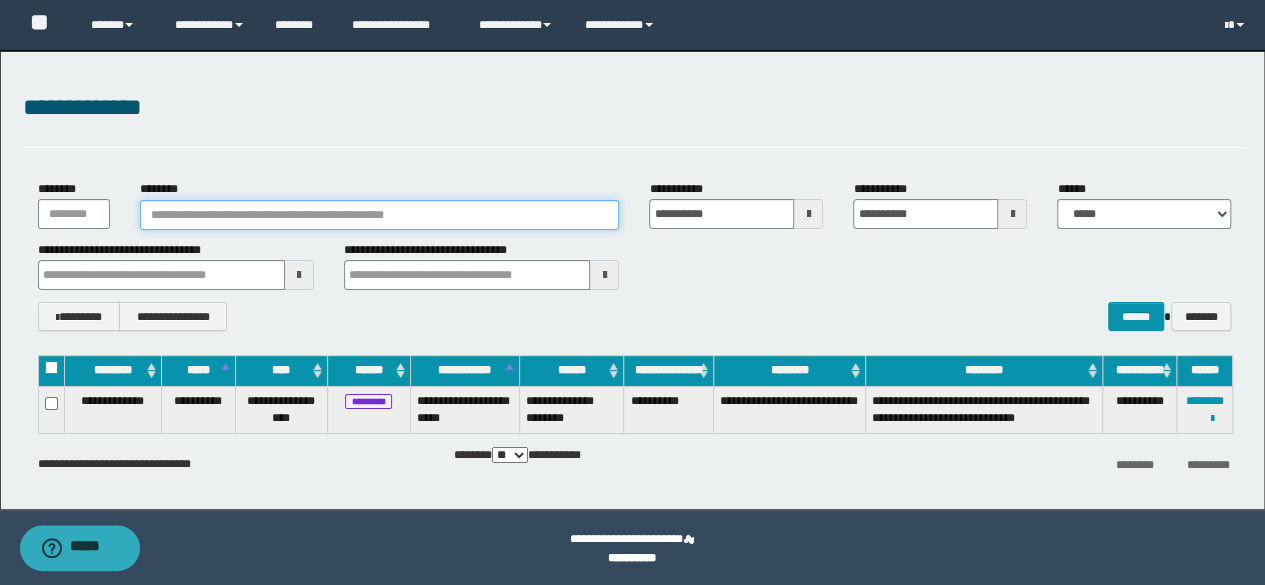 paste on "********" 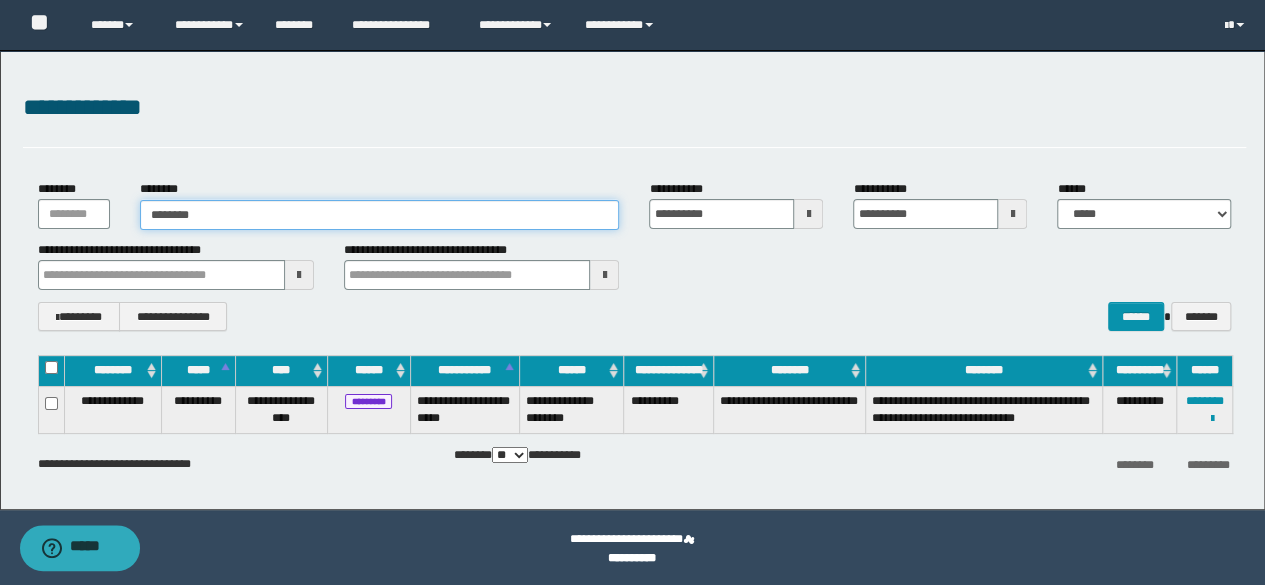 type on "********" 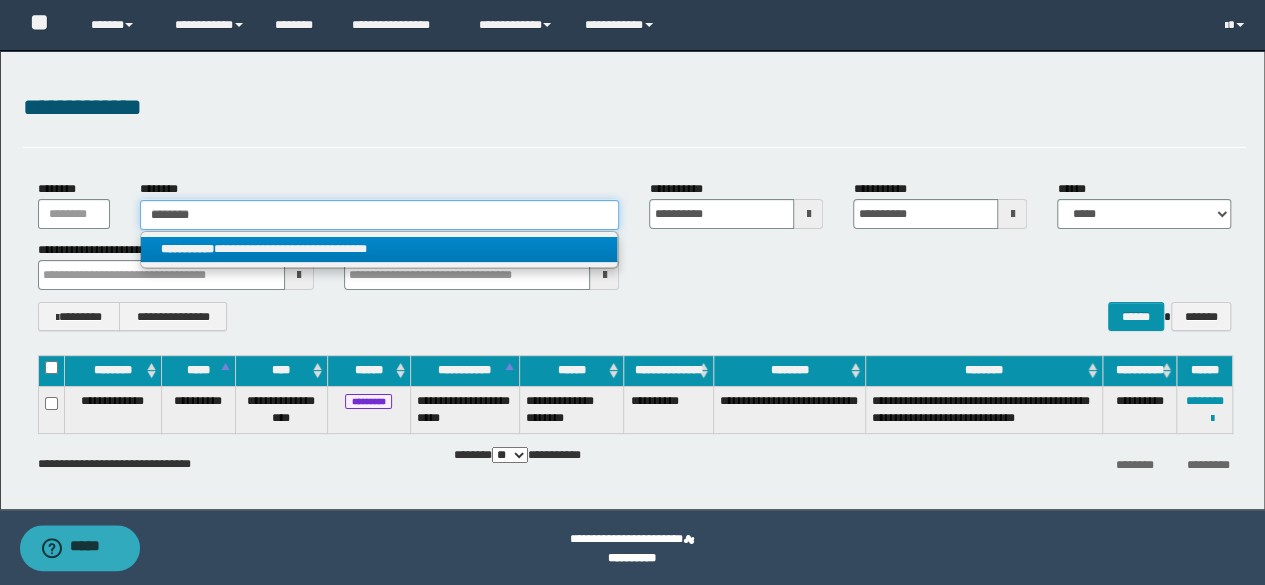 type on "********" 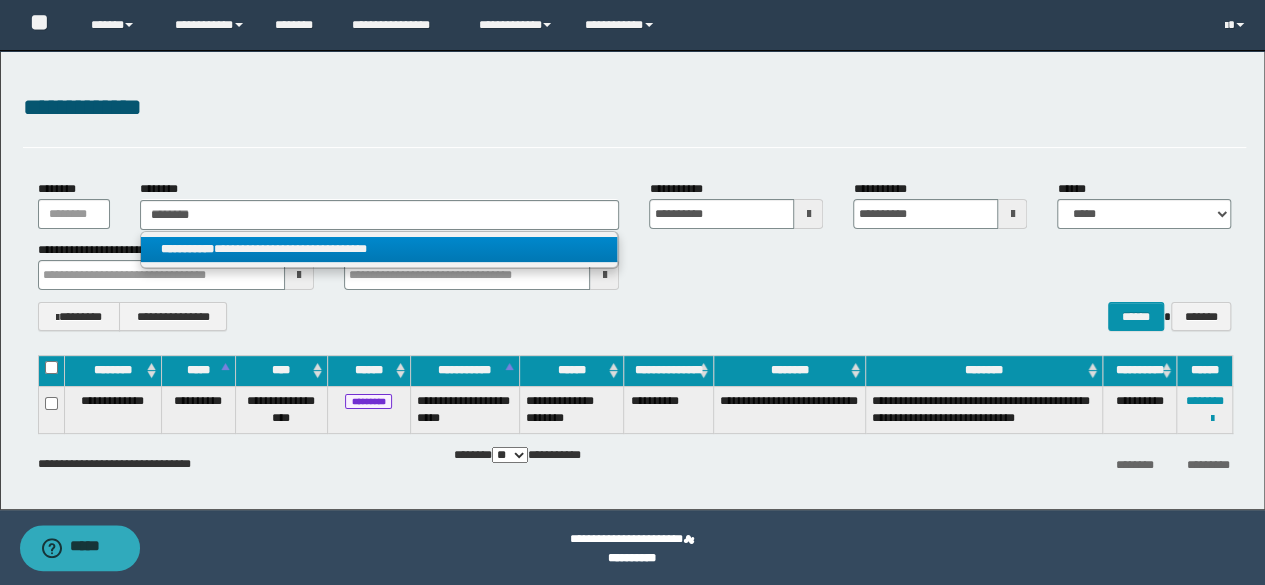 click on "**********" at bounding box center [380, 250] 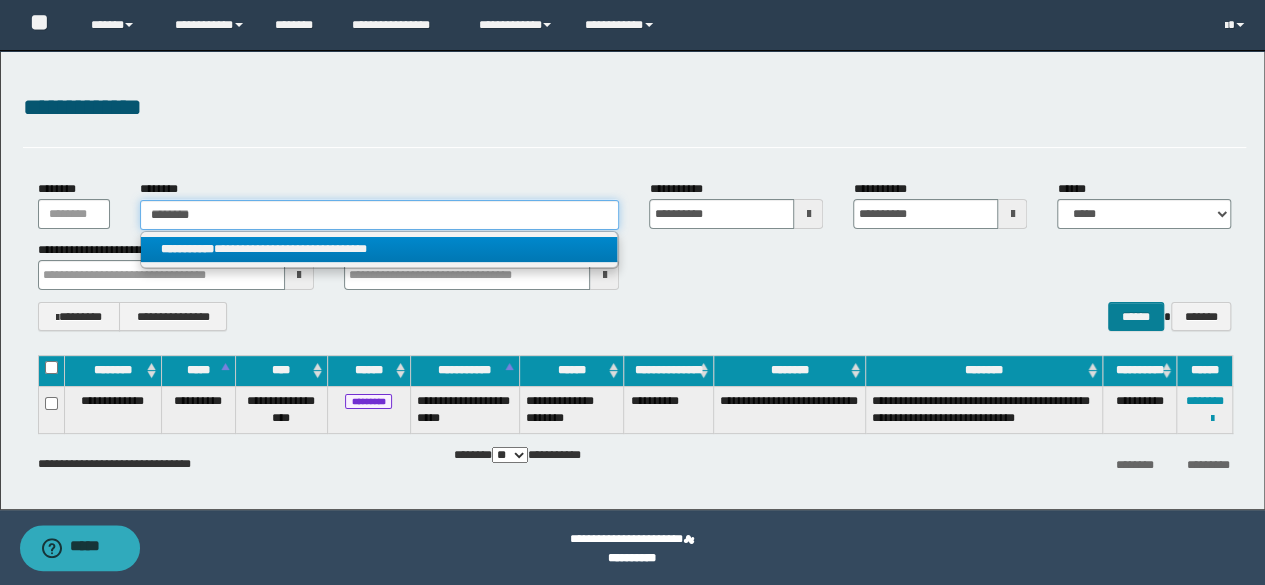 type 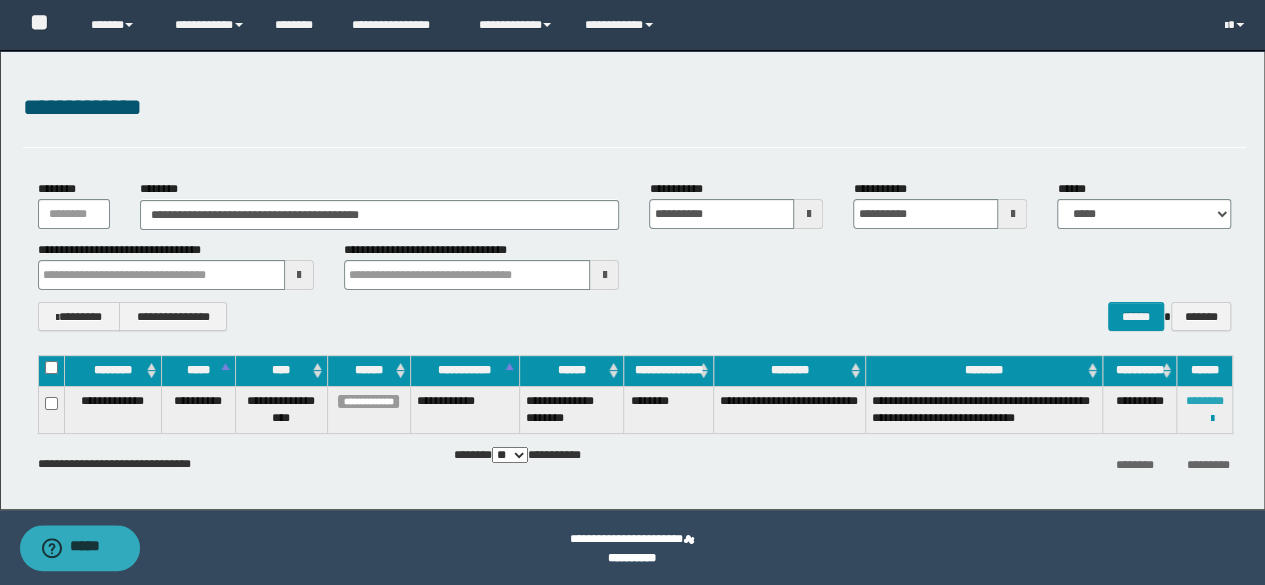 click on "********" at bounding box center [1205, 401] 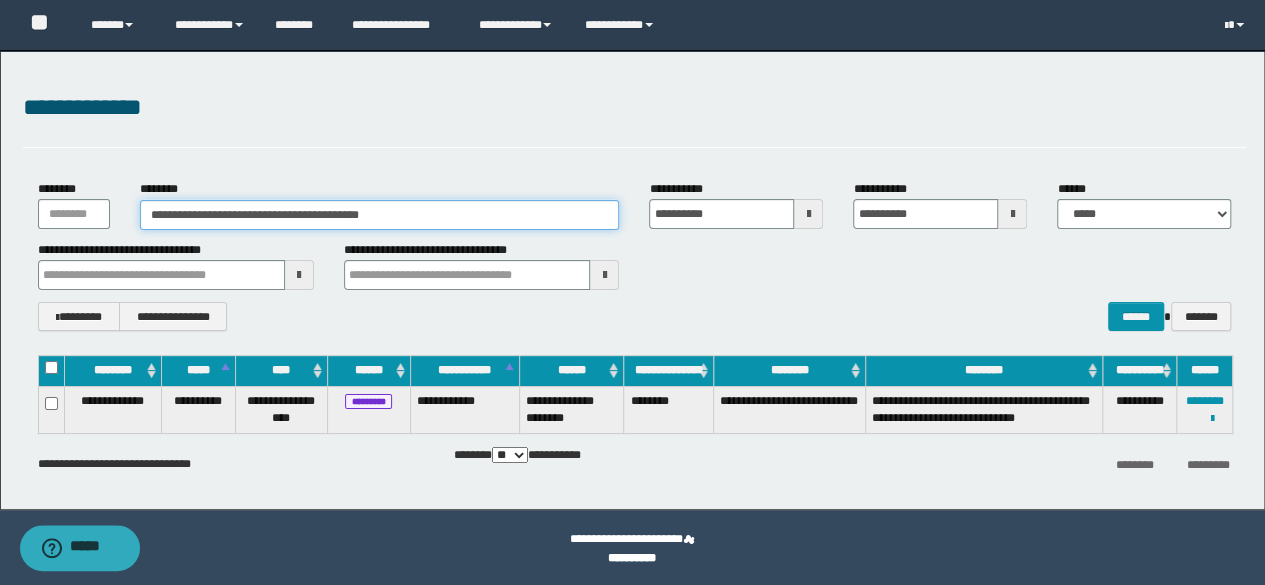 drag, startPoint x: 420, startPoint y: 218, endPoint x: 130, endPoint y: 191, distance: 291.25418 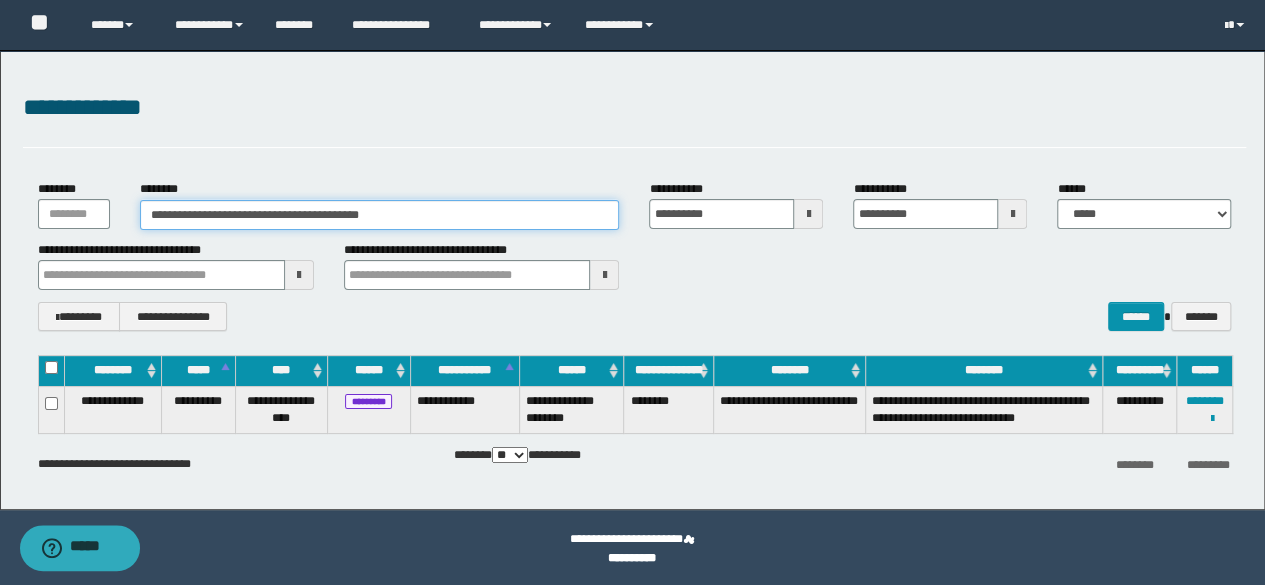 paste 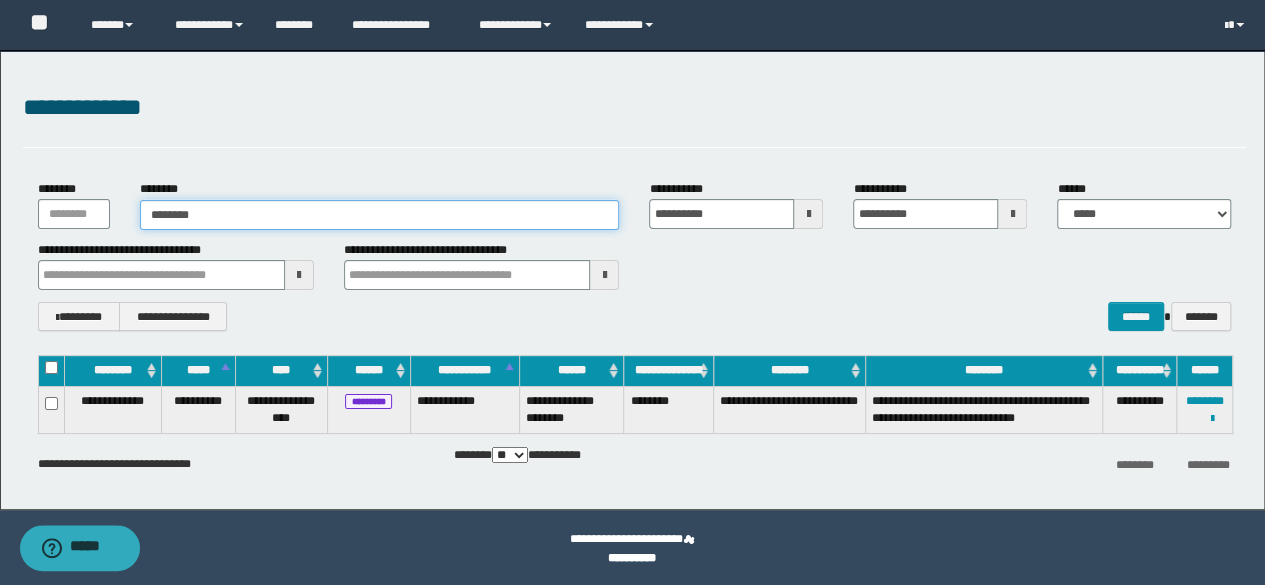 type on "********" 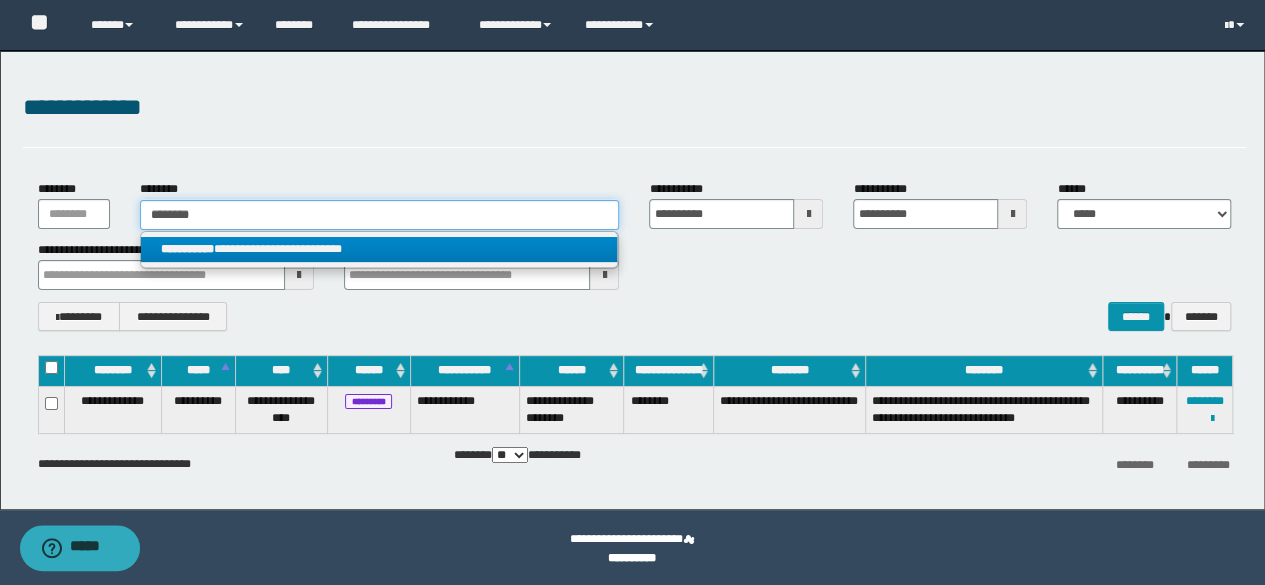 type on "********" 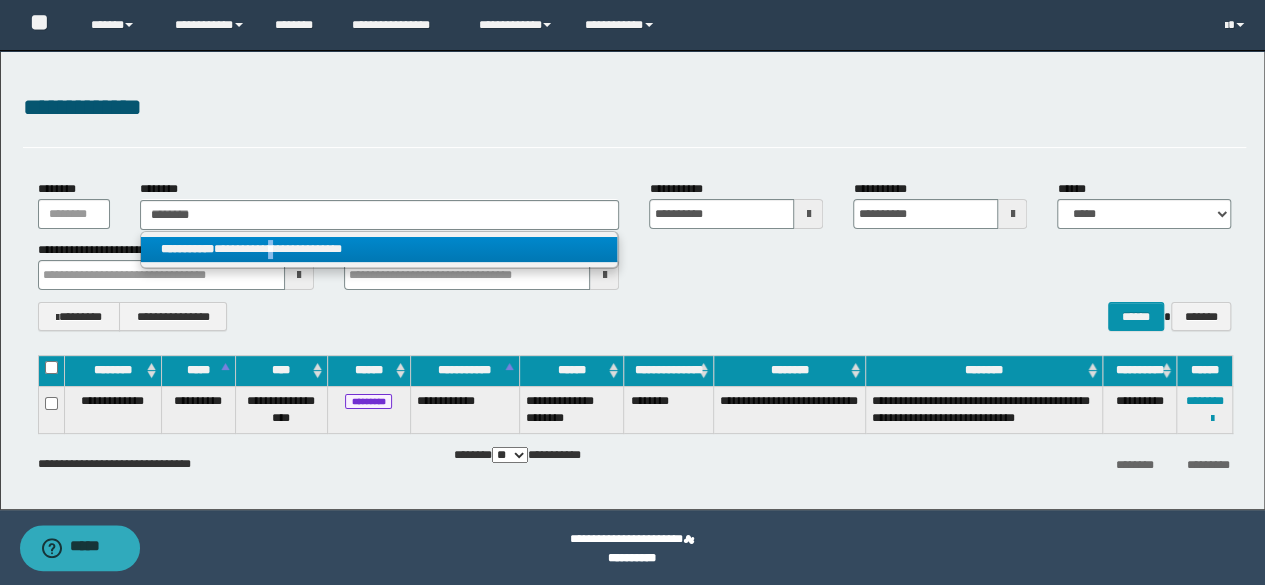 click on "**********" at bounding box center (379, 249) 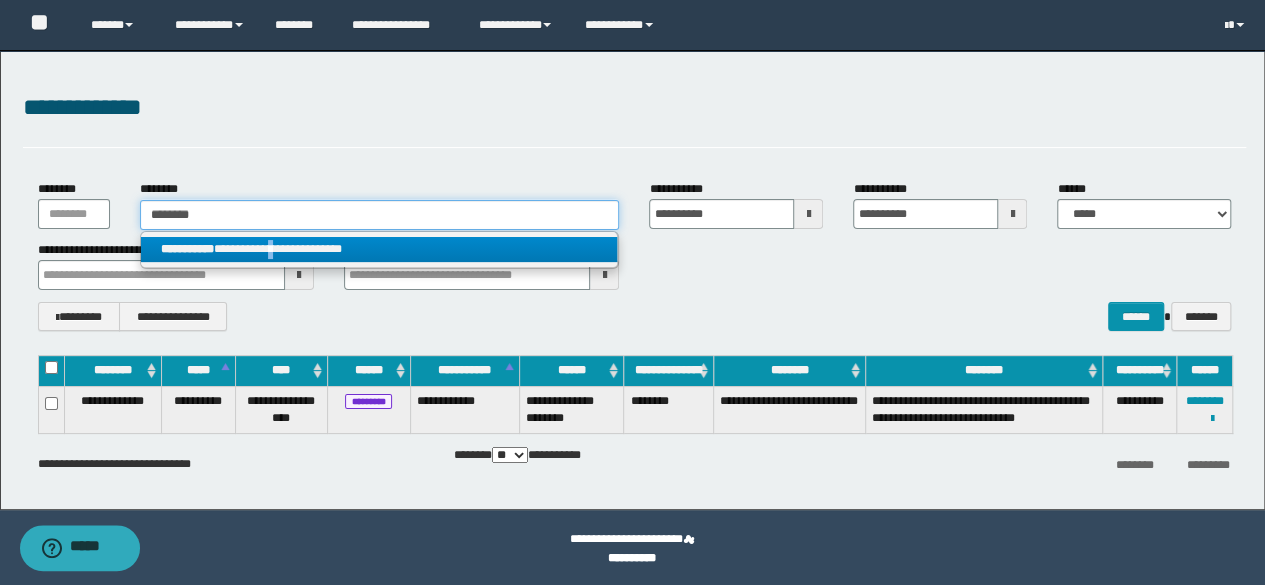 type 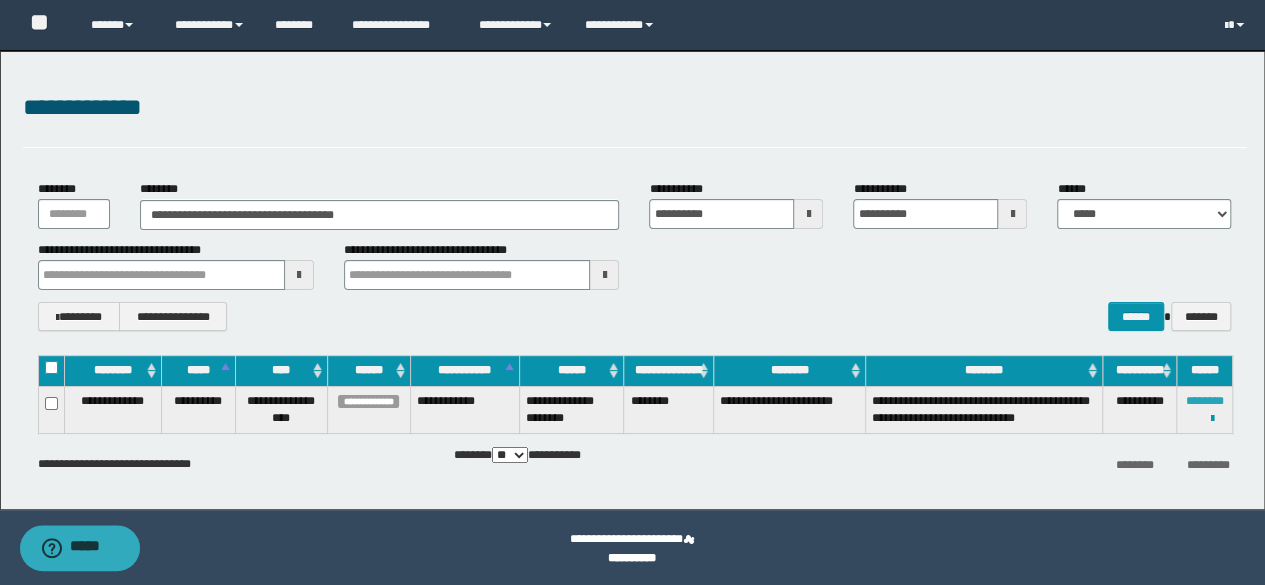 click on "********" at bounding box center (1205, 401) 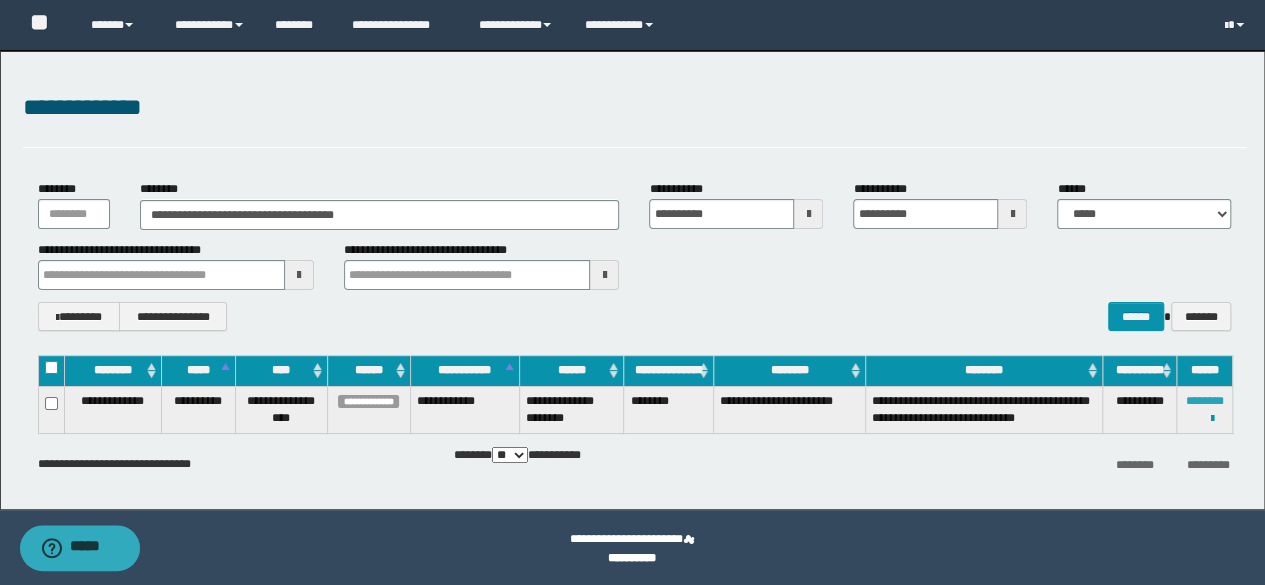 click on "********" at bounding box center (1205, 401) 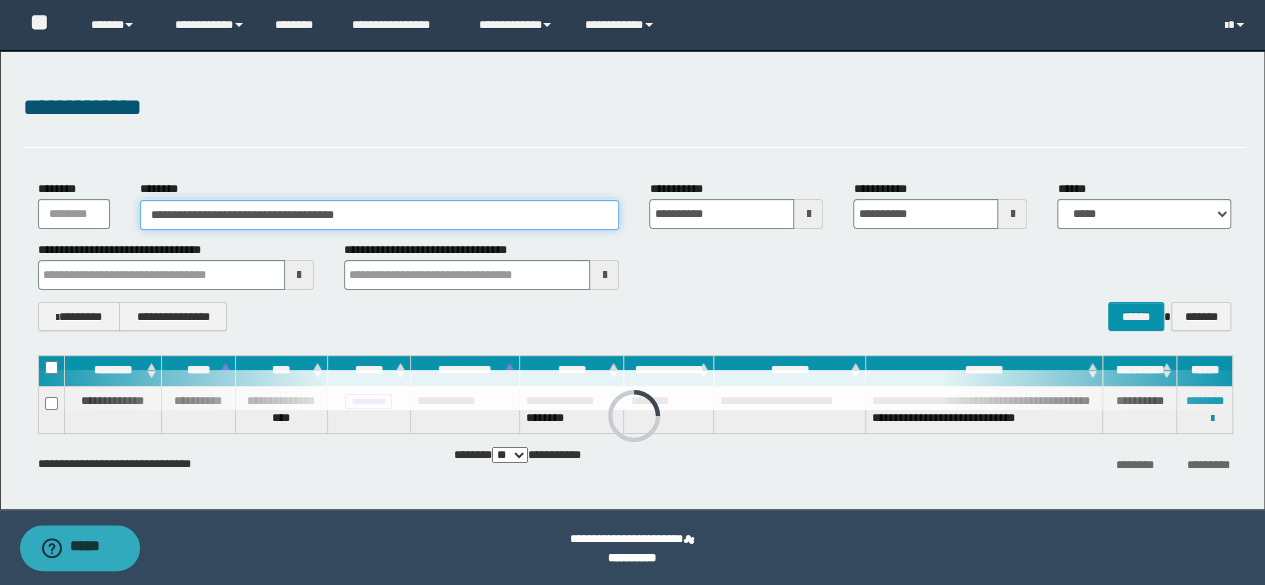 drag, startPoint x: 429, startPoint y: 199, endPoint x: 0, endPoint y: 193, distance: 429.04196 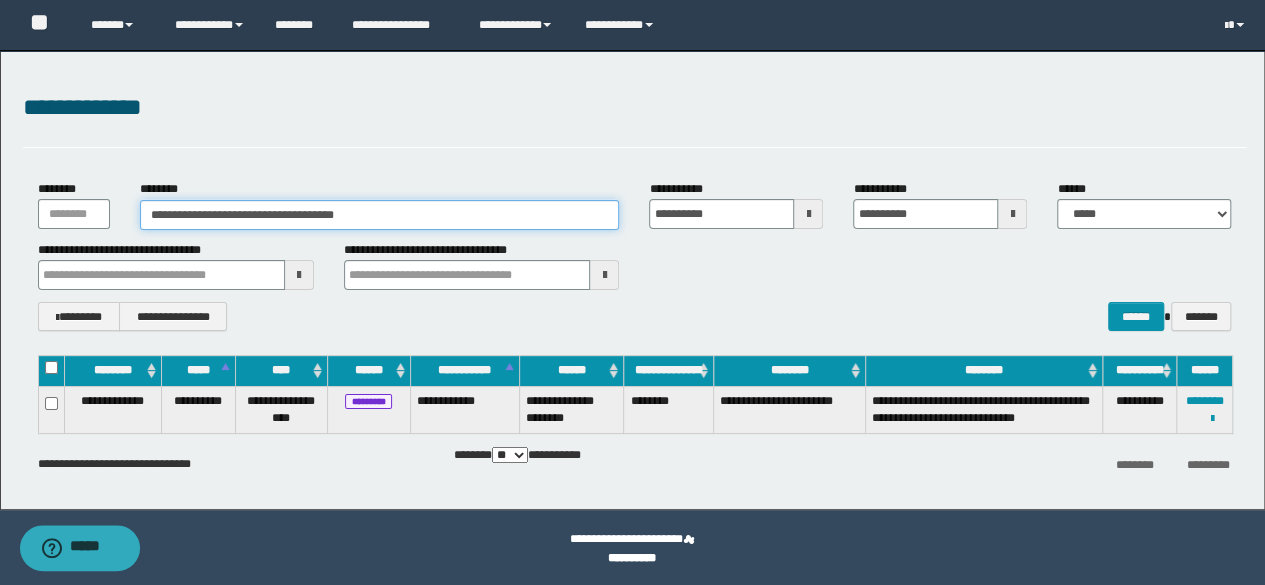 paste 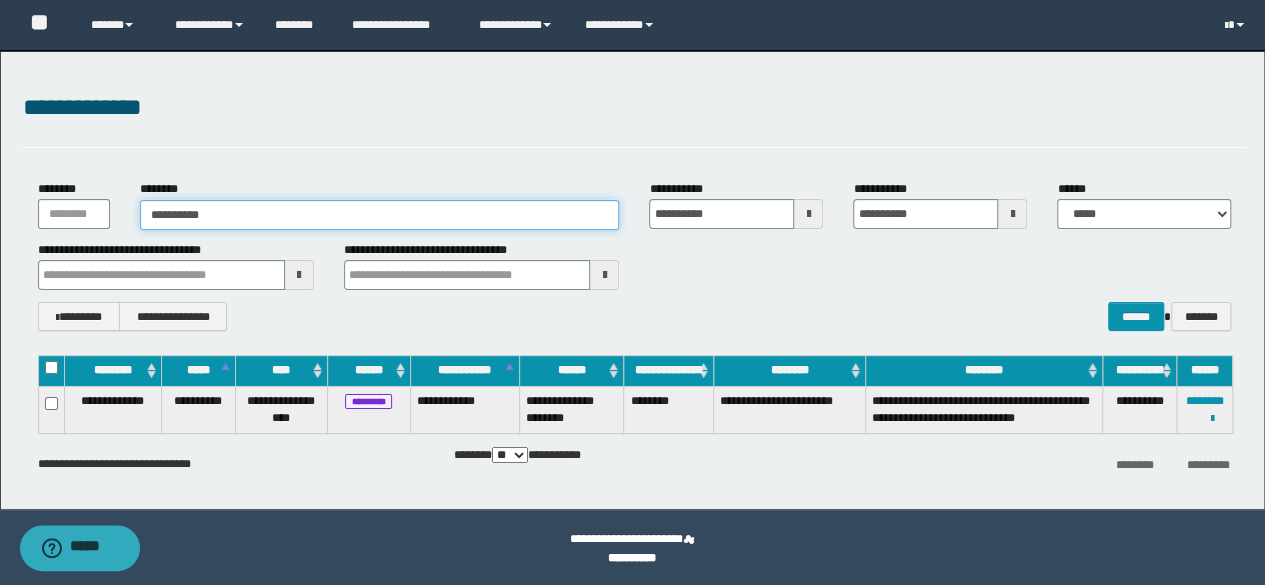 type on "**********" 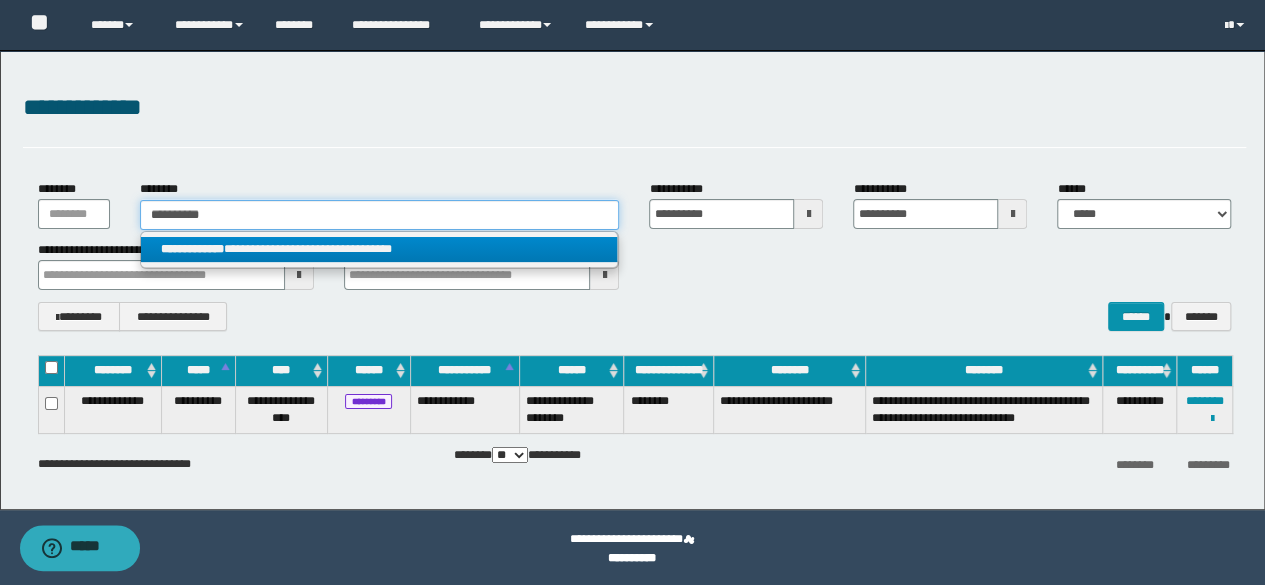 type on "**********" 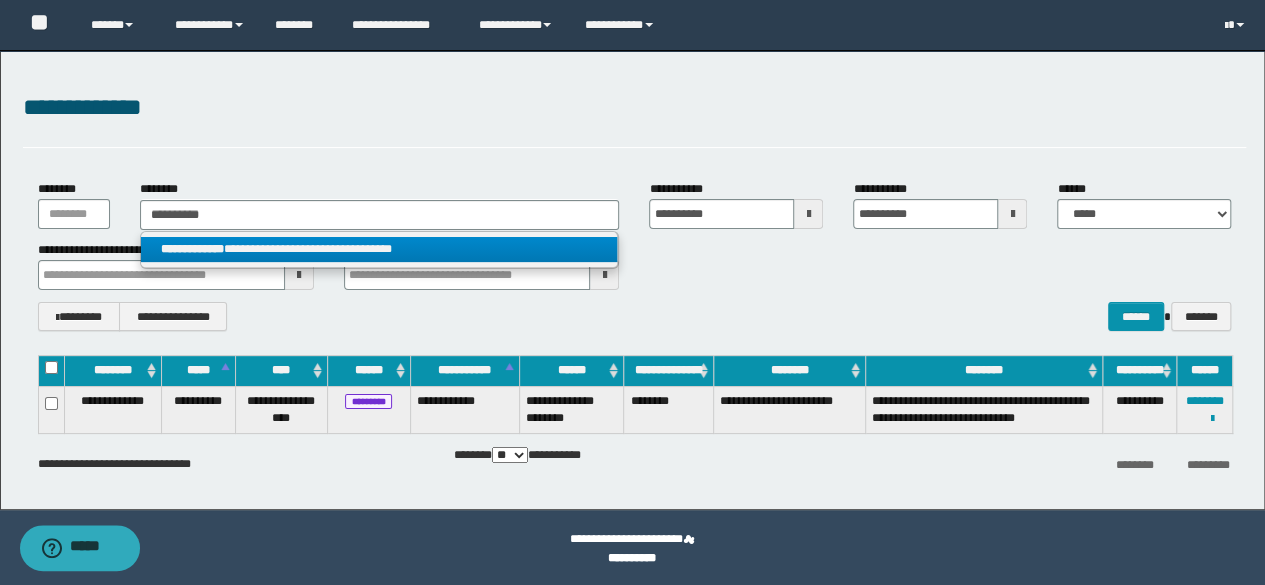 click on "**********" at bounding box center (379, 249) 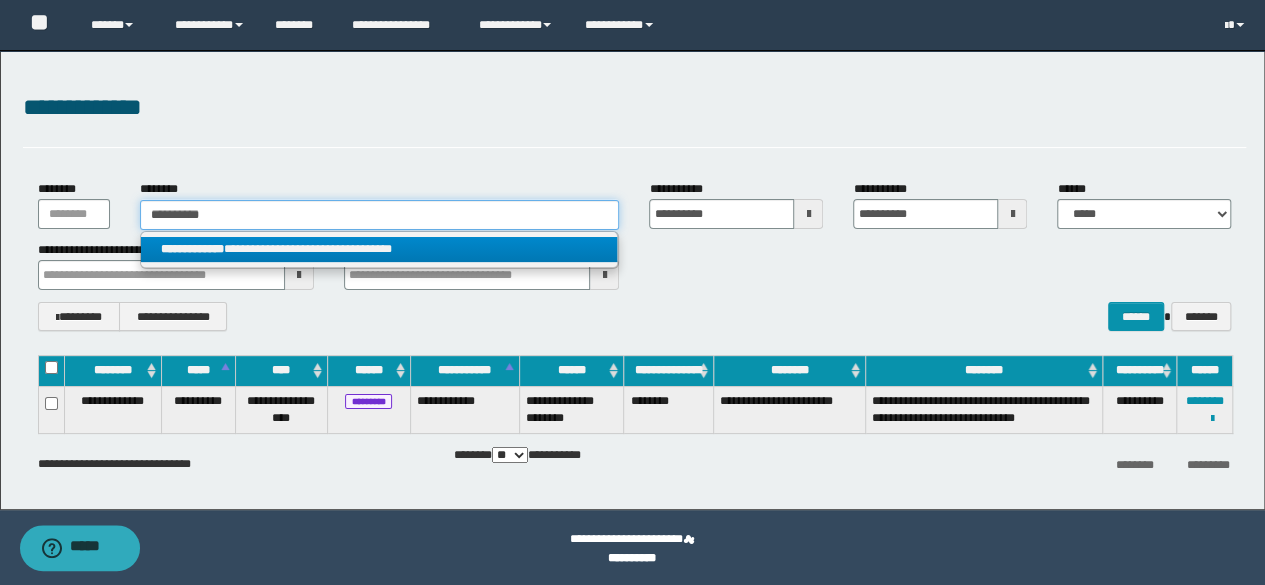 type 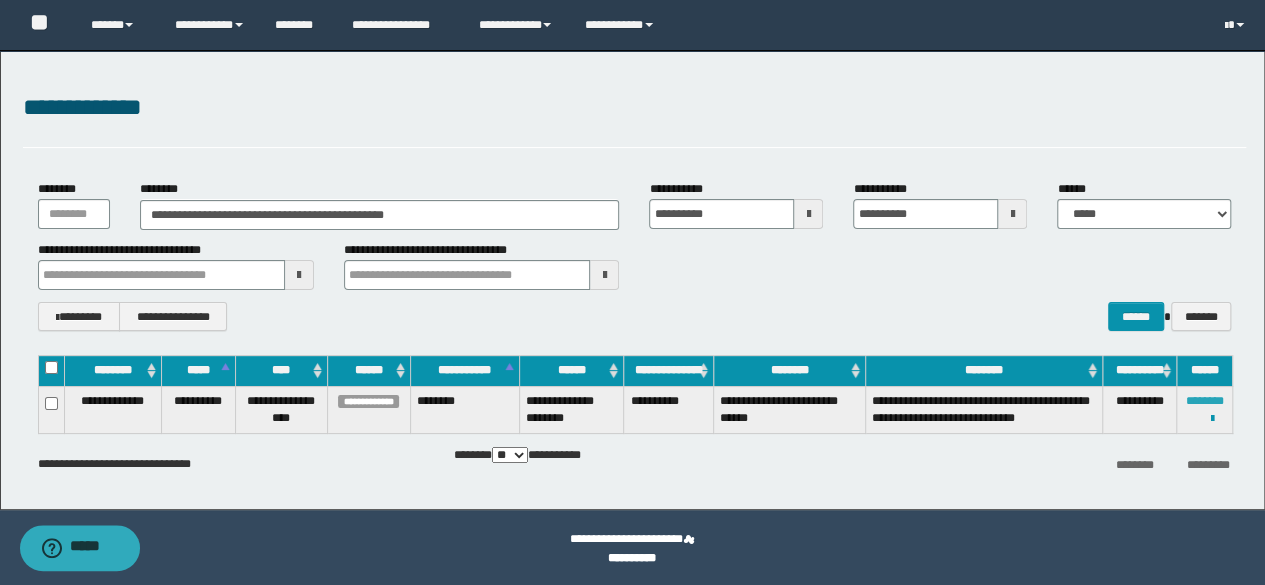 click on "********" at bounding box center [1205, 401] 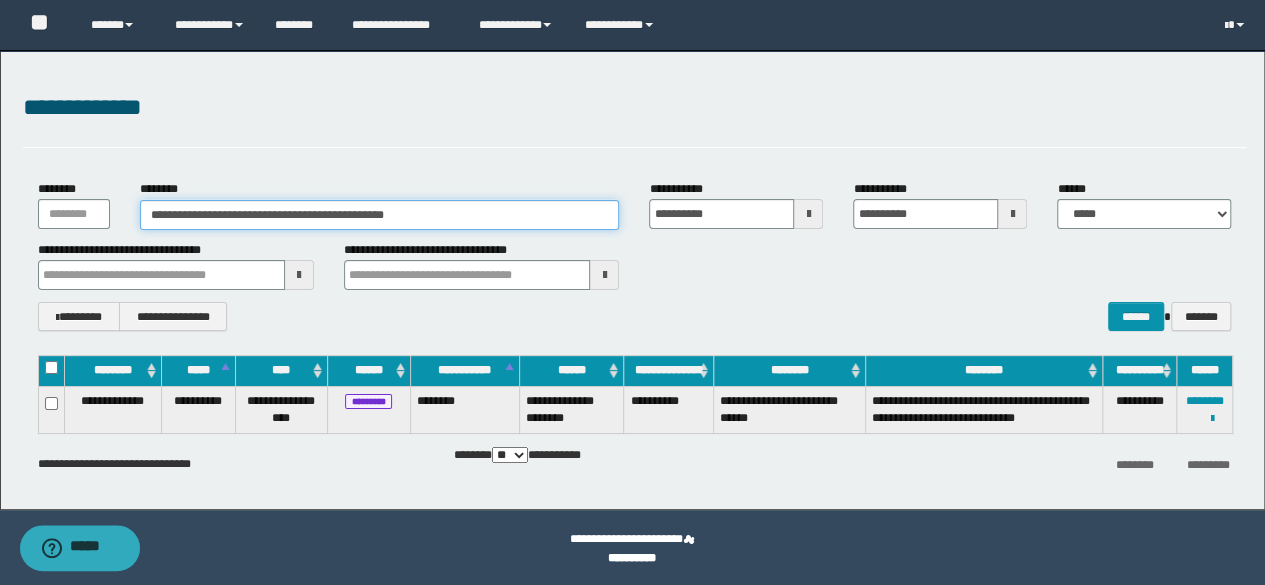 drag, startPoint x: 461, startPoint y: 213, endPoint x: 0, endPoint y: 141, distance: 466.58868 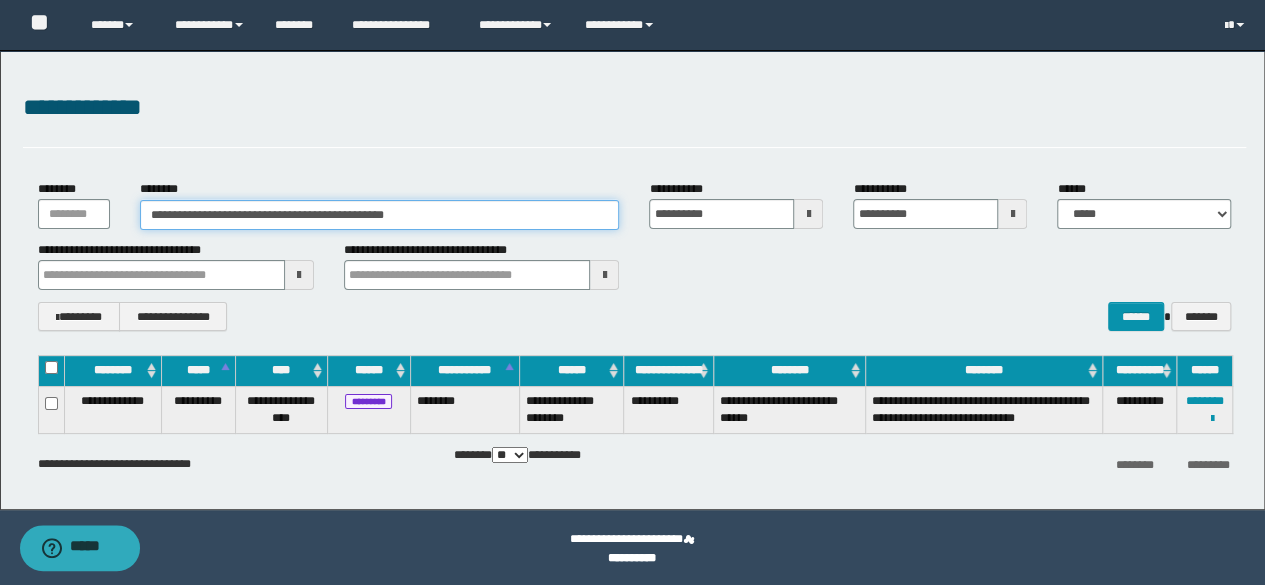 paste 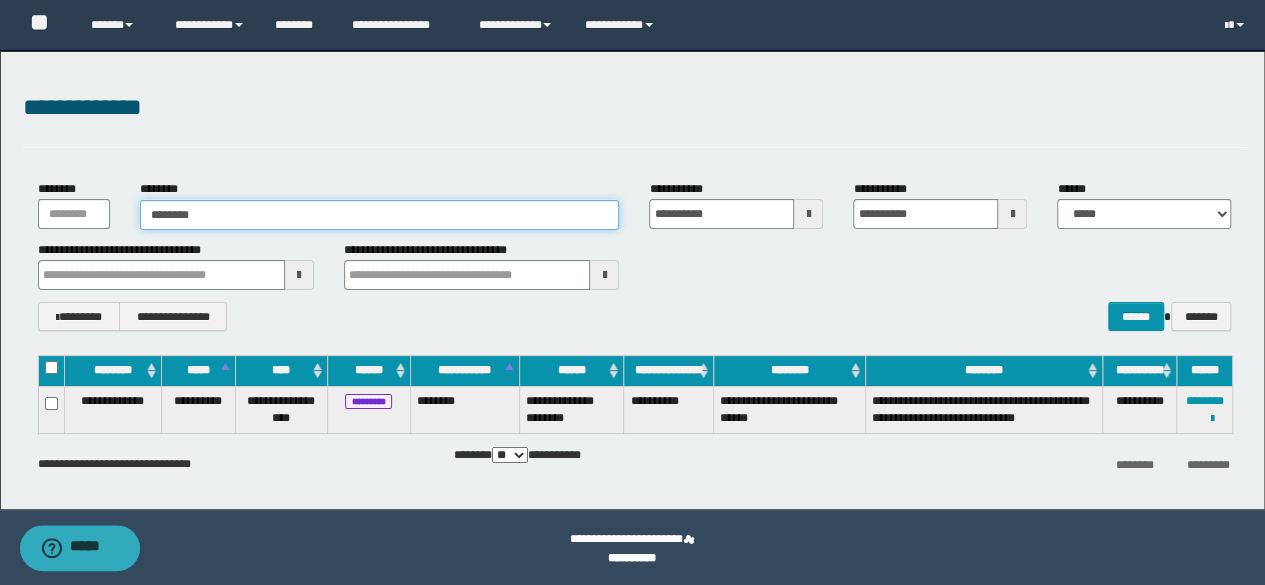 type on "********" 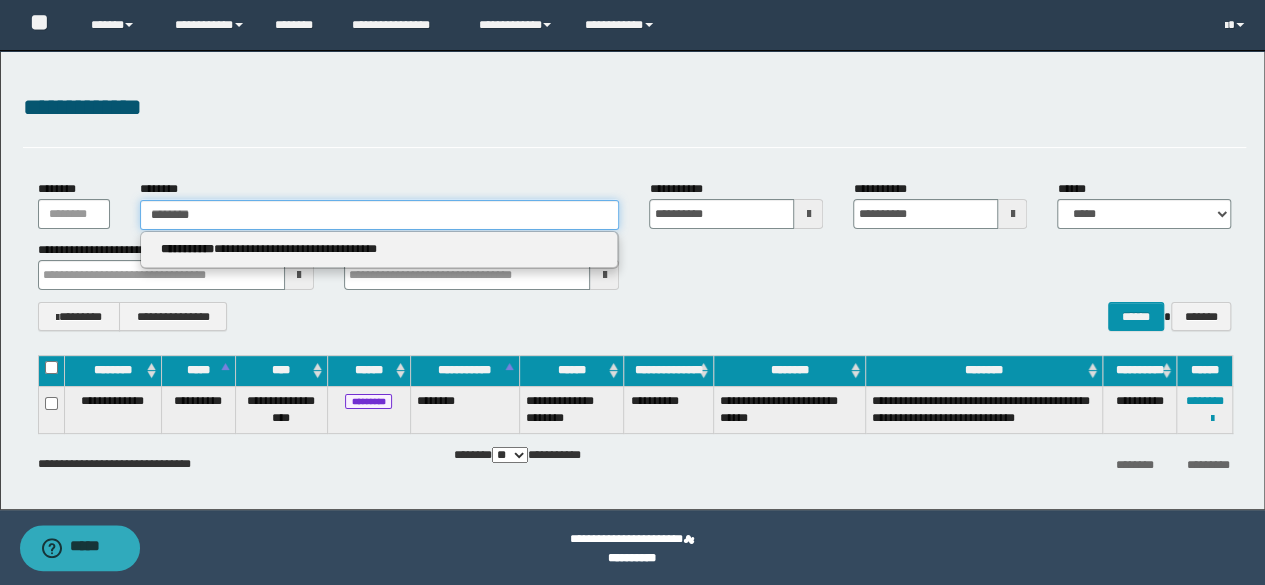 type on "********" 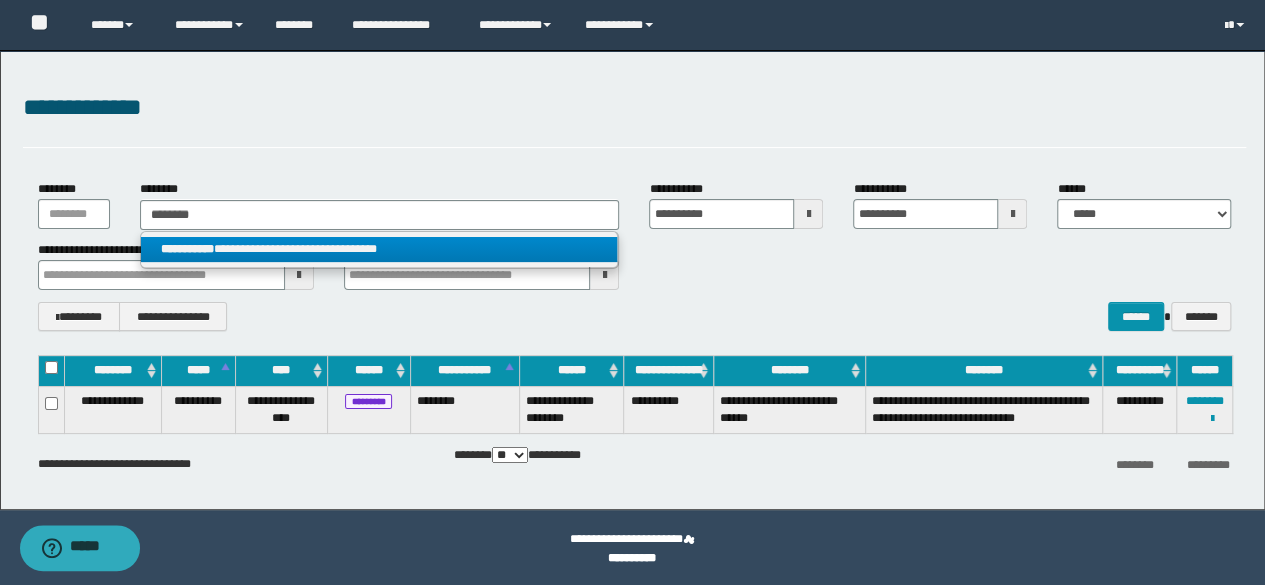 drag, startPoint x: 274, startPoint y: 248, endPoint x: 470, endPoint y: 224, distance: 197.46393 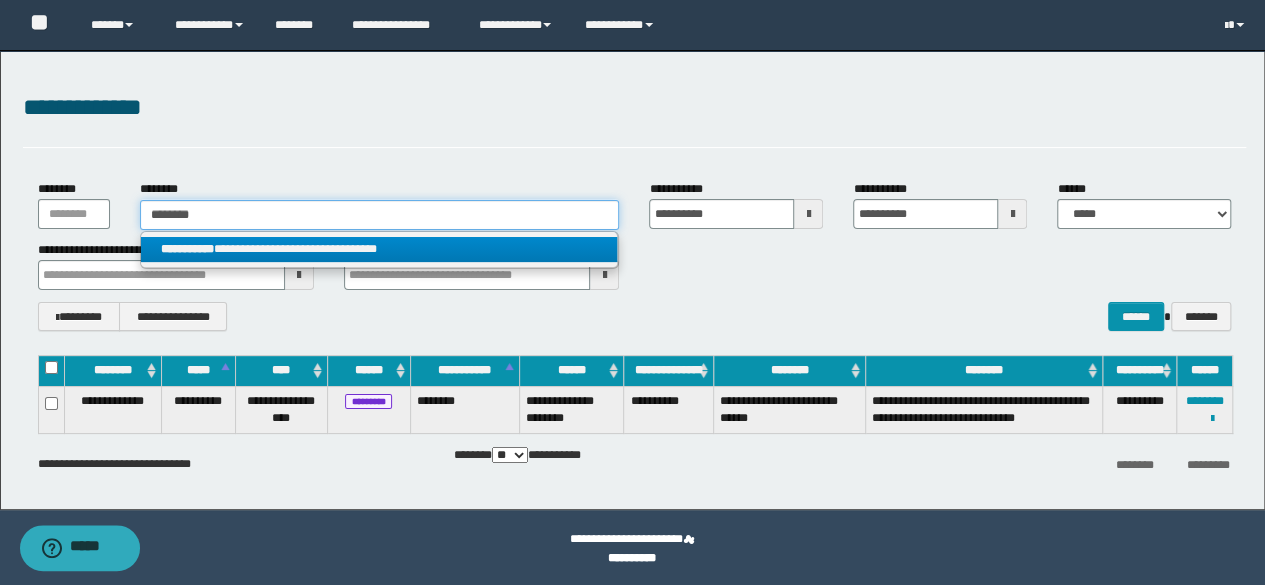 type 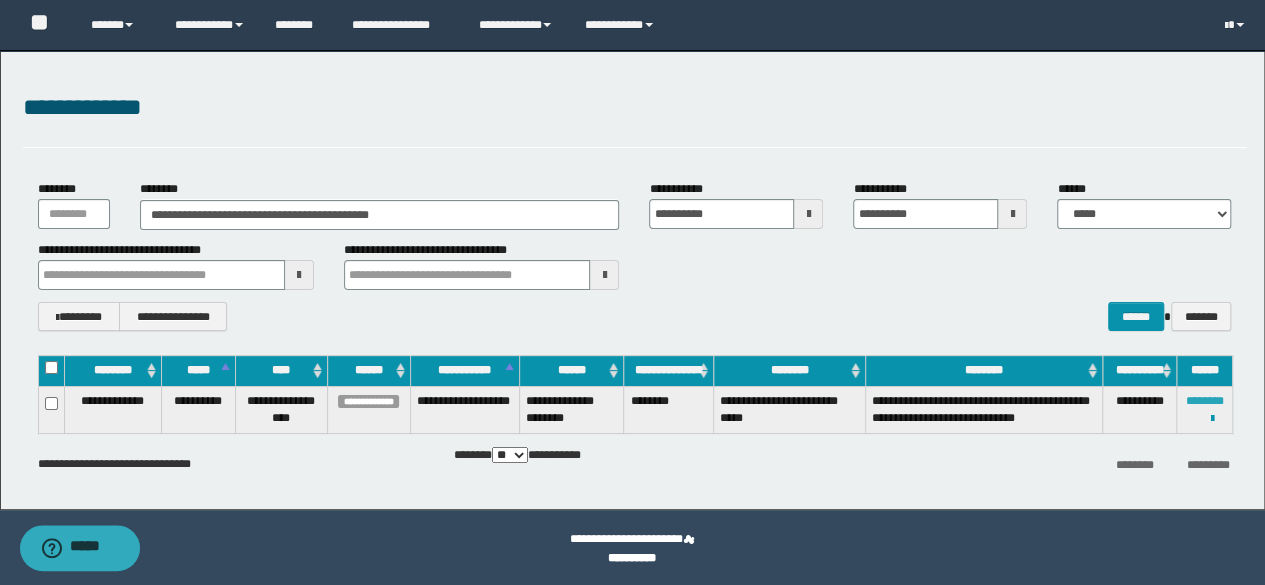 click on "********" at bounding box center [1205, 401] 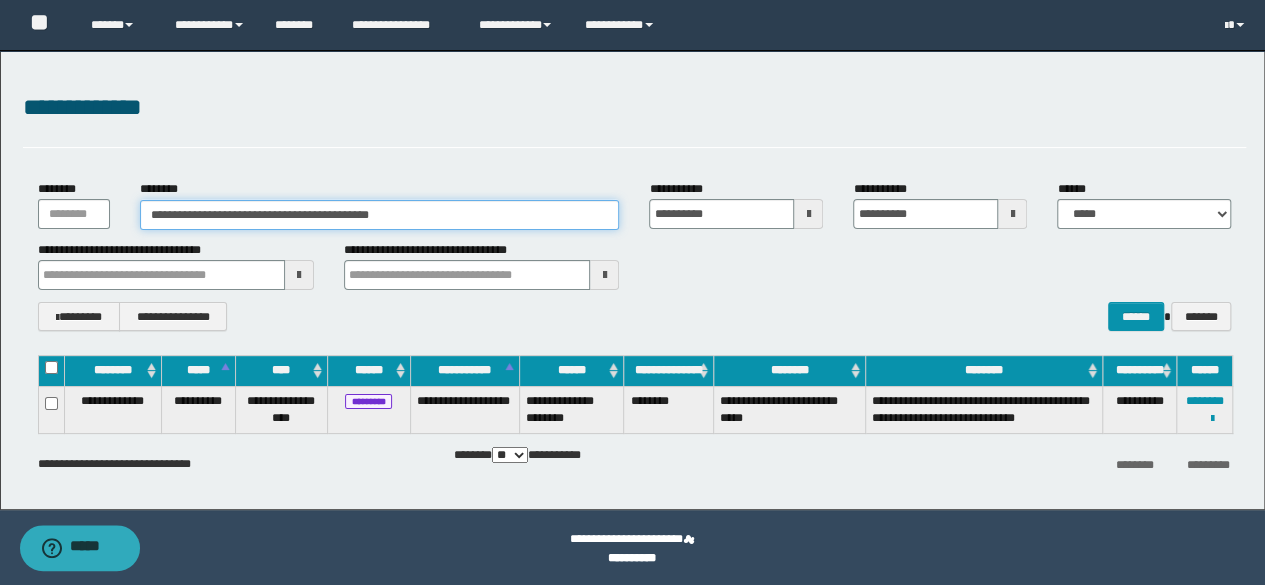 click on "**********" at bounding box center (380, 215) 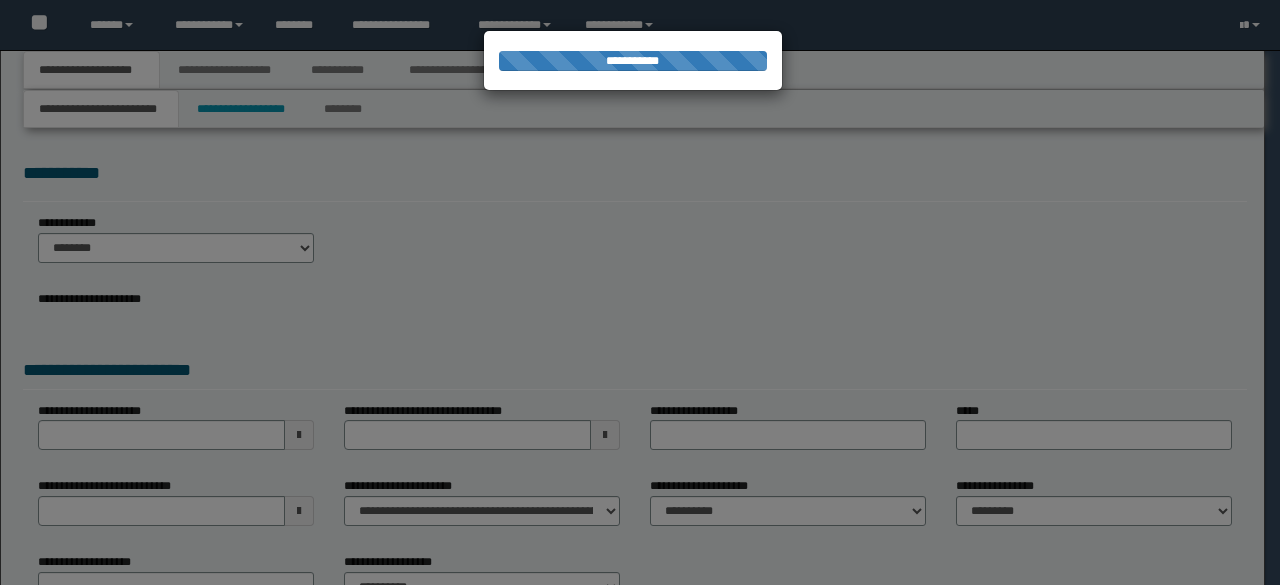 scroll, scrollTop: 0, scrollLeft: 0, axis: both 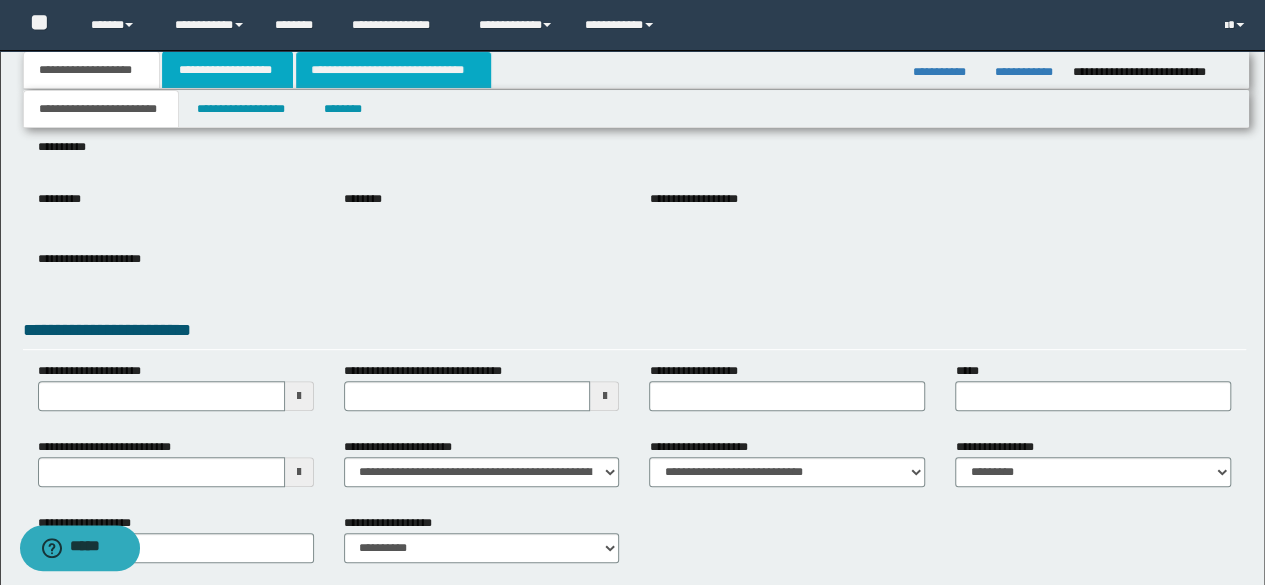 drag, startPoint x: 264, startPoint y: 68, endPoint x: 339, endPoint y: 73, distance: 75.16648 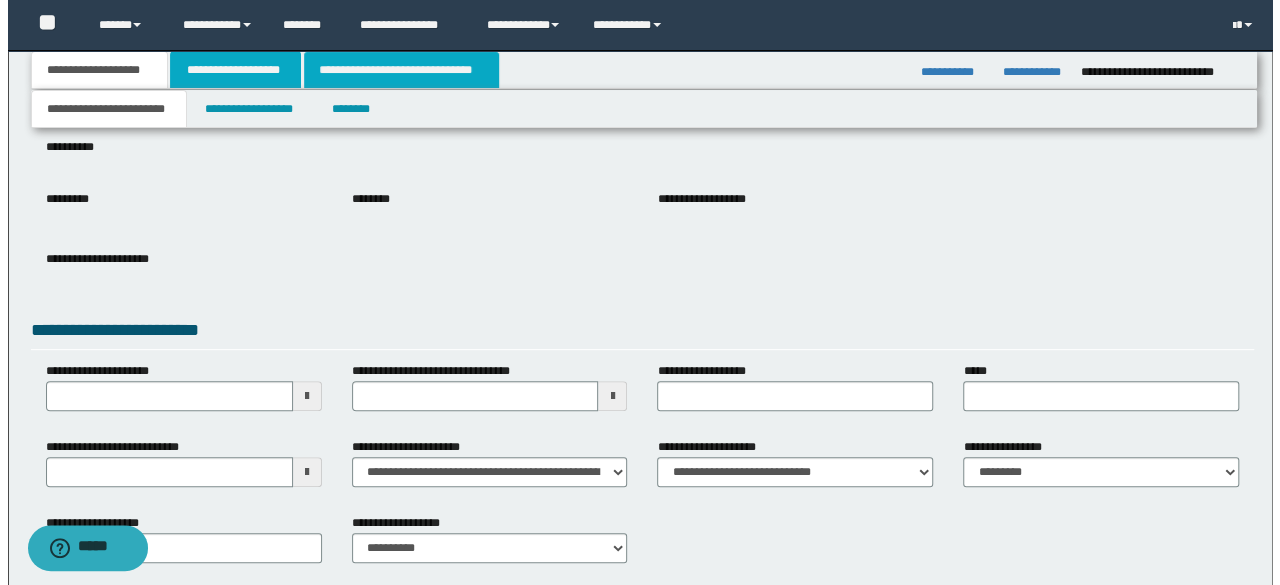 scroll, scrollTop: 0, scrollLeft: 0, axis: both 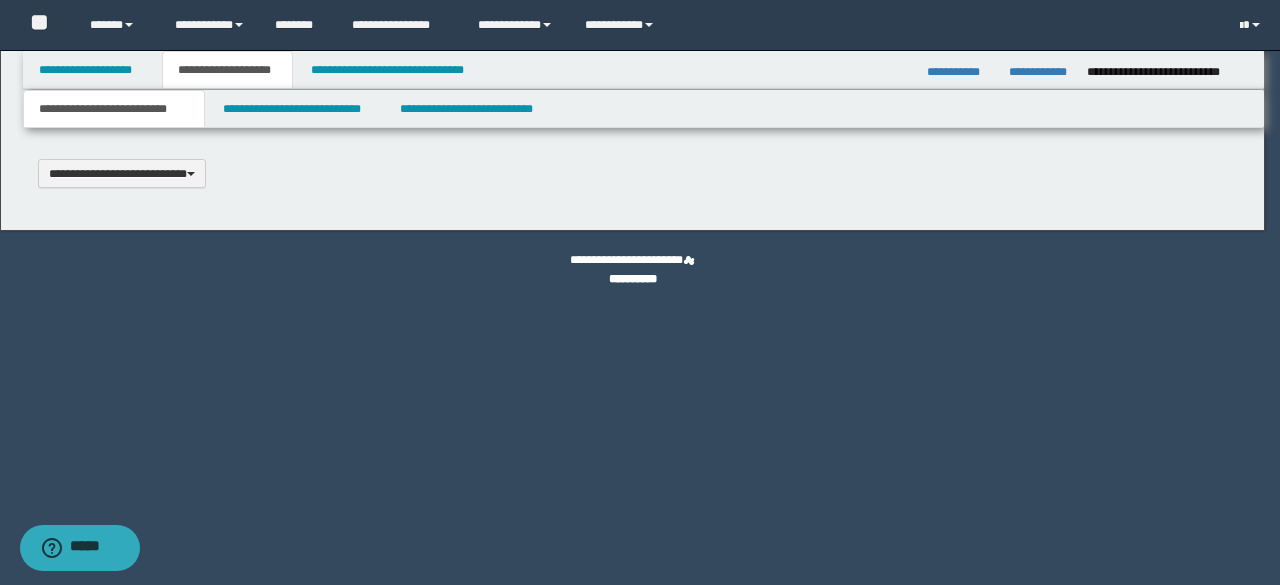 type 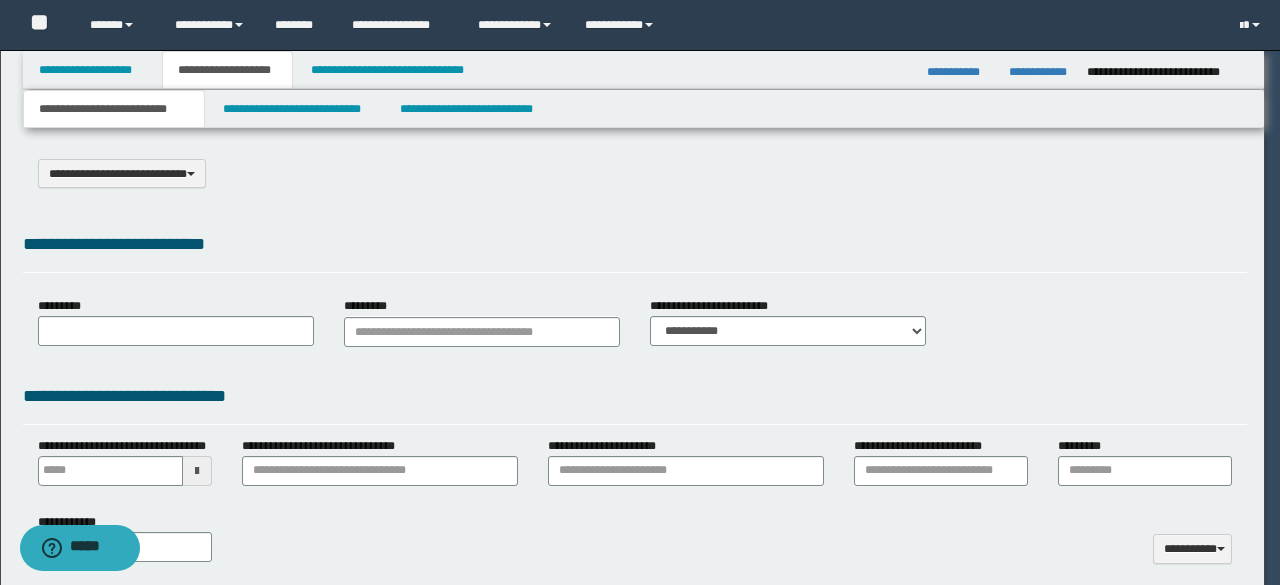 select on "*" 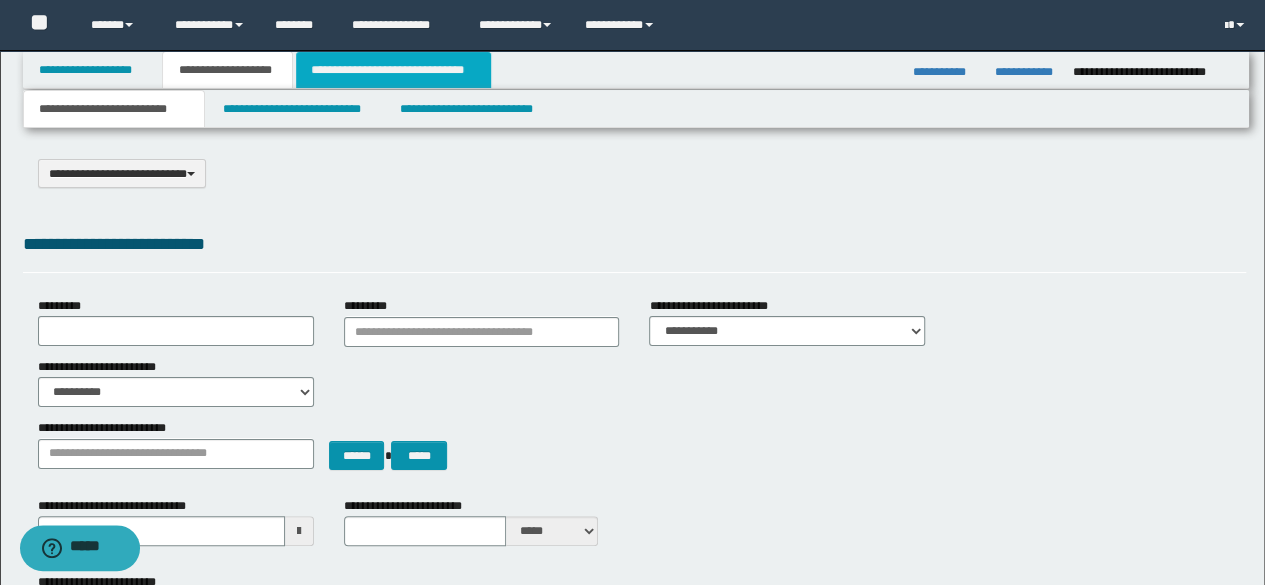 click on "**********" at bounding box center (393, 70) 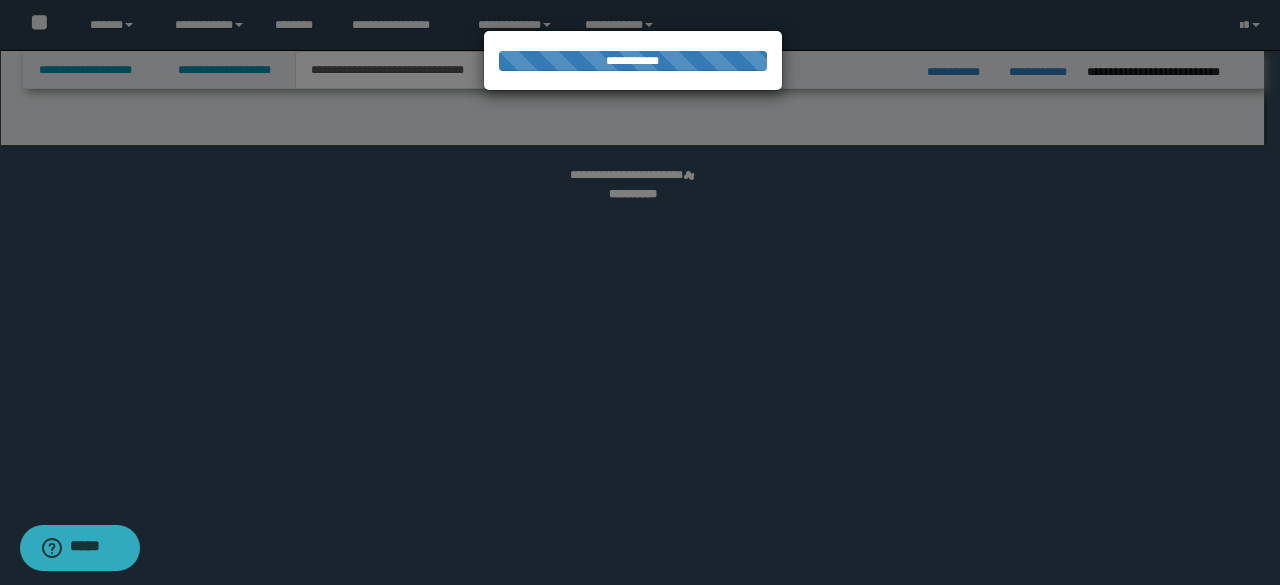 select on "*" 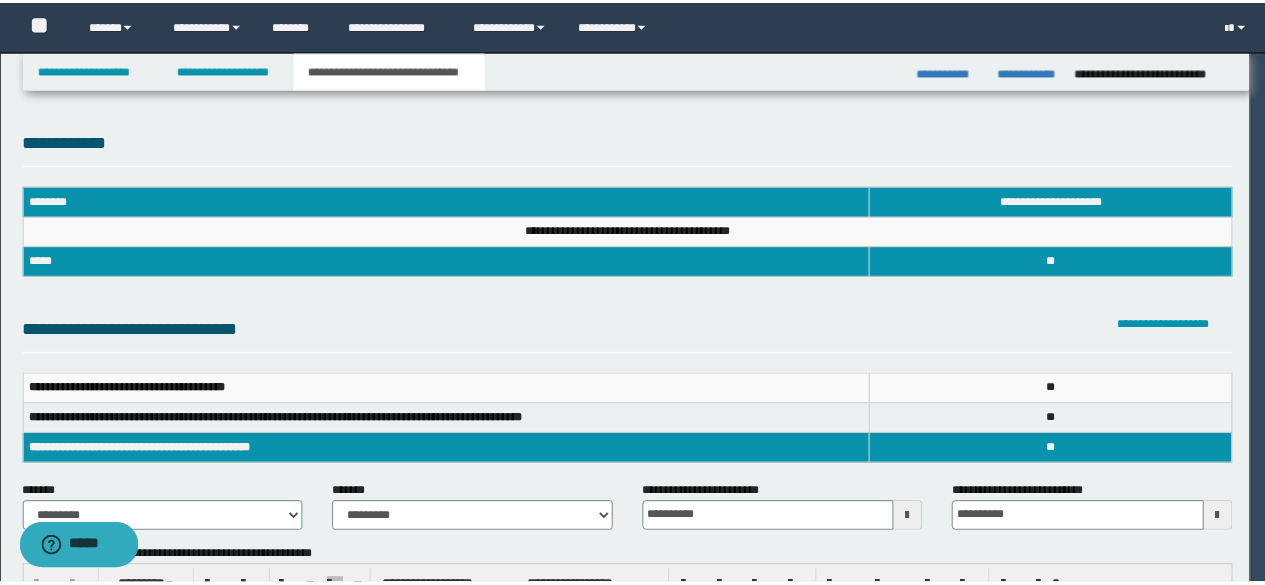 scroll, scrollTop: 0, scrollLeft: 0, axis: both 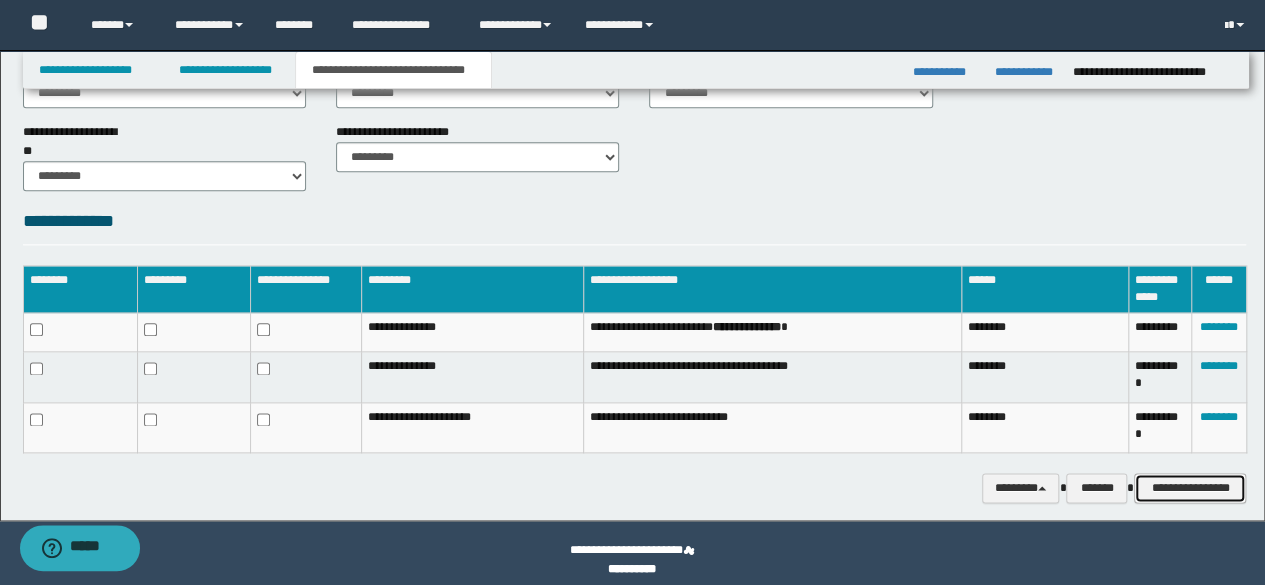 click on "**********" at bounding box center [1190, 487] 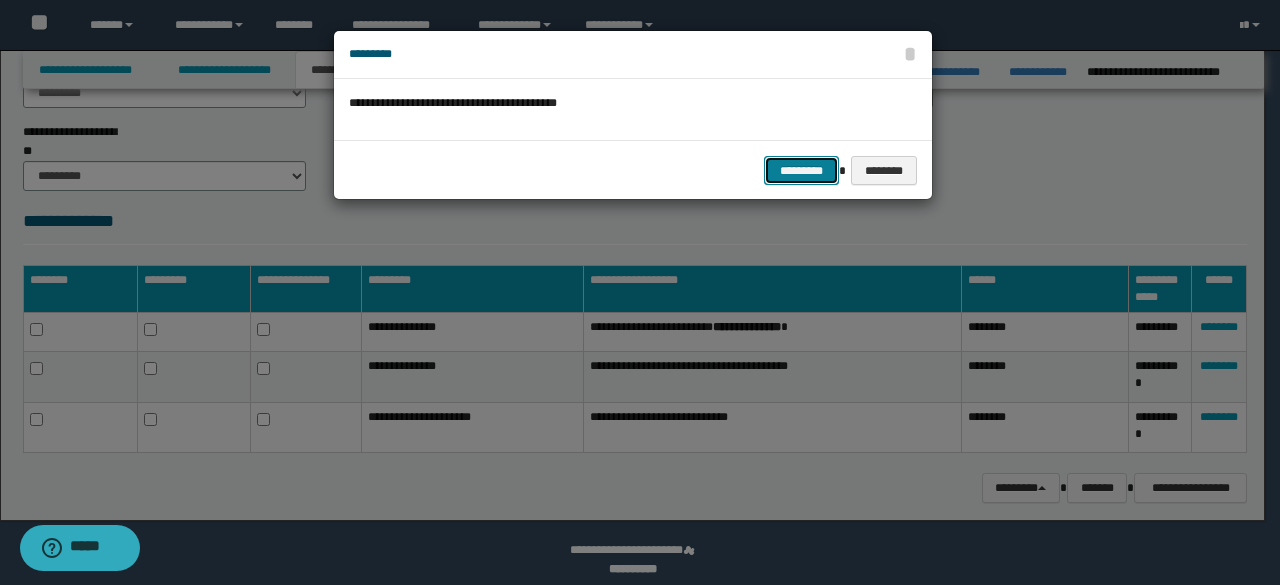 click on "*********" at bounding box center (801, 170) 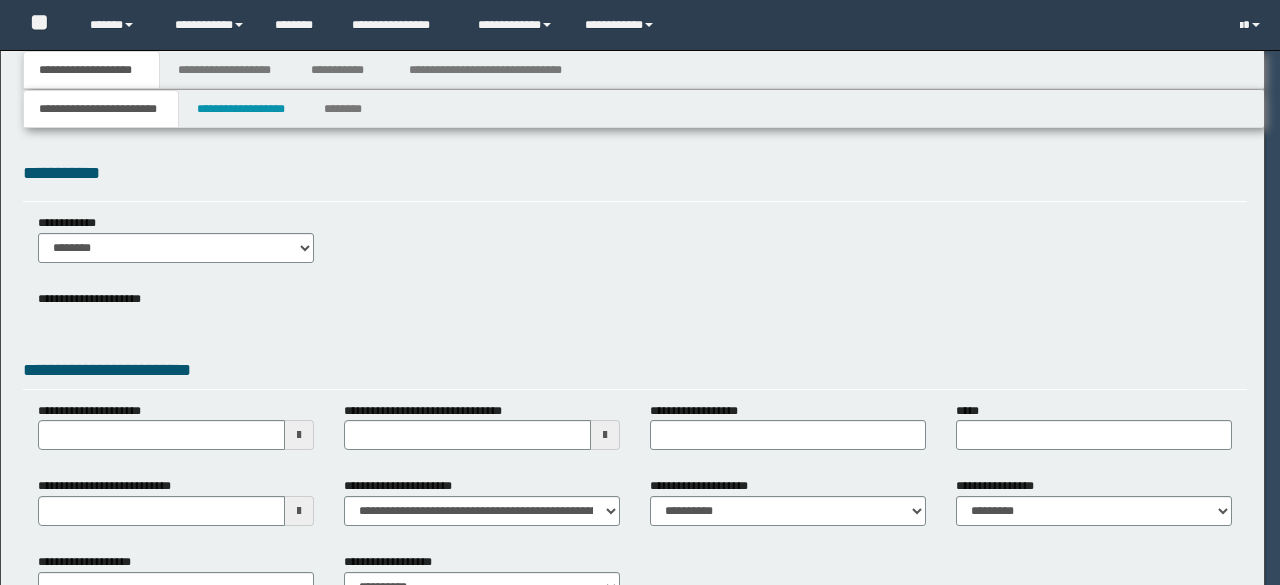 scroll, scrollTop: 0, scrollLeft: 0, axis: both 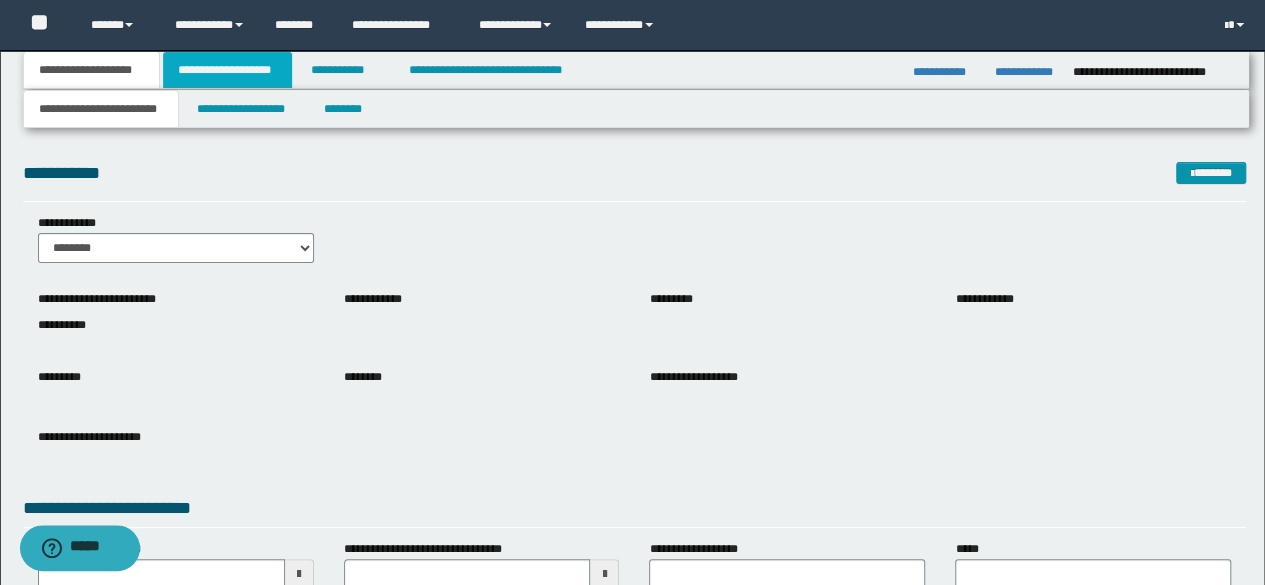 click on "**********" at bounding box center [227, 70] 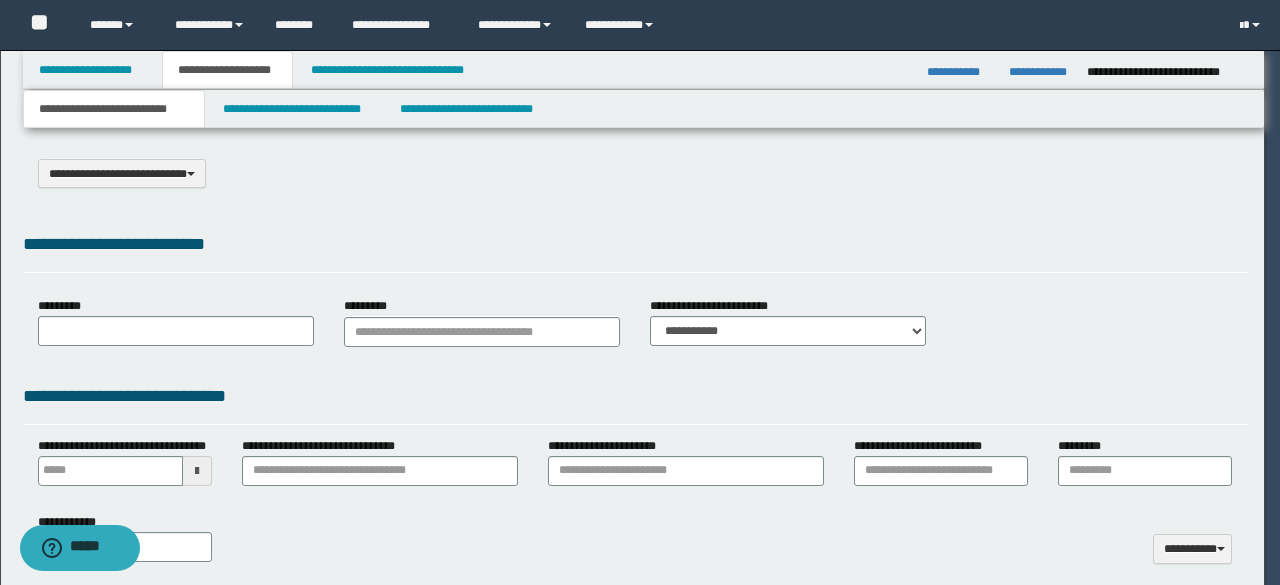 select on "*" 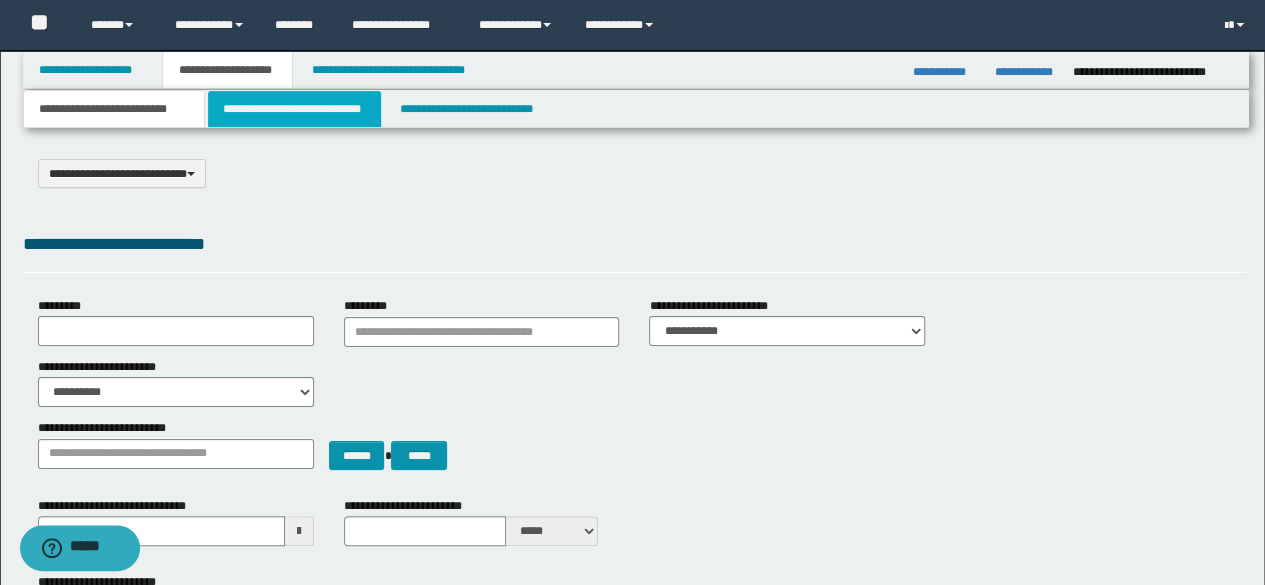 click on "**********" at bounding box center [294, 109] 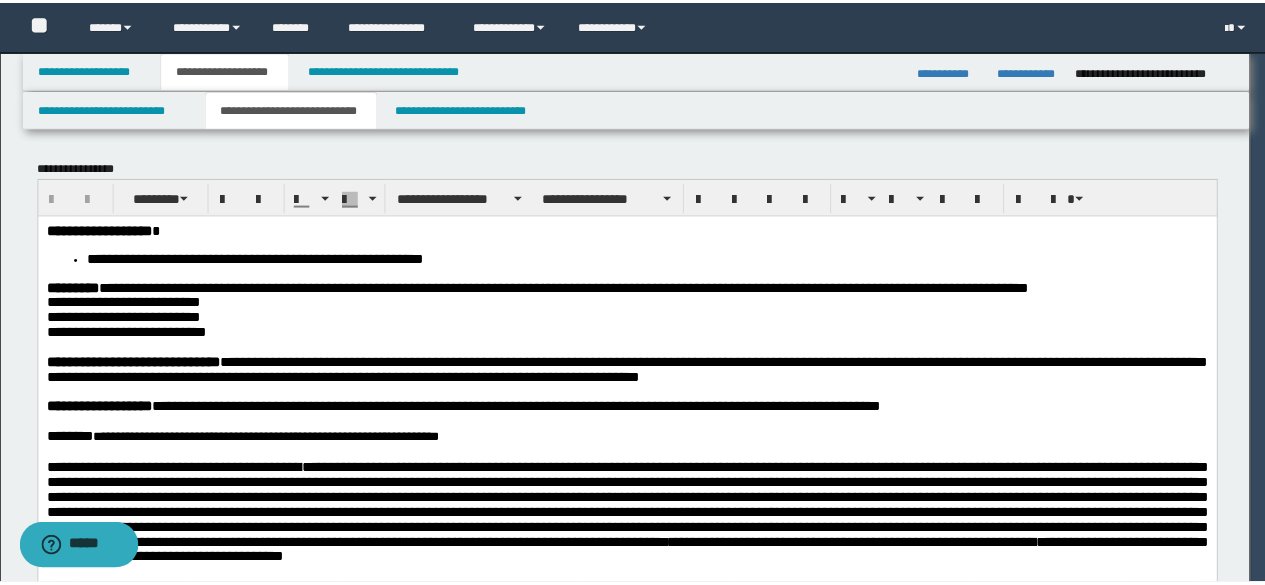 scroll, scrollTop: 0, scrollLeft: 0, axis: both 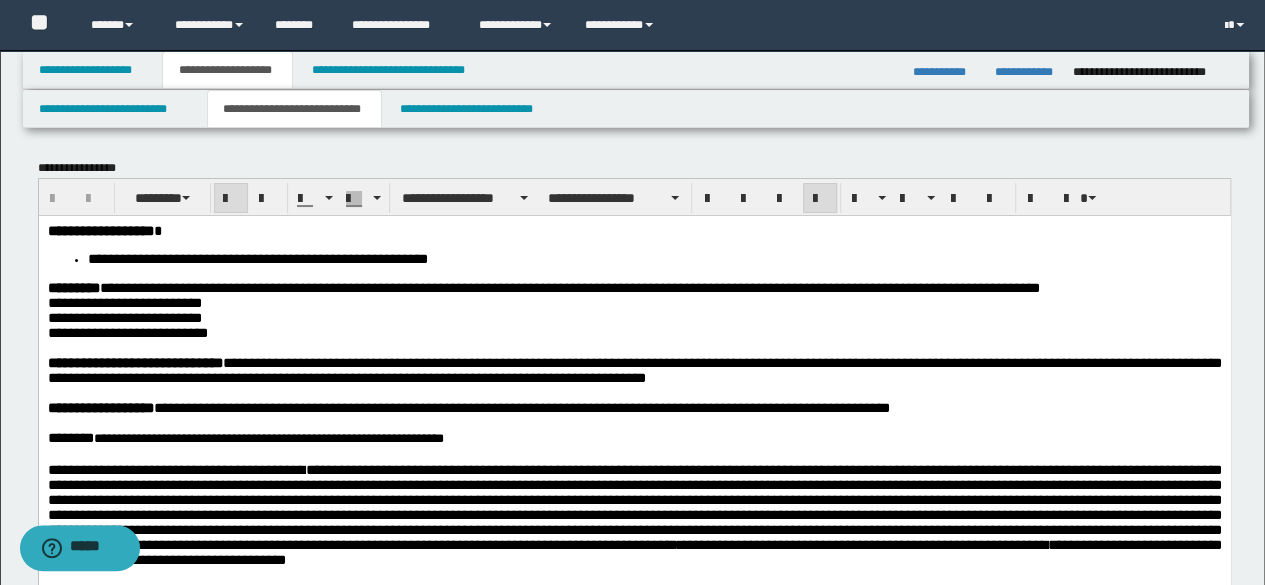 click on "**********" at bounding box center [100, 230] 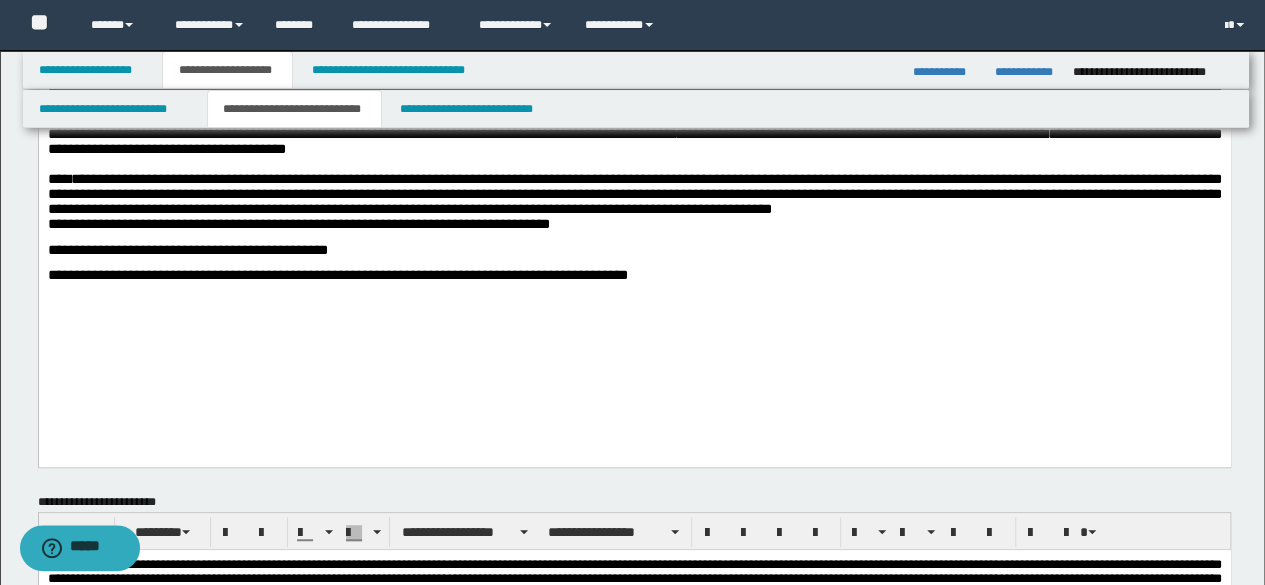 scroll, scrollTop: 600, scrollLeft: 0, axis: vertical 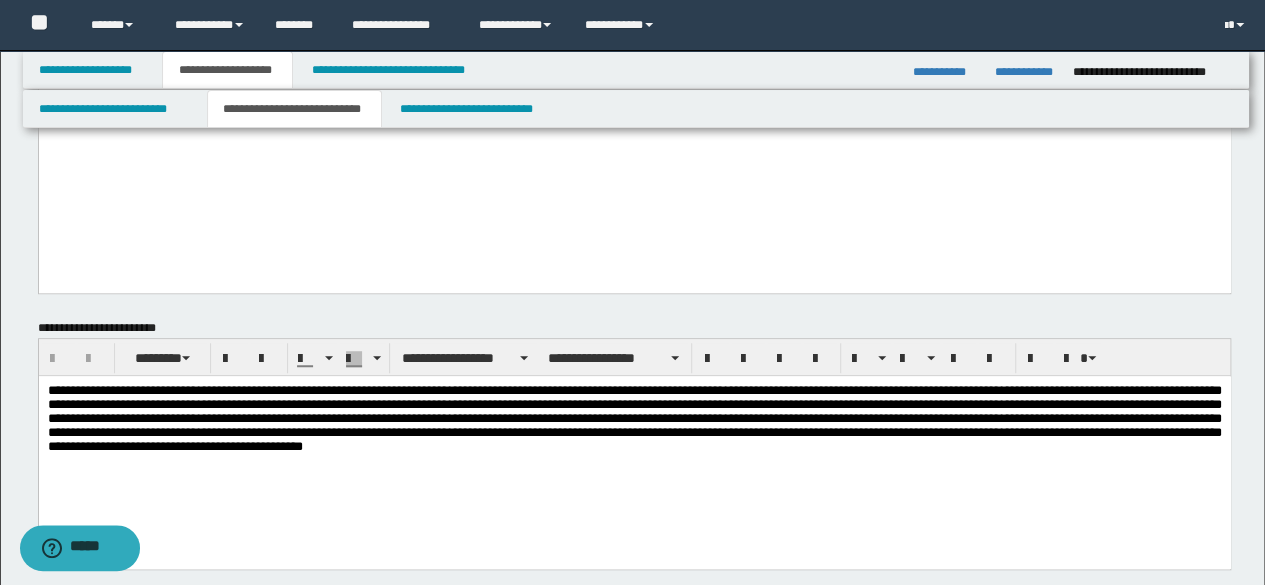 drag, startPoint x: 702, startPoint y: 115, endPoint x: 692, endPoint y: 127, distance: 15.6205 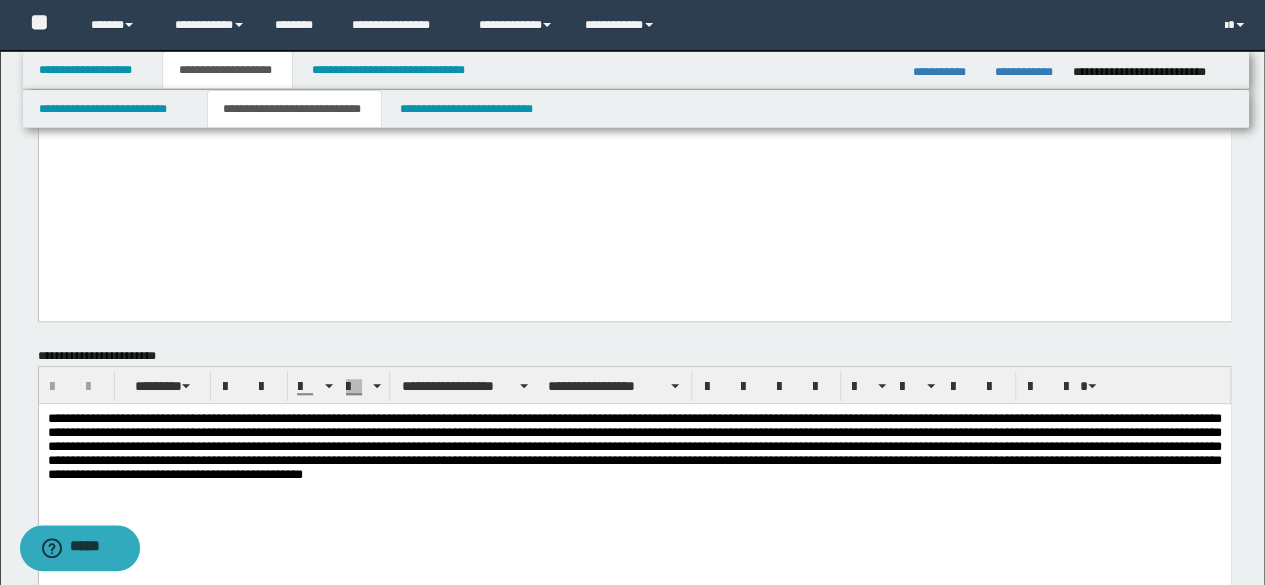 click on "**********" at bounding box center [634, 472] 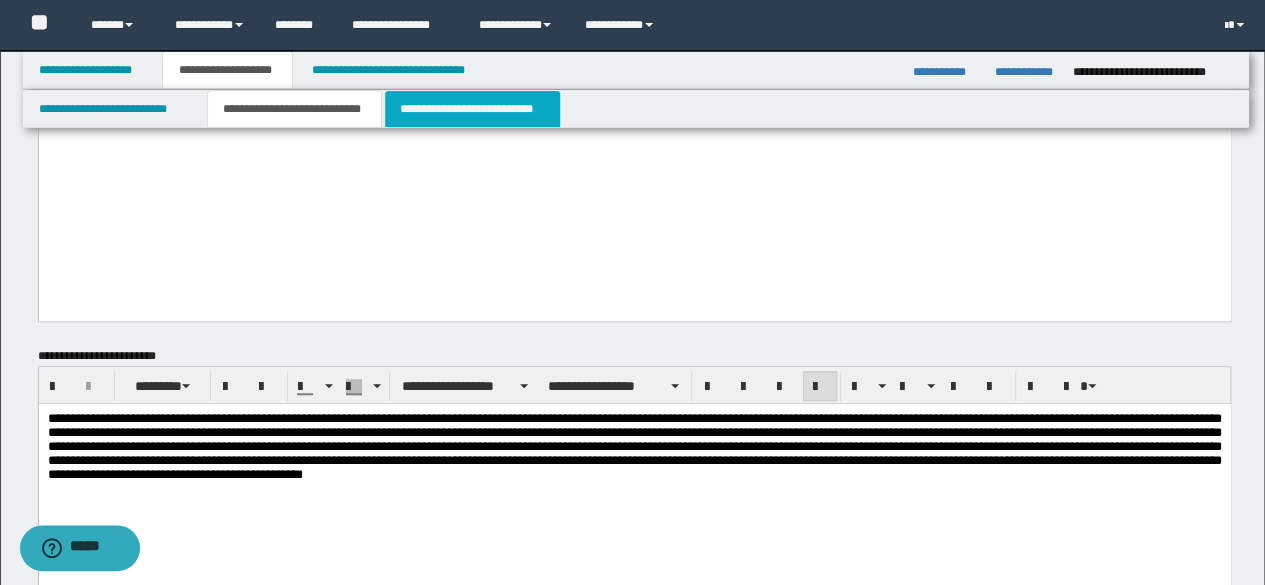 click on "**********" at bounding box center (472, 109) 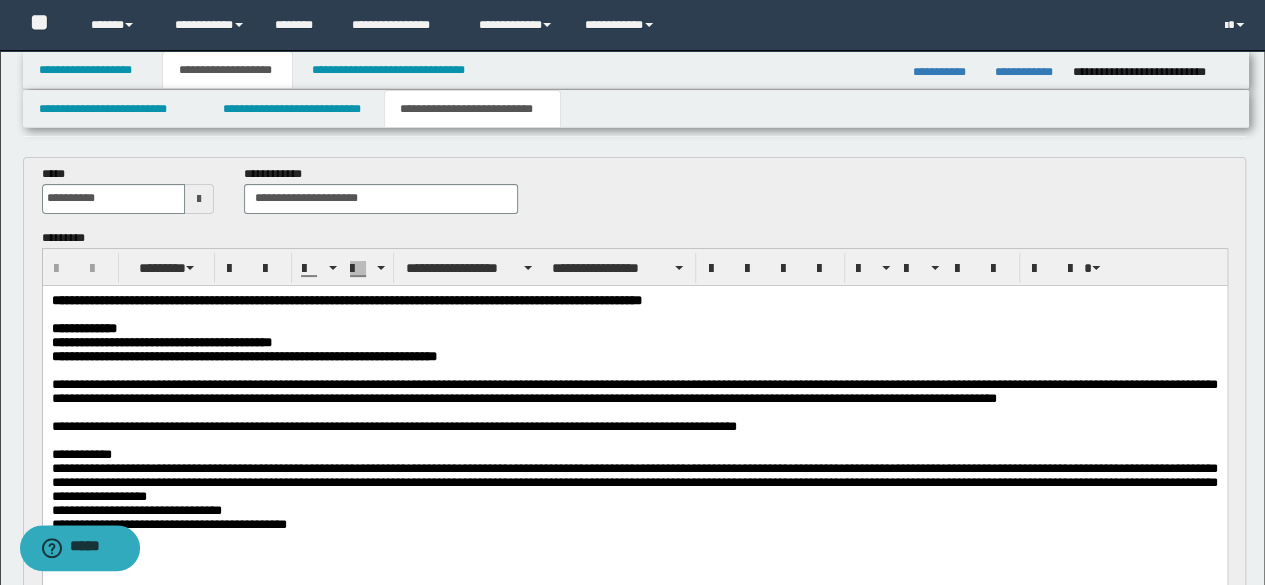 scroll, scrollTop: 100, scrollLeft: 0, axis: vertical 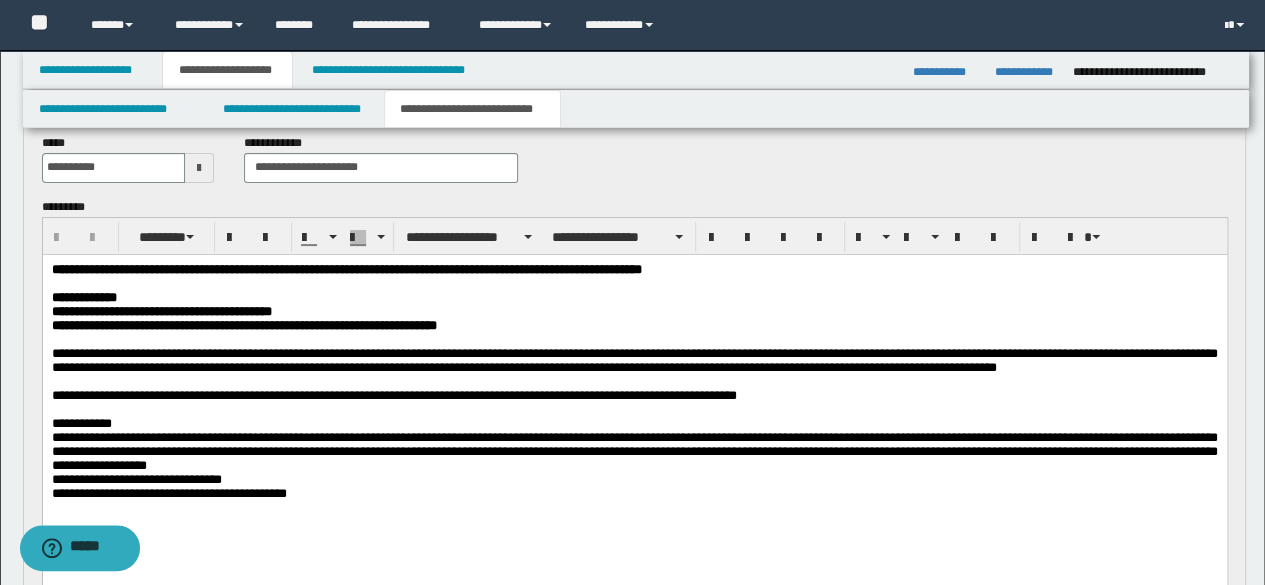 click on "**********" at bounding box center (634, 493) 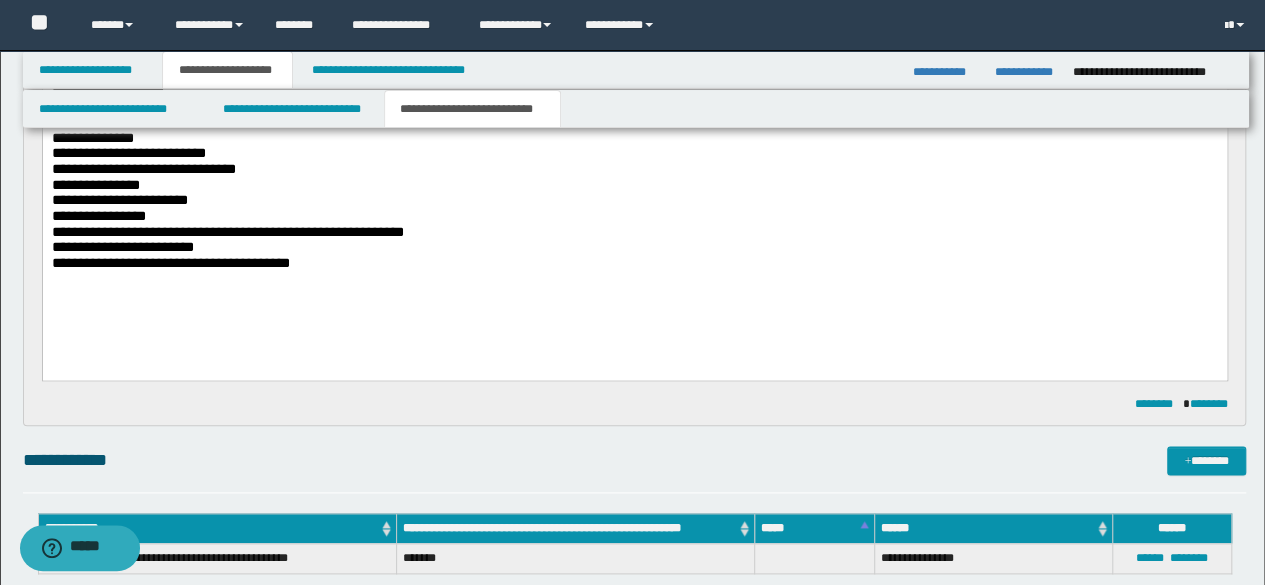 scroll, scrollTop: 1100, scrollLeft: 0, axis: vertical 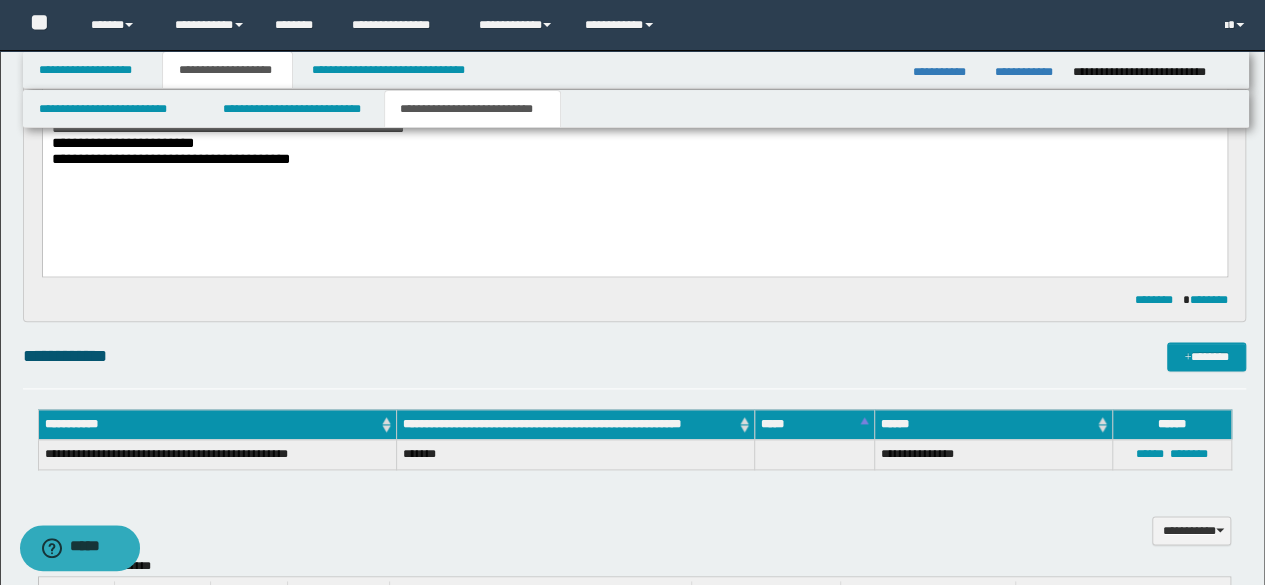 click on "**********" at bounding box center [634, 42] 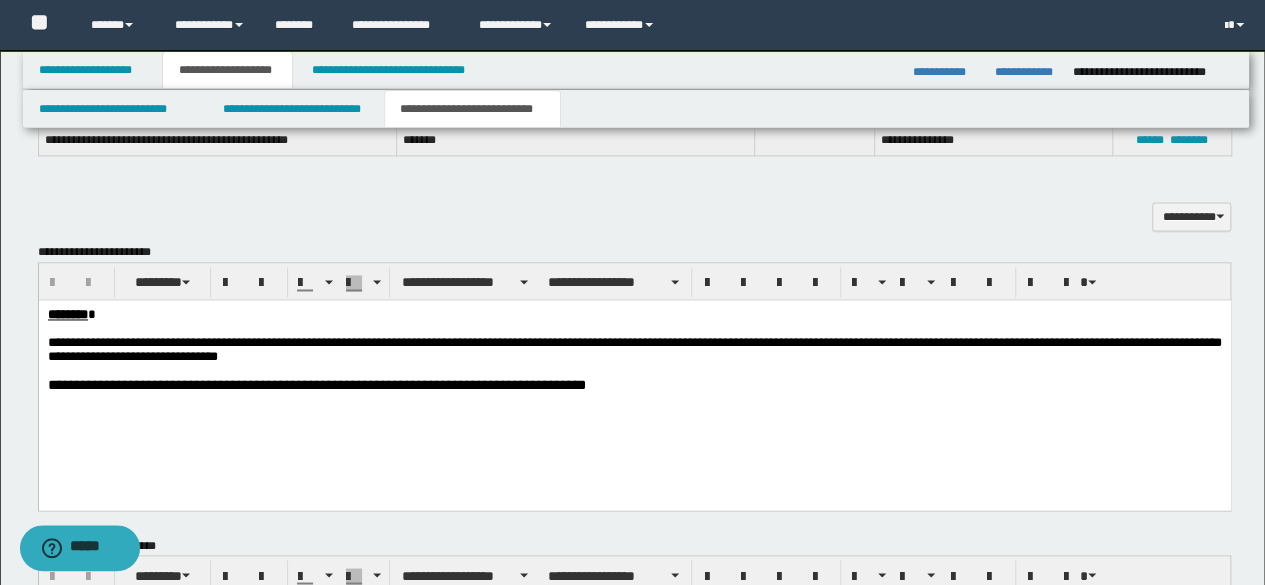 scroll, scrollTop: 1600, scrollLeft: 0, axis: vertical 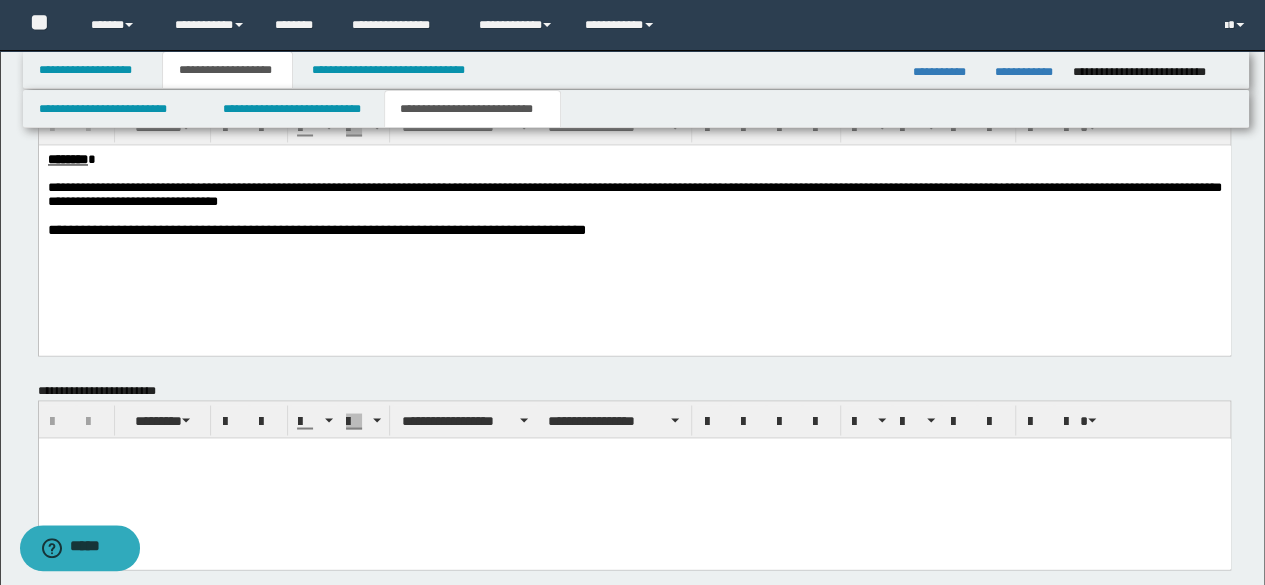 click on "**********" at bounding box center [634, 219] 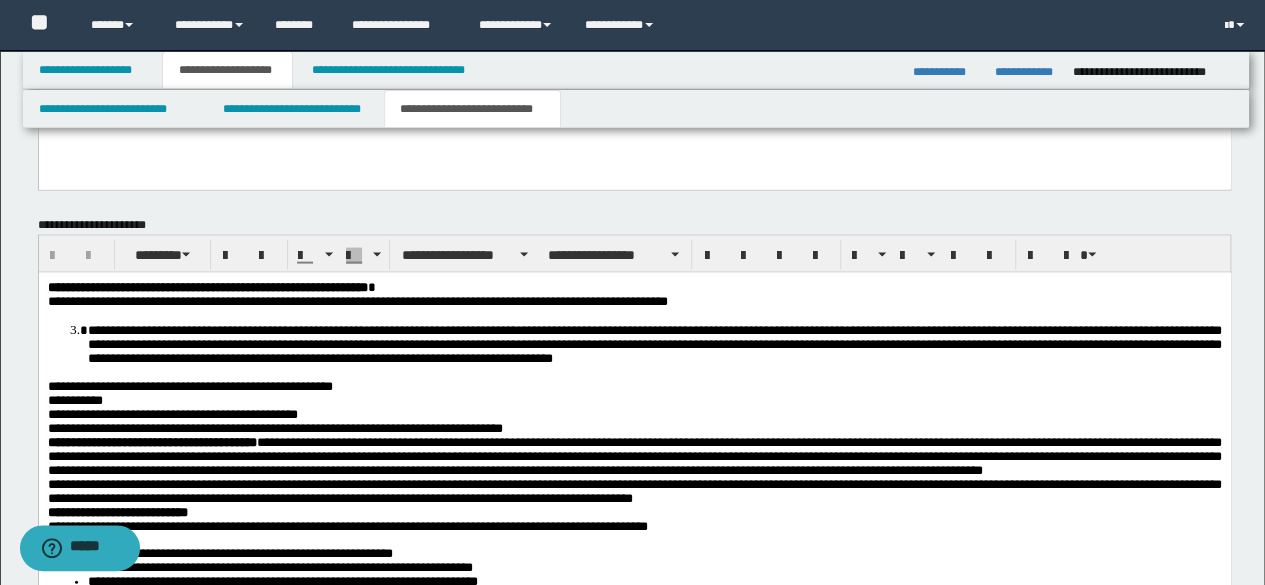 scroll, scrollTop: 2000, scrollLeft: 0, axis: vertical 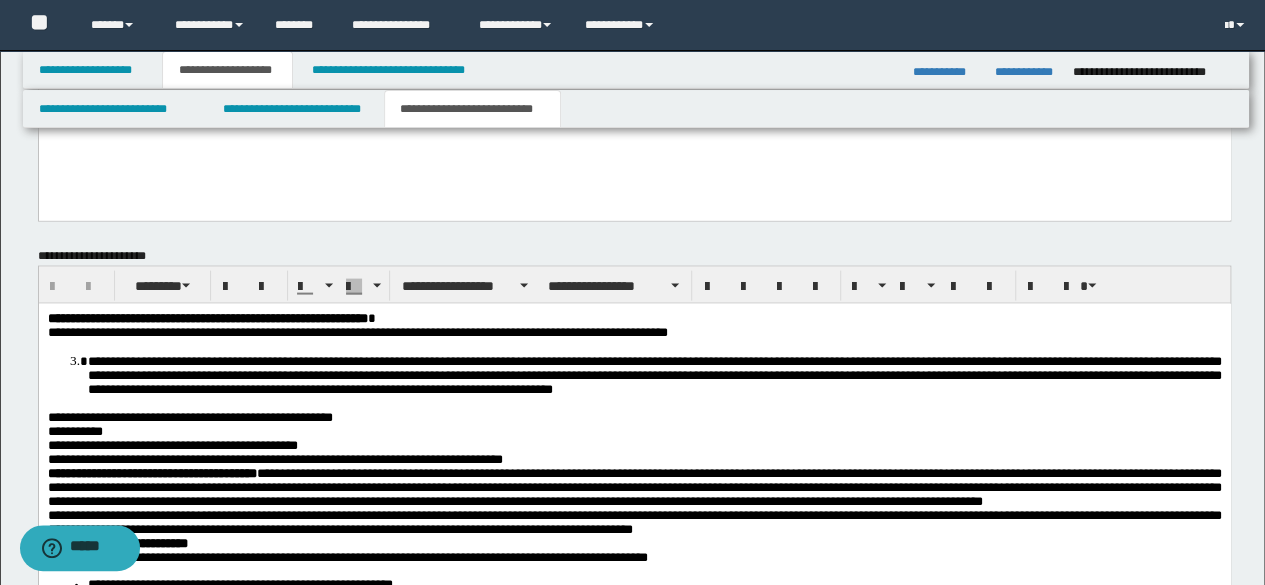 drag, startPoint x: 340, startPoint y: 213, endPoint x: 347, endPoint y: 204, distance: 11.401754 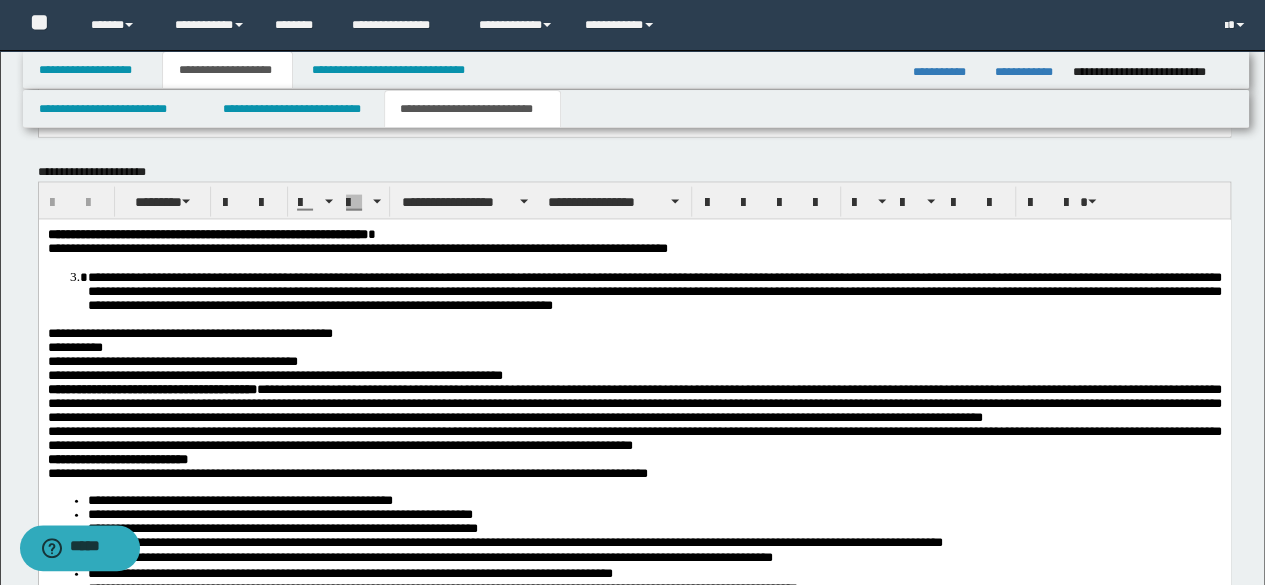 scroll, scrollTop: 2378, scrollLeft: 0, axis: vertical 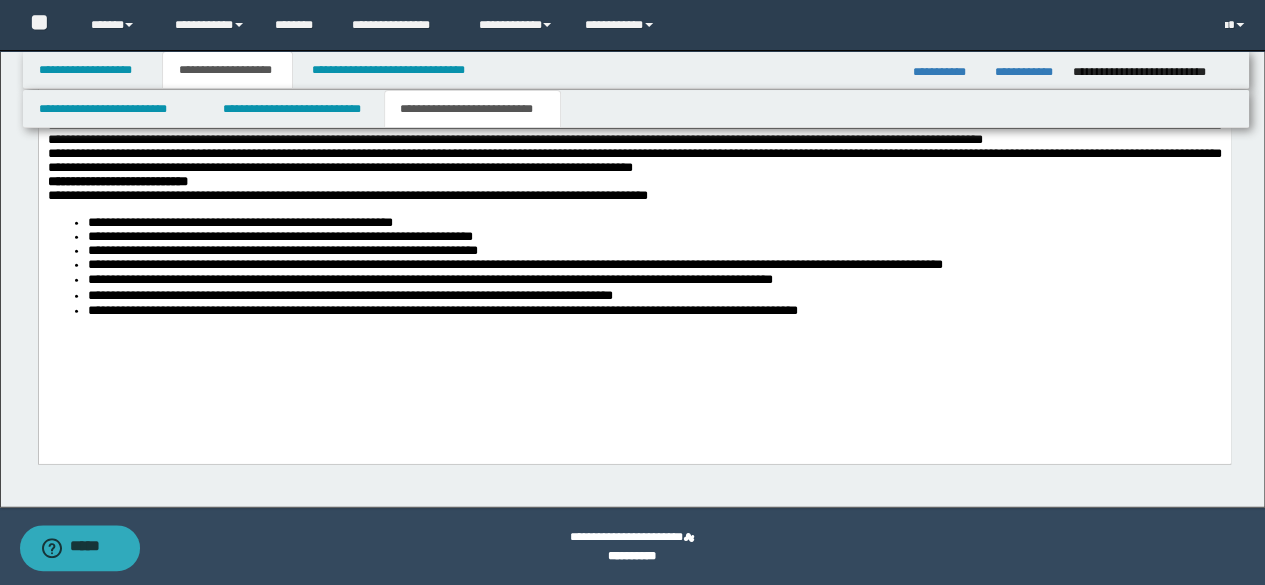 click on "**********" at bounding box center [634, 167] 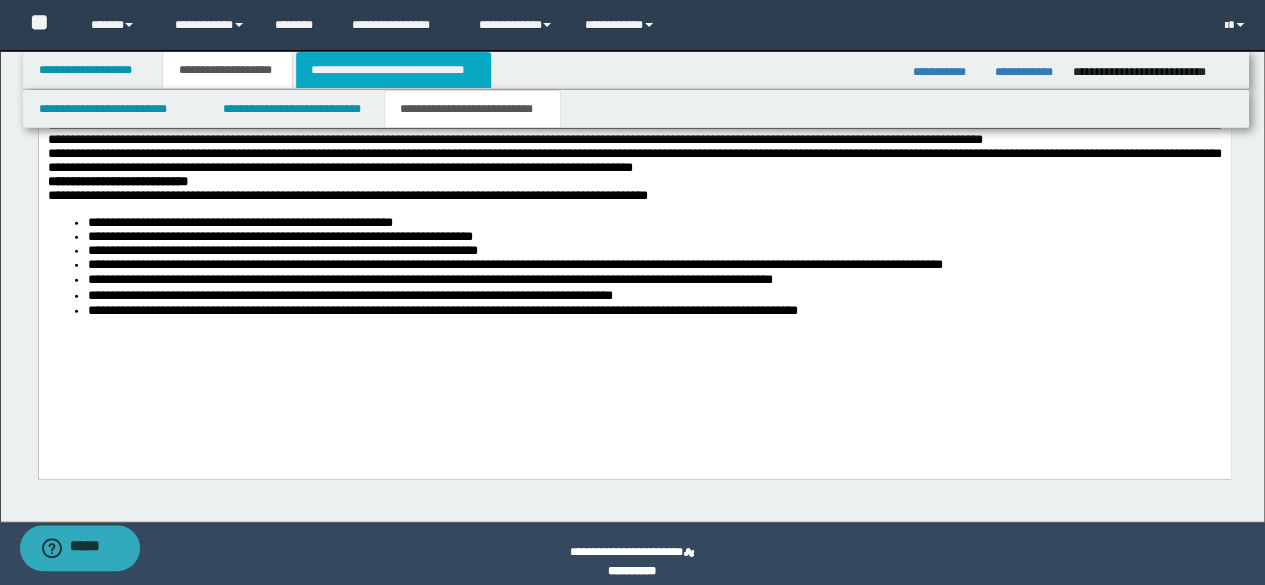 click on "**********" at bounding box center [393, 70] 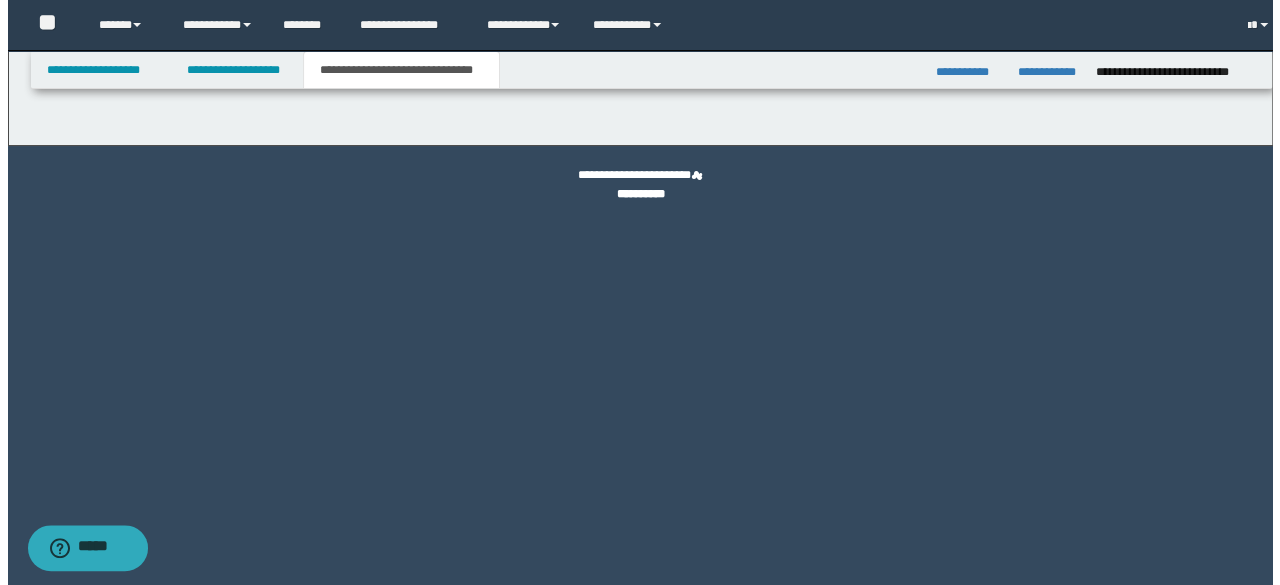 scroll, scrollTop: 0, scrollLeft: 0, axis: both 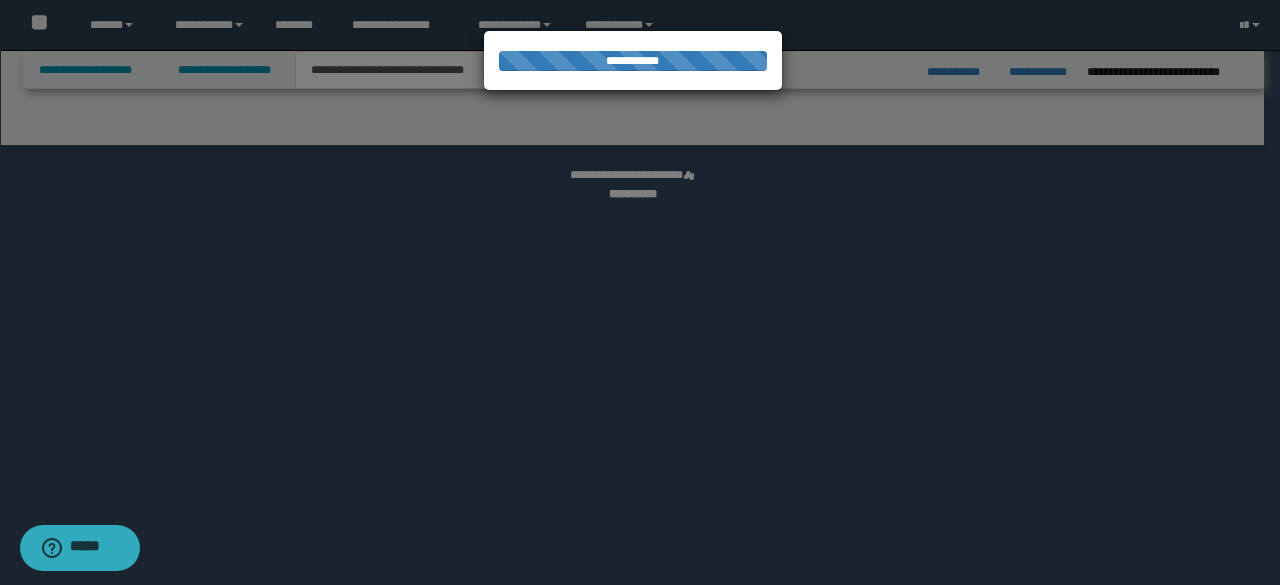 select on "*" 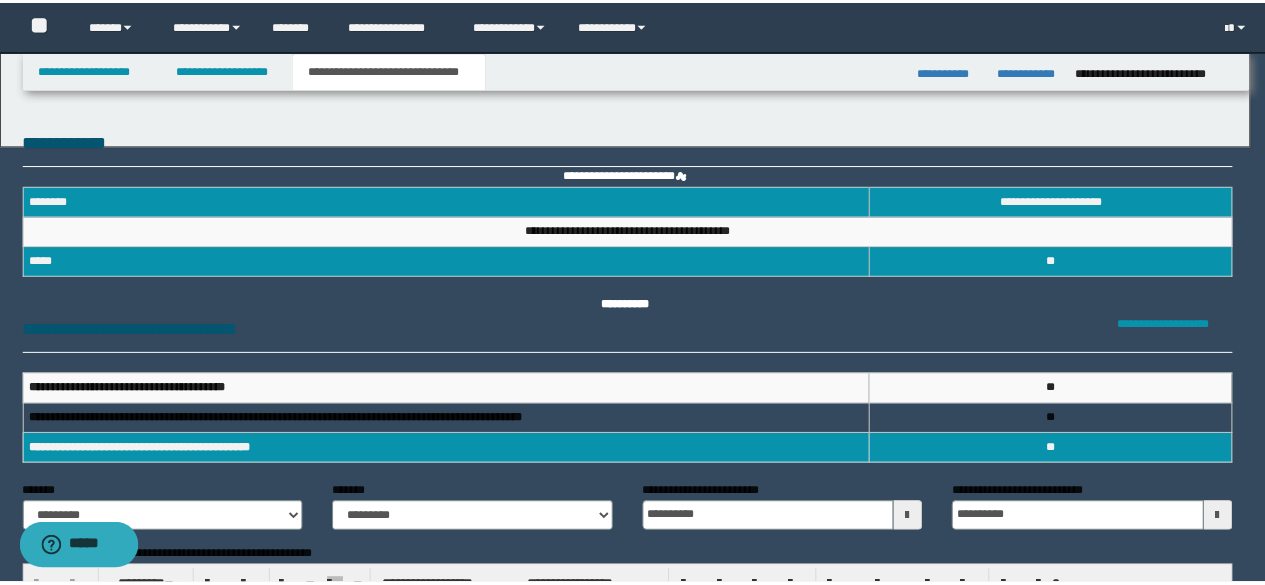 scroll, scrollTop: 0, scrollLeft: 0, axis: both 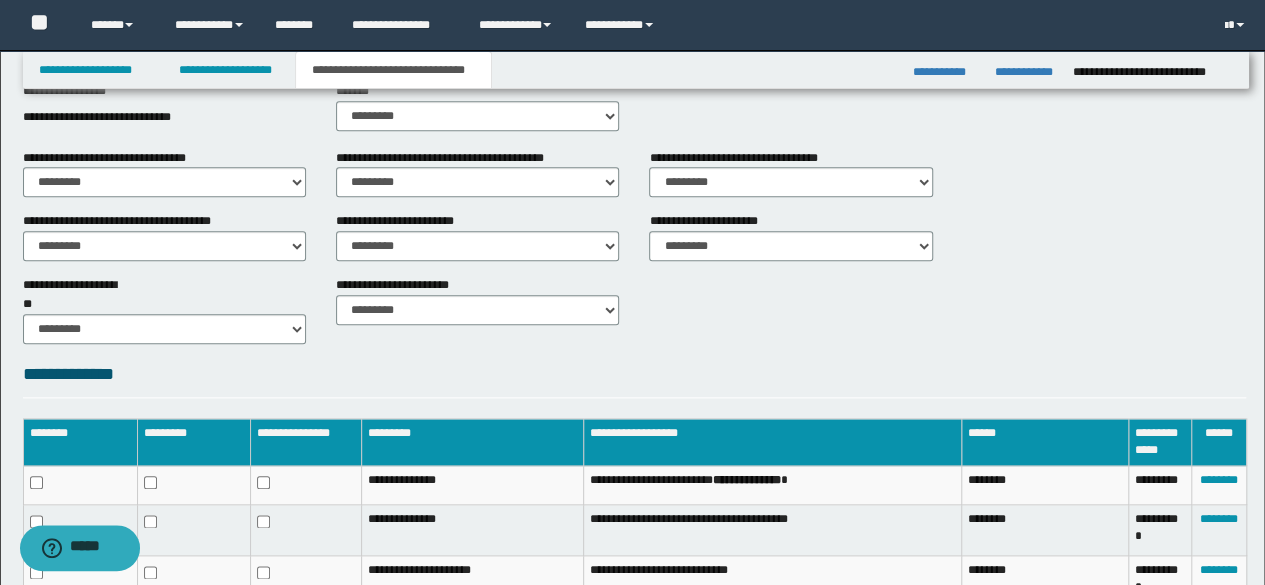 drag, startPoint x: 1250, startPoint y: 510, endPoint x: 1246, endPoint y: 533, distance: 23.345236 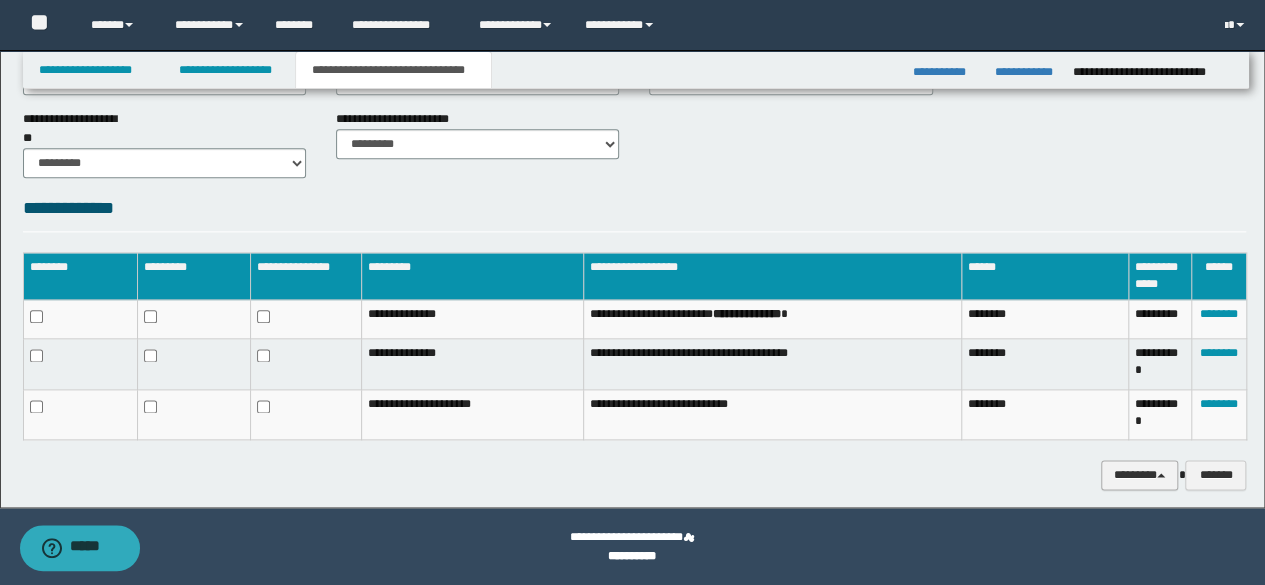 click on "********" at bounding box center (1140, 474) 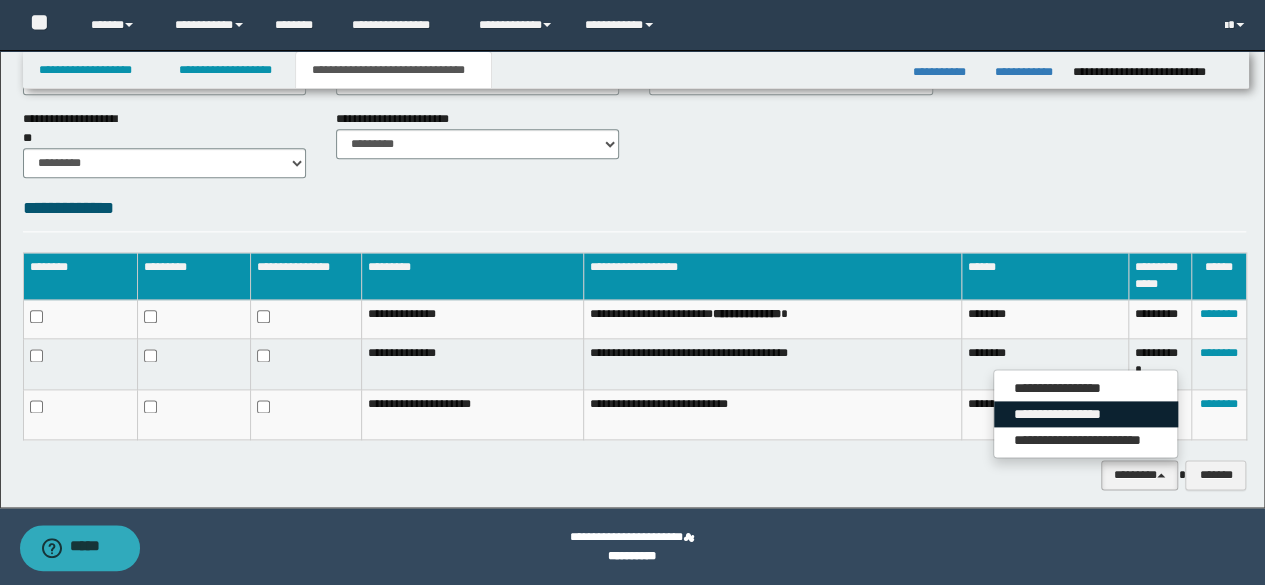click on "**********" at bounding box center (1086, 414) 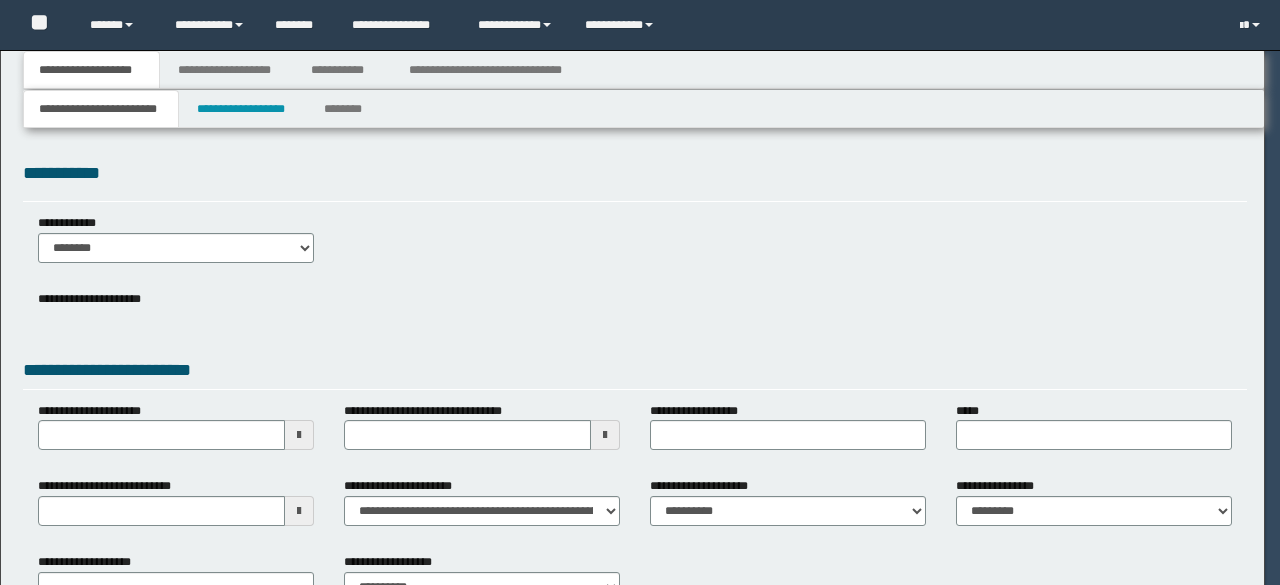 scroll, scrollTop: 0, scrollLeft: 0, axis: both 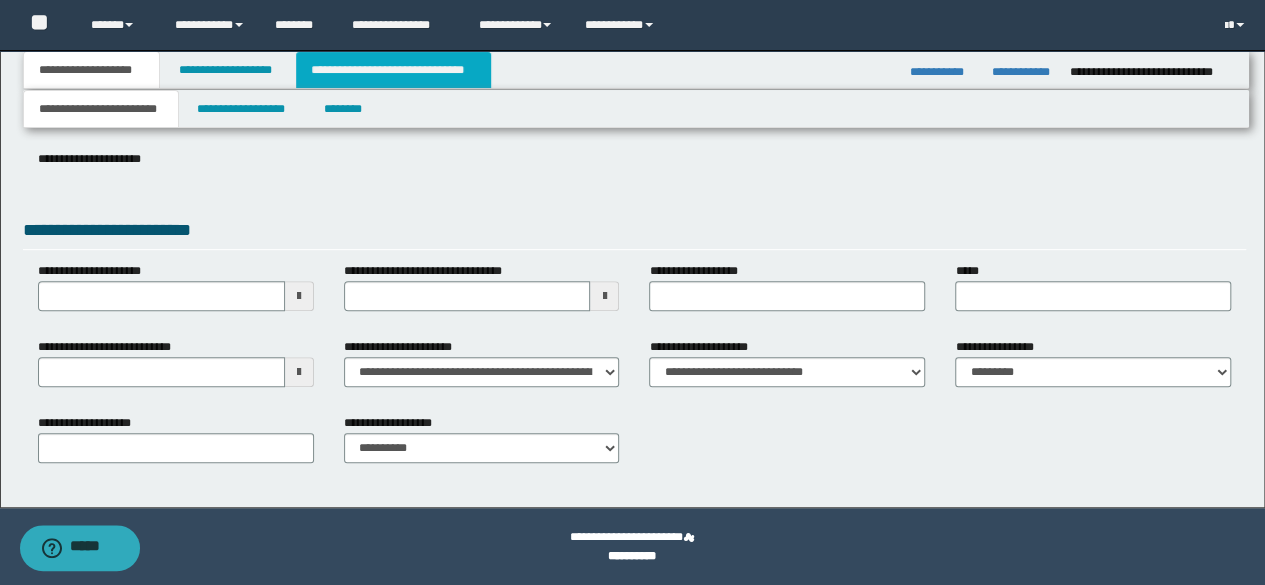 click on "**********" at bounding box center (393, 70) 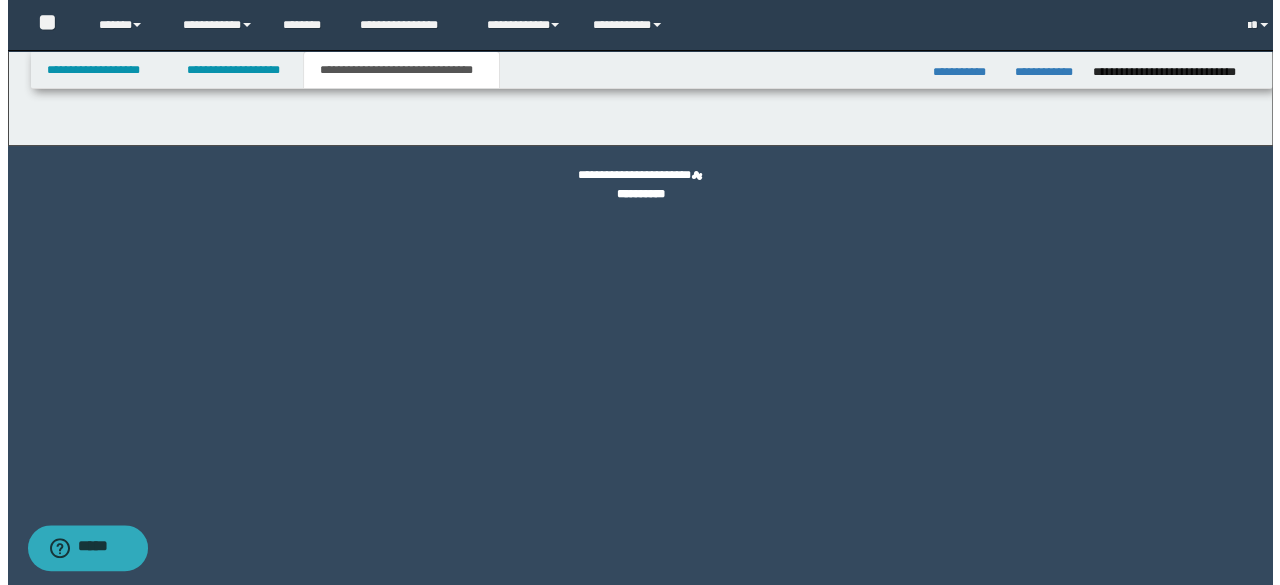 scroll, scrollTop: 0, scrollLeft: 0, axis: both 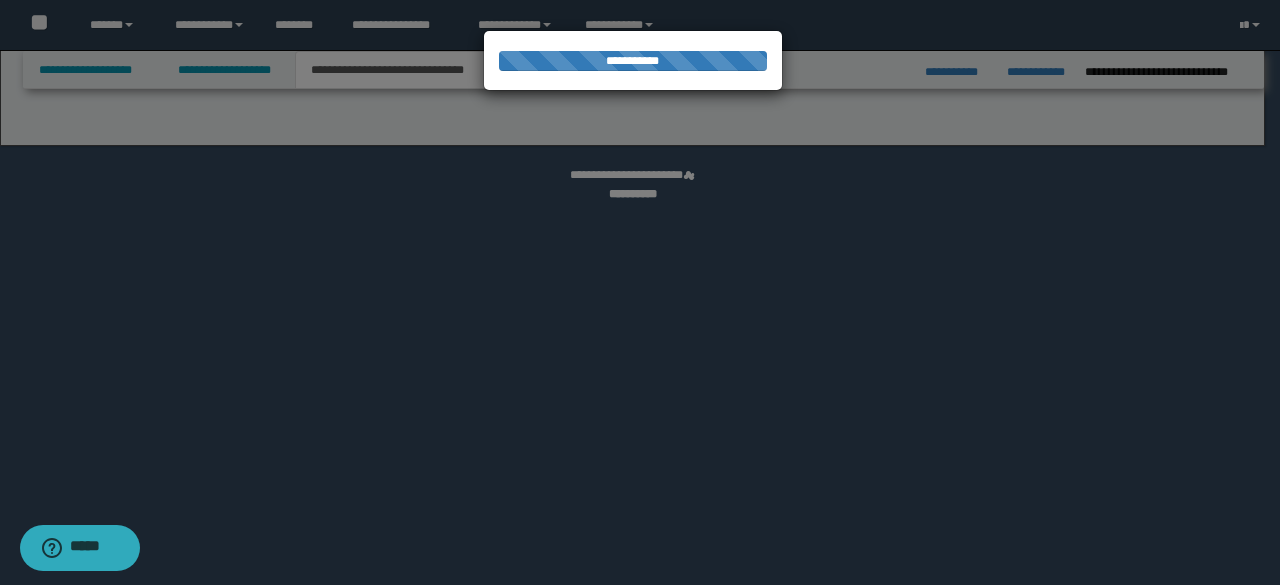 select on "*" 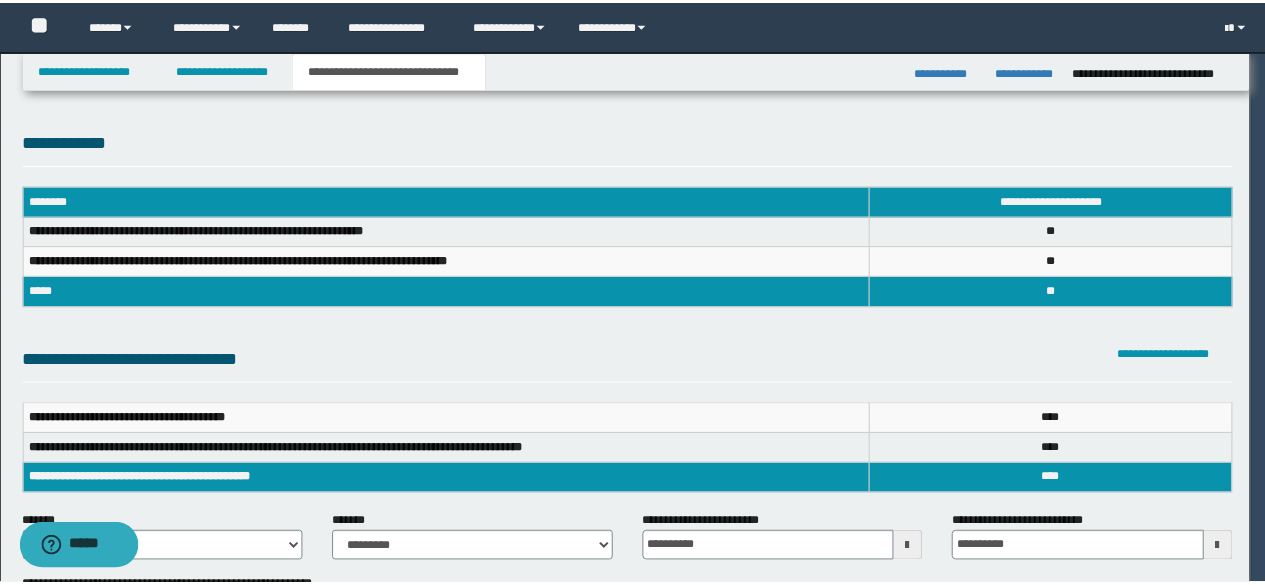 scroll, scrollTop: 0, scrollLeft: 0, axis: both 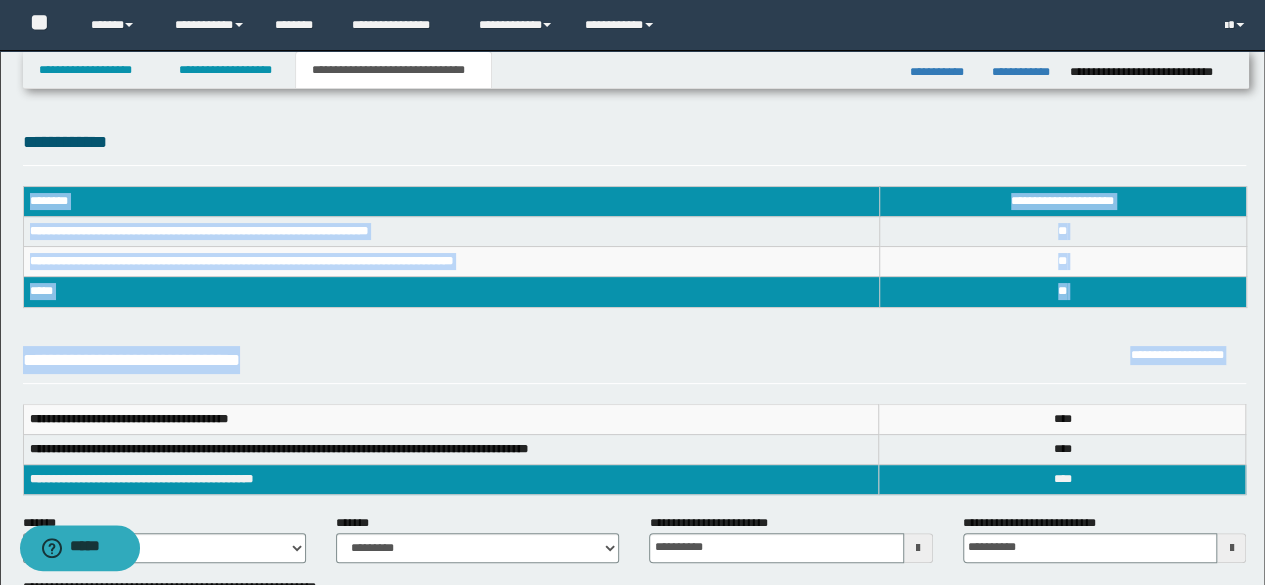 drag, startPoint x: 1264, startPoint y: 81, endPoint x: 1269, endPoint y: 424, distance: 343.03644 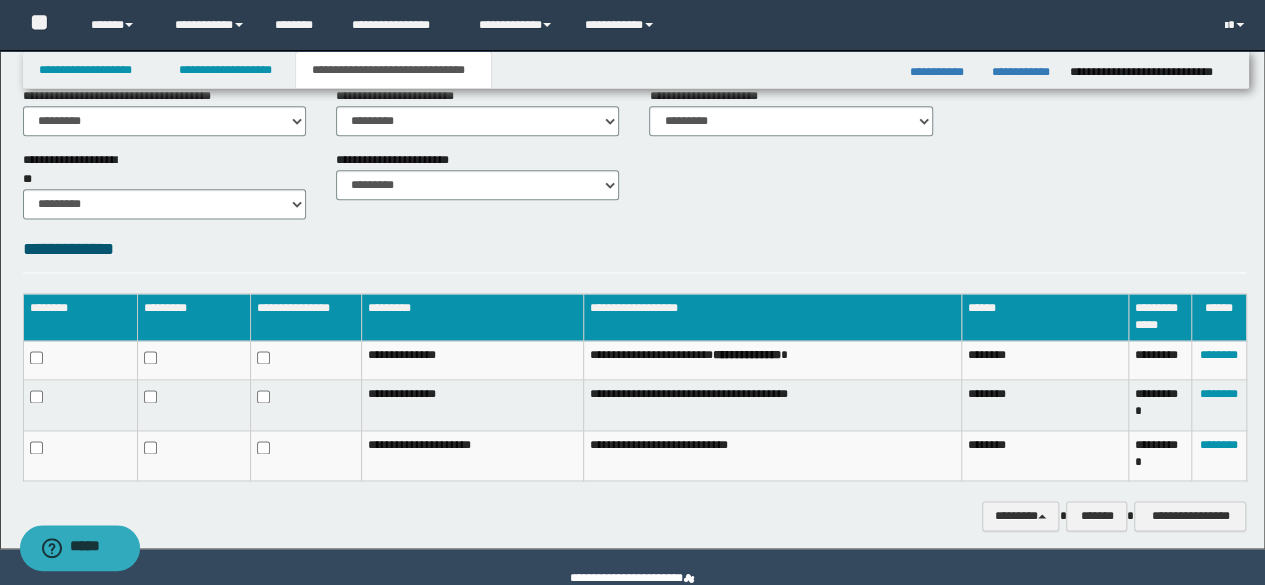 scroll, scrollTop: 1260, scrollLeft: 0, axis: vertical 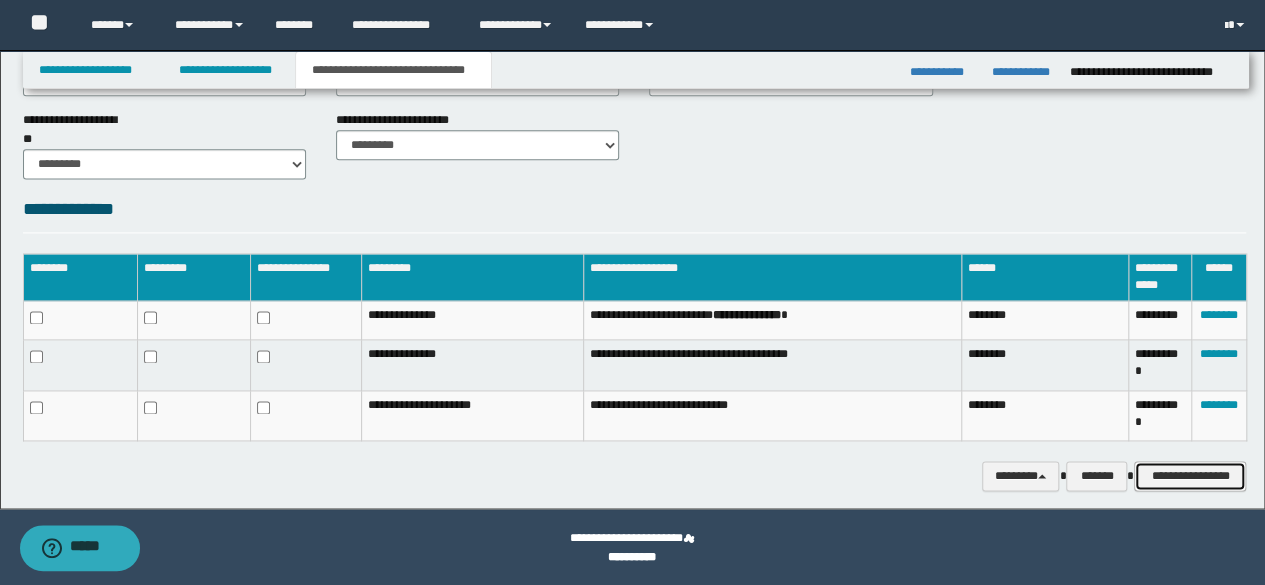 click on "**********" at bounding box center (1190, 475) 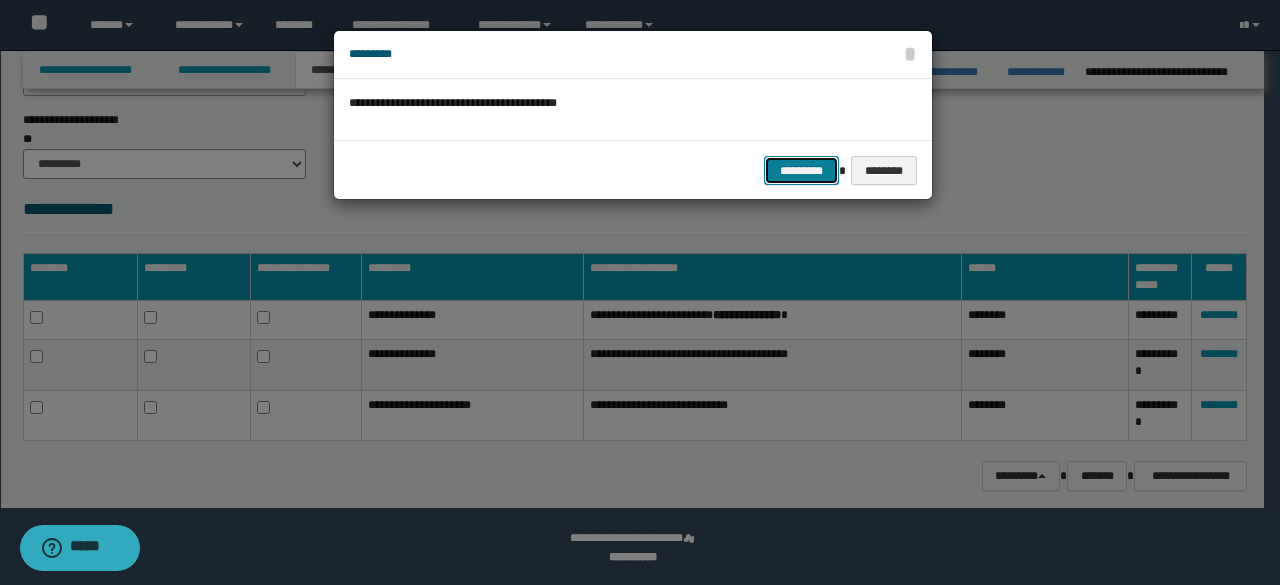 click on "*********" at bounding box center (801, 170) 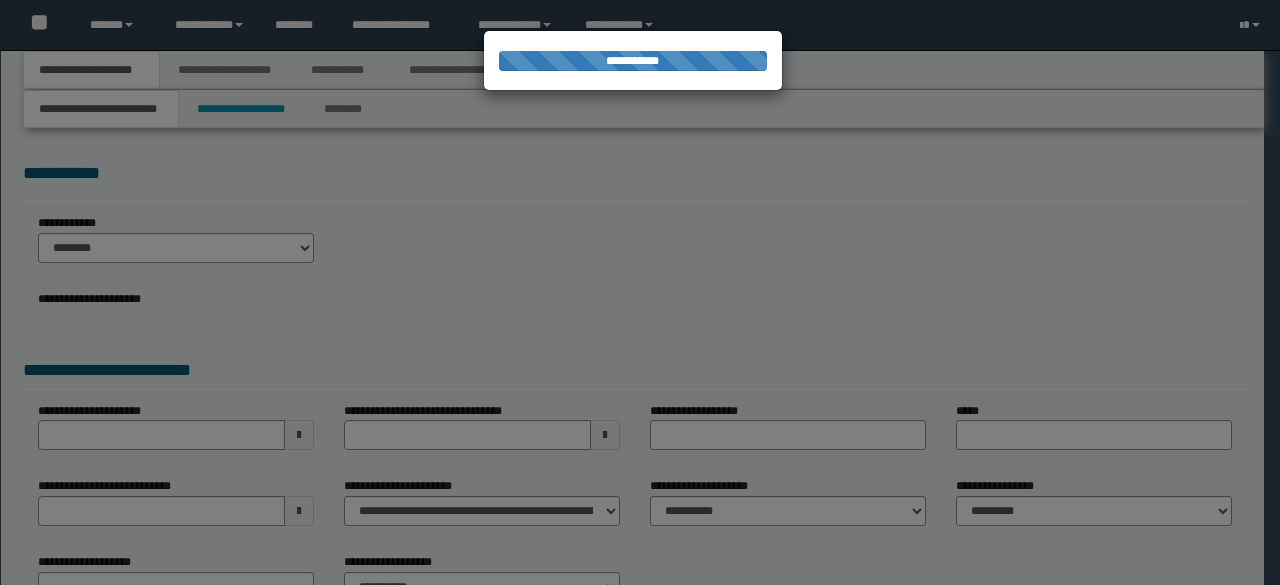 scroll, scrollTop: 0, scrollLeft: 0, axis: both 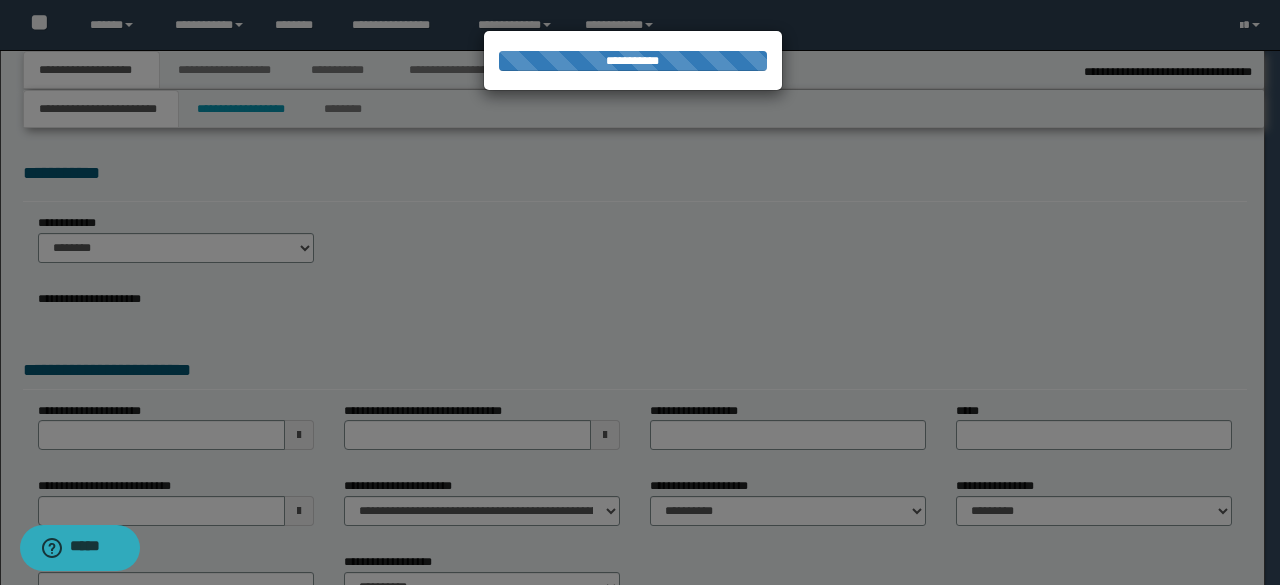 select on "**" 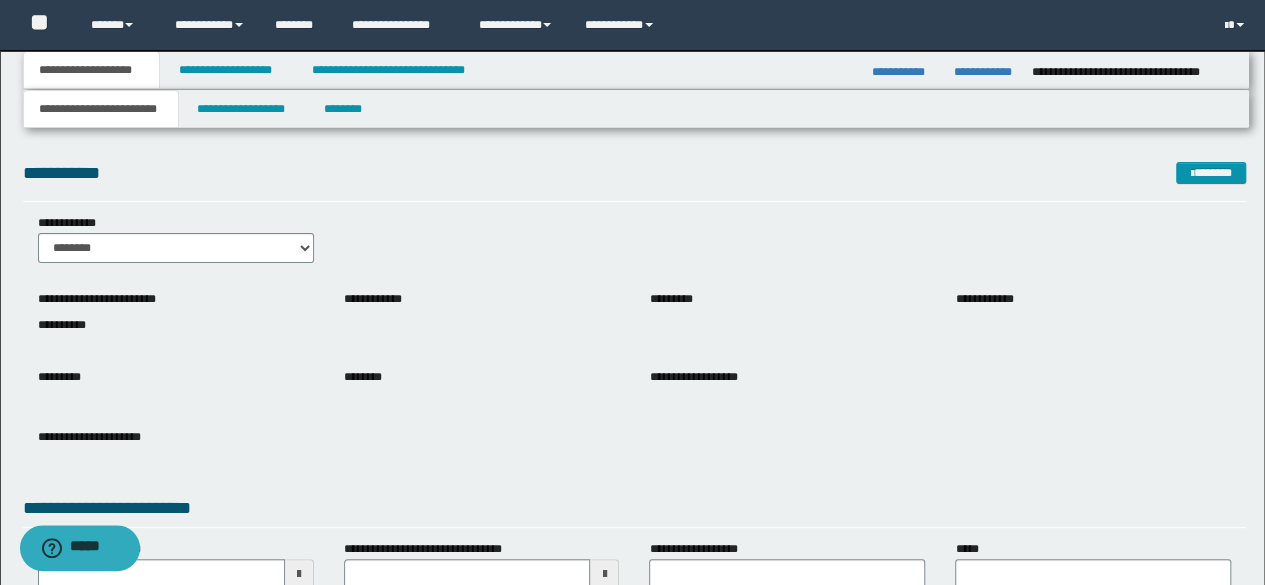 drag, startPoint x: 554, startPoint y: 261, endPoint x: 540, endPoint y: 271, distance: 17.20465 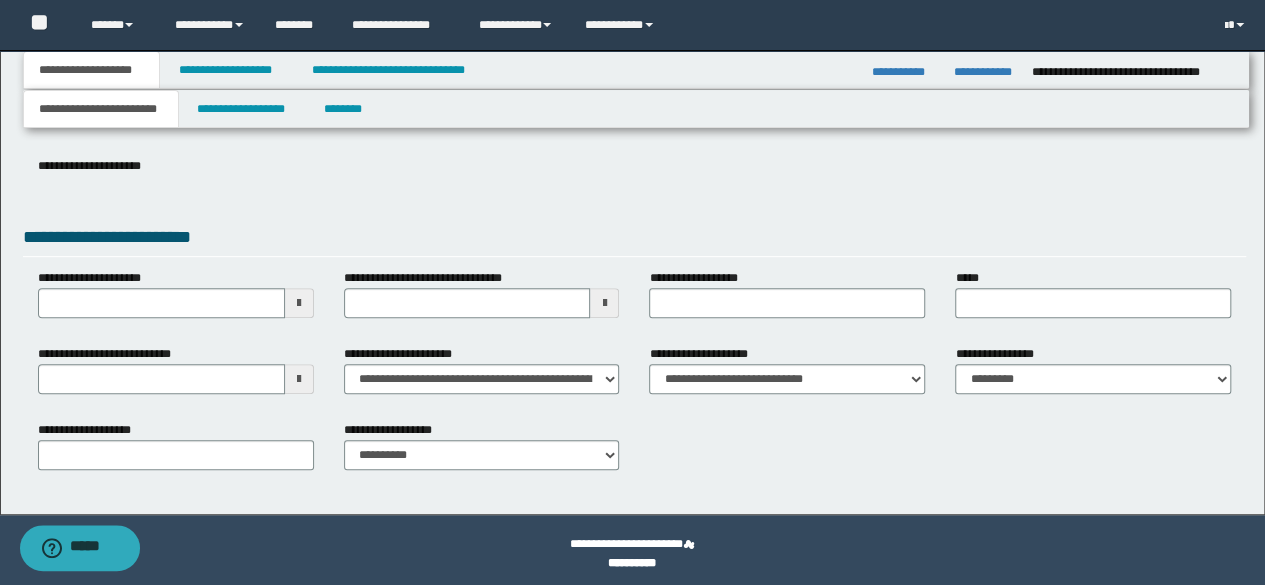 scroll, scrollTop: 278, scrollLeft: 0, axis: vertical 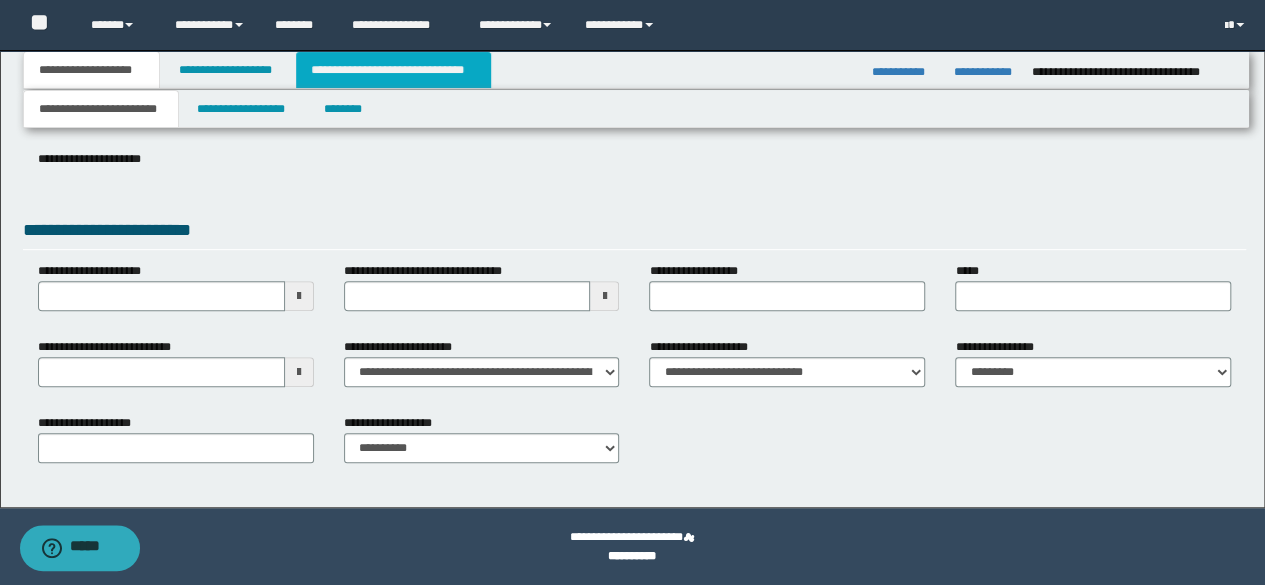 click on "**********" at bounding box center (393, 70) 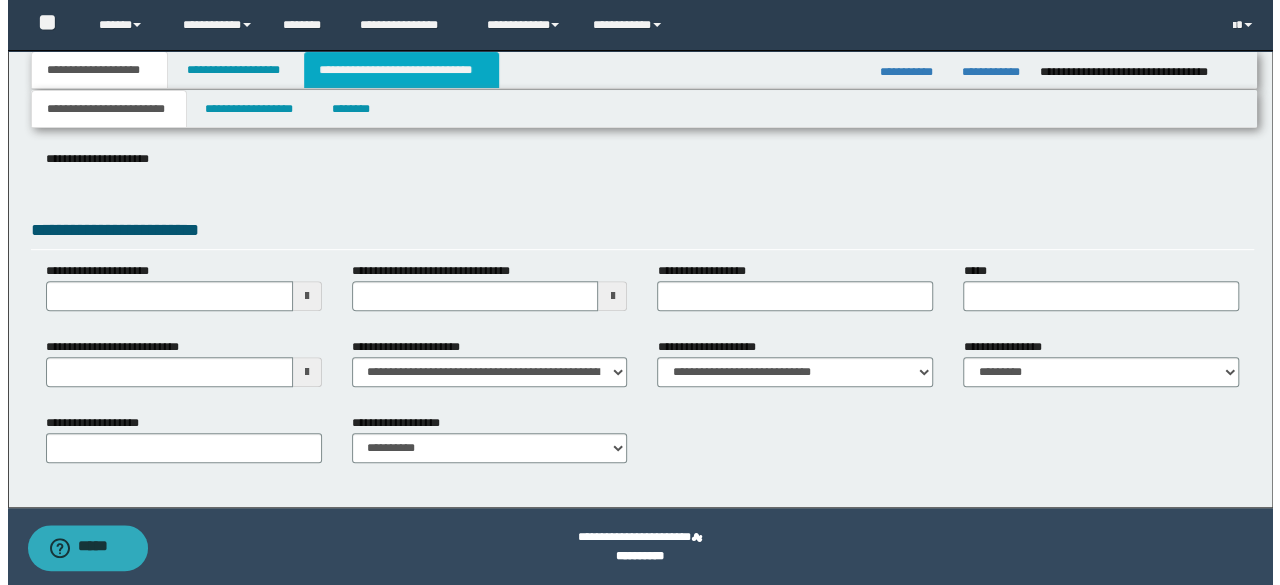 scroll, scrollTop: 0, scrollLeft: 0, axis: both 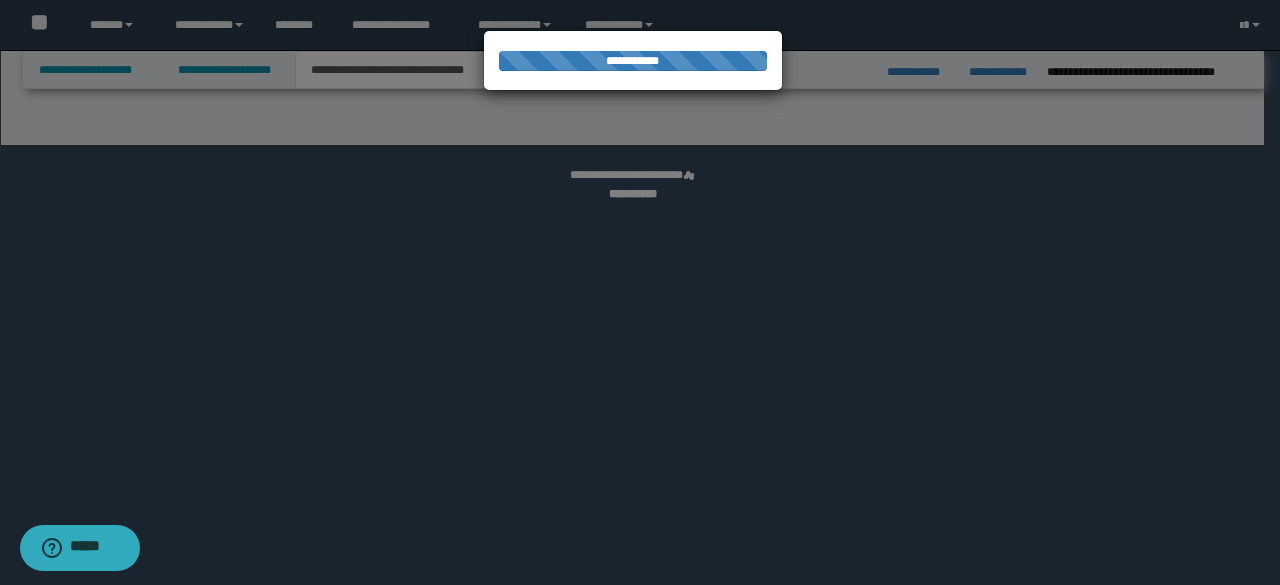 select on "*" 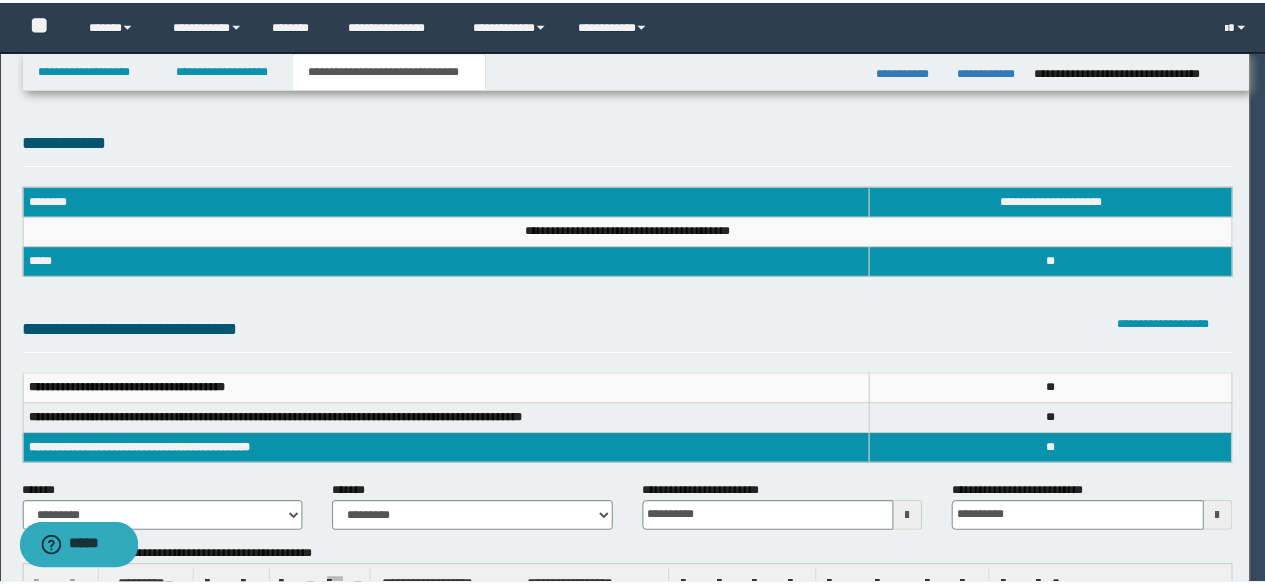 scroll, scrollTop: 0, scrollLeft: 0, axis: both 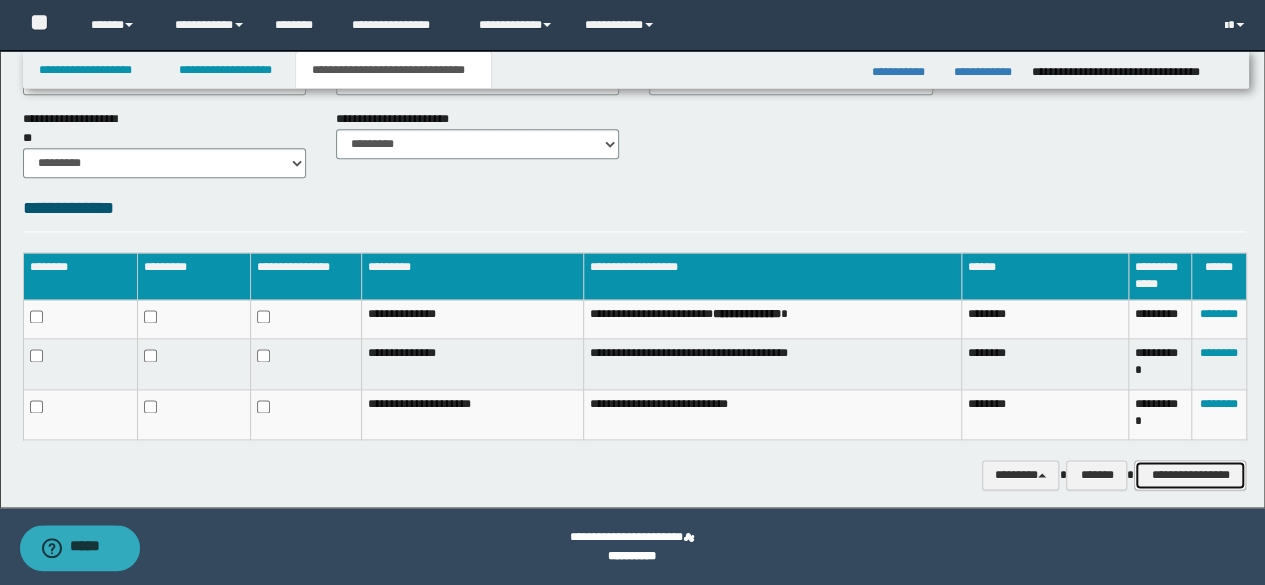 click on "**********" at bounding box center (1190, 474) 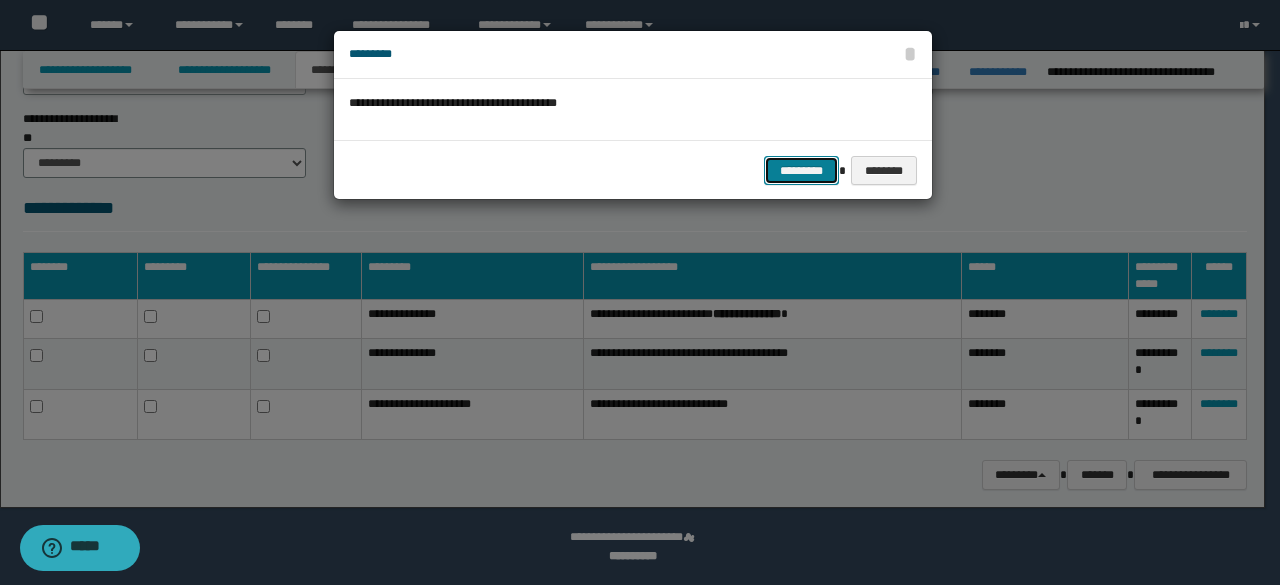 click on "*********" at bounding box center [801, 170] 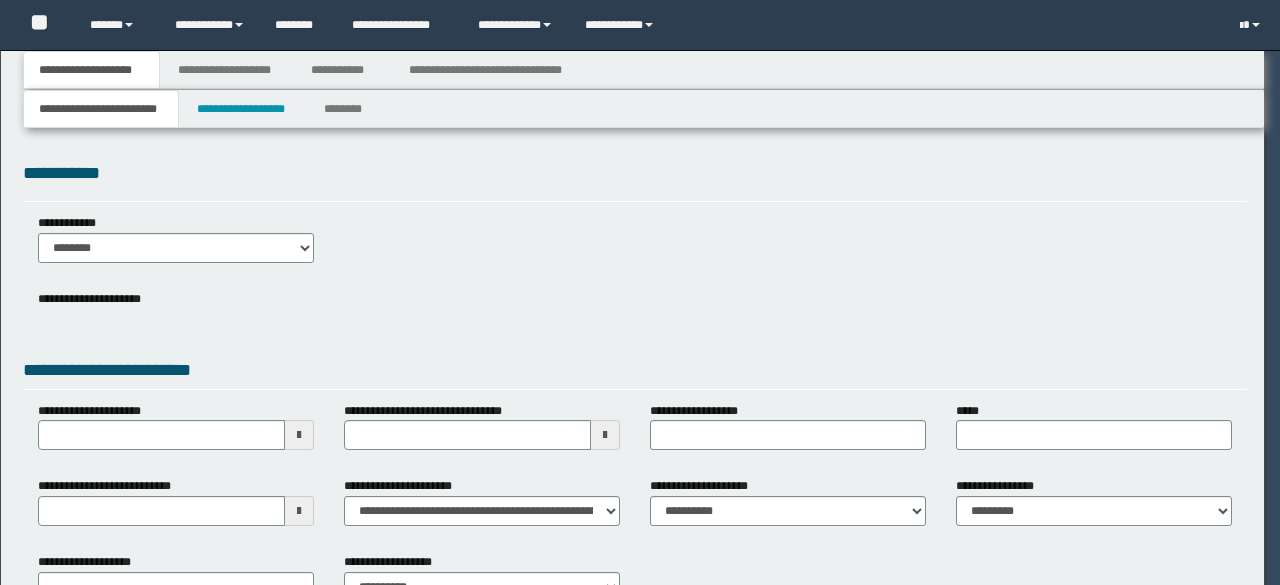 scroll, scrollTop: 0, scrollLeft: 0, axis: both 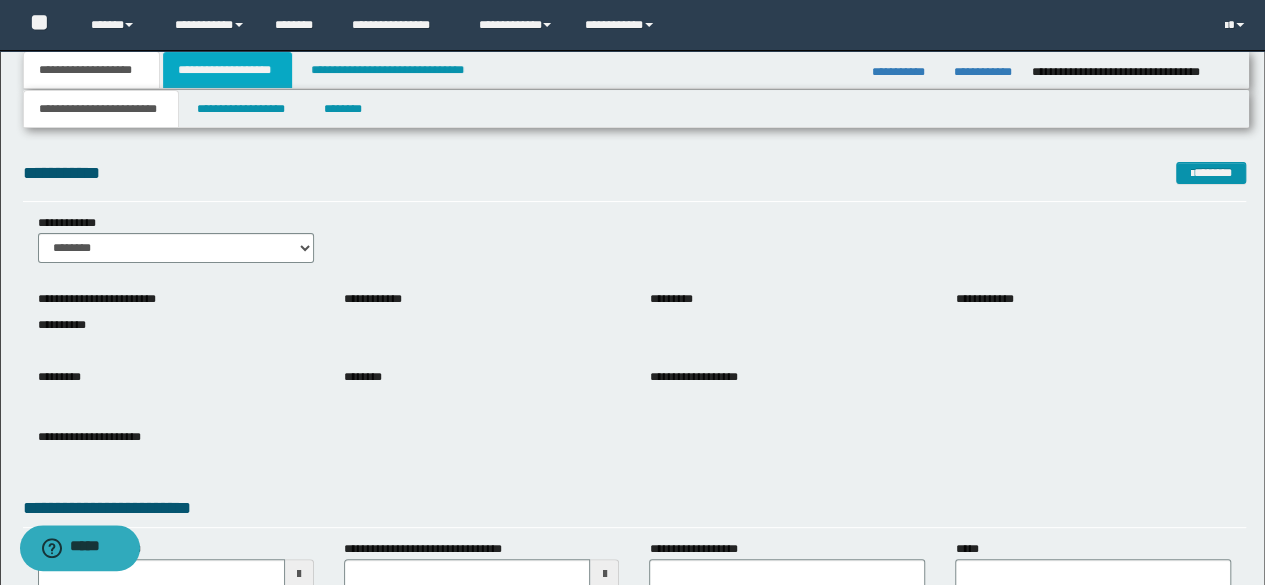 click on "**********" at bounding box center (227, 70) 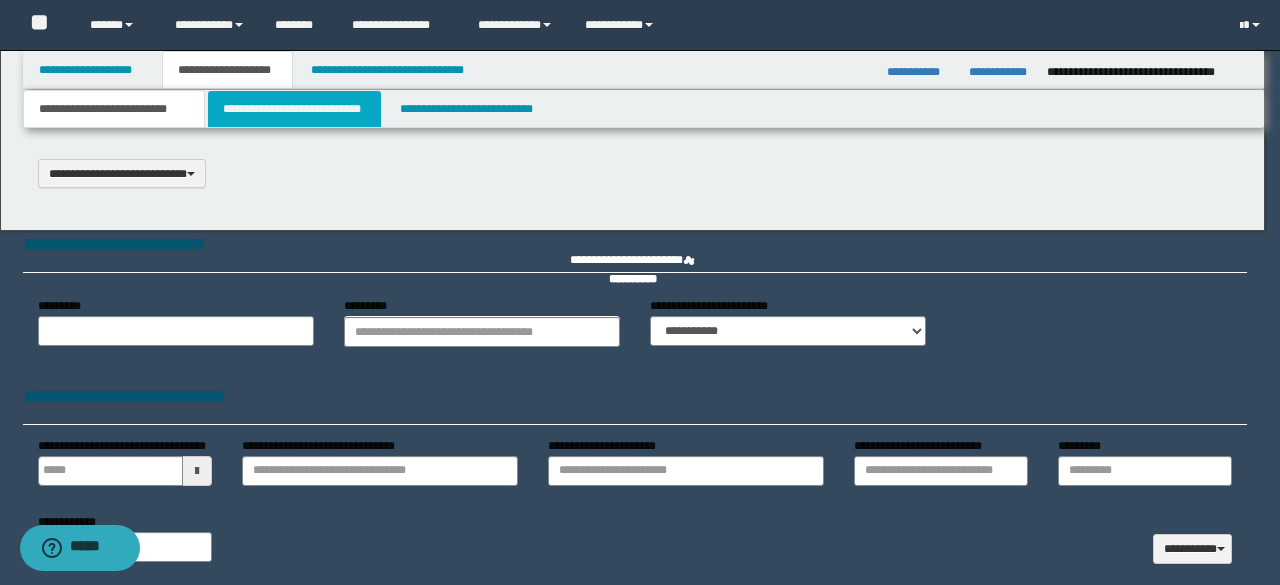 scroll, scrollTop: 0, scrollLeft: 0, axis: both 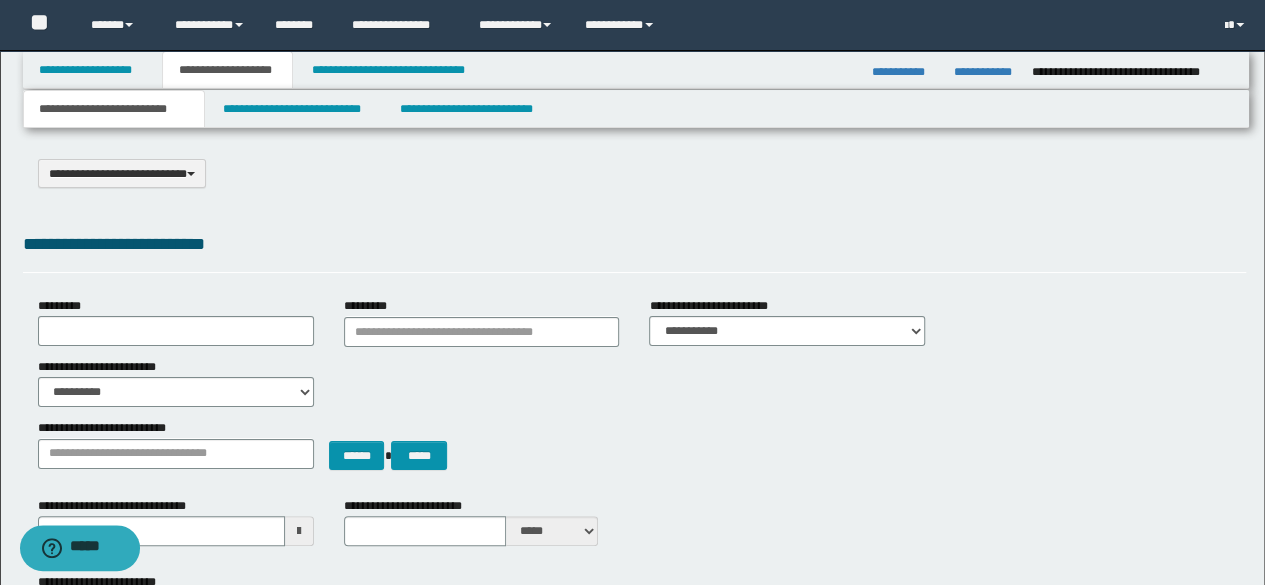 click on "**********" at bounding box center (632, 949) 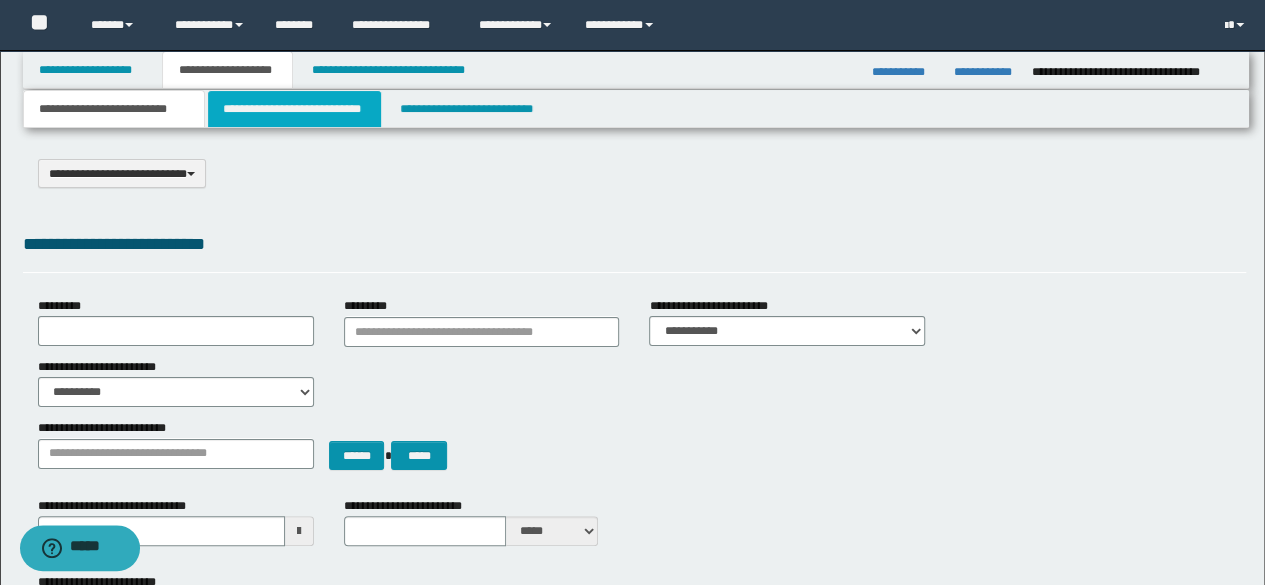 click on "**********" at bounding box center [294, 109] 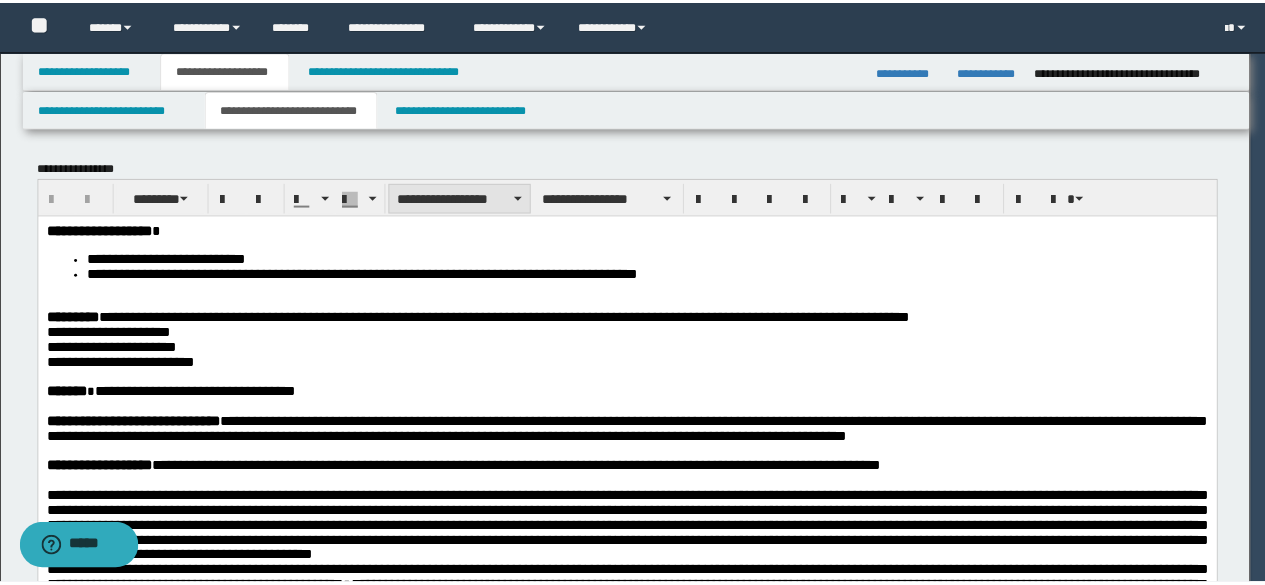 scroll, scrollTop: 0, scrollLeft: 0, axis: both 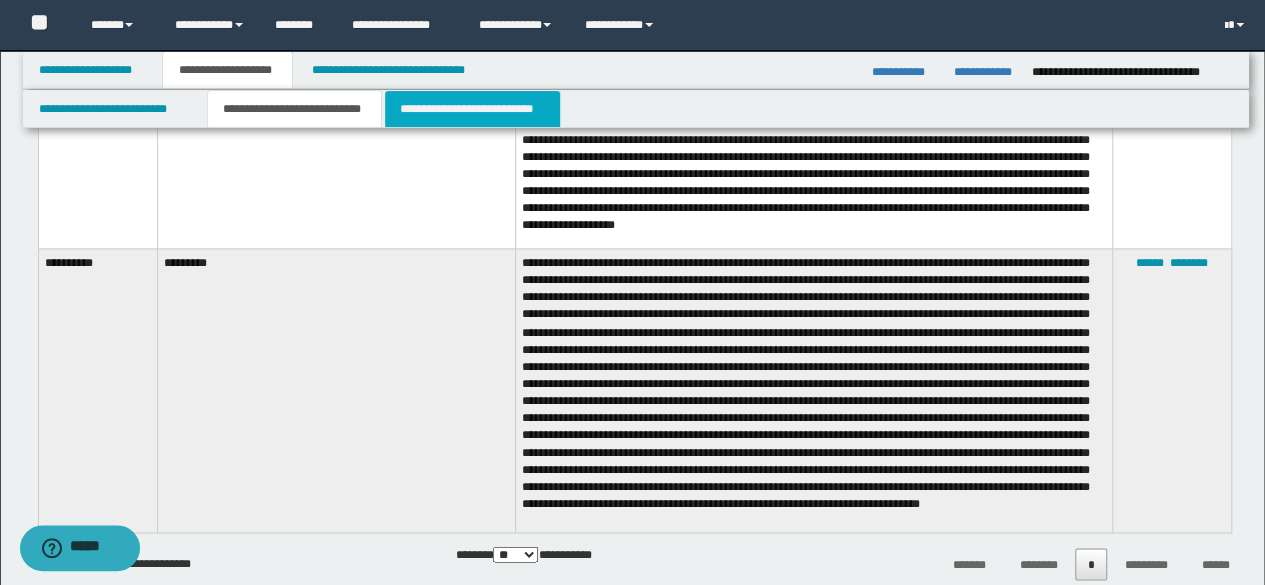 click on "**********" at bounding box center [472, 109] 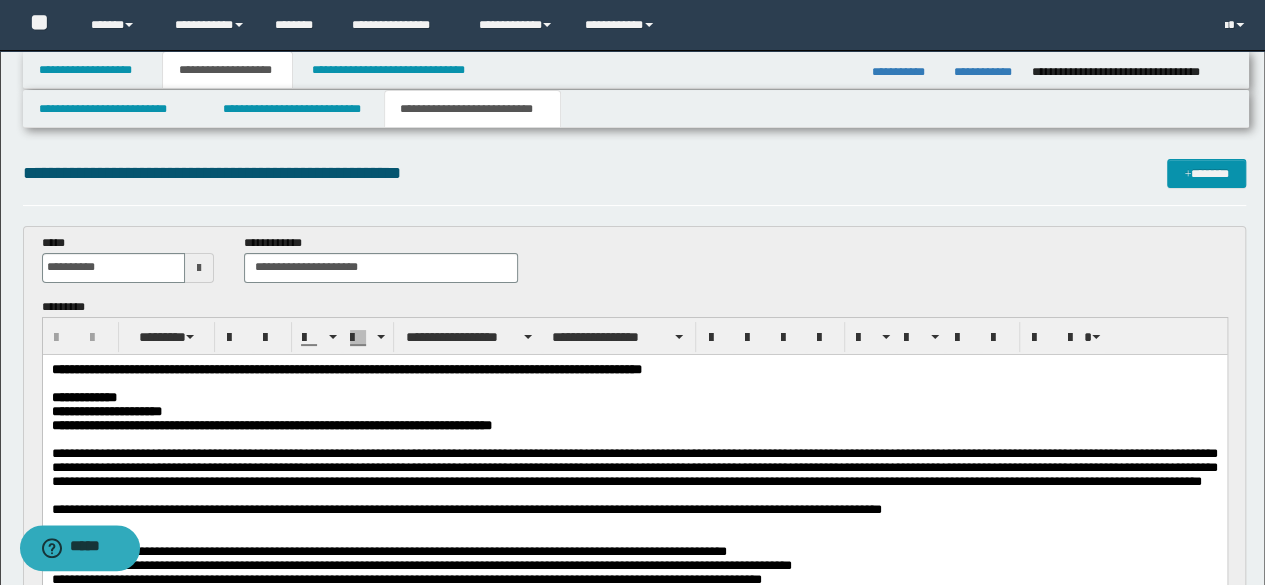 scroll, scrollTop: 0, scrollLeft: 0, axis: both 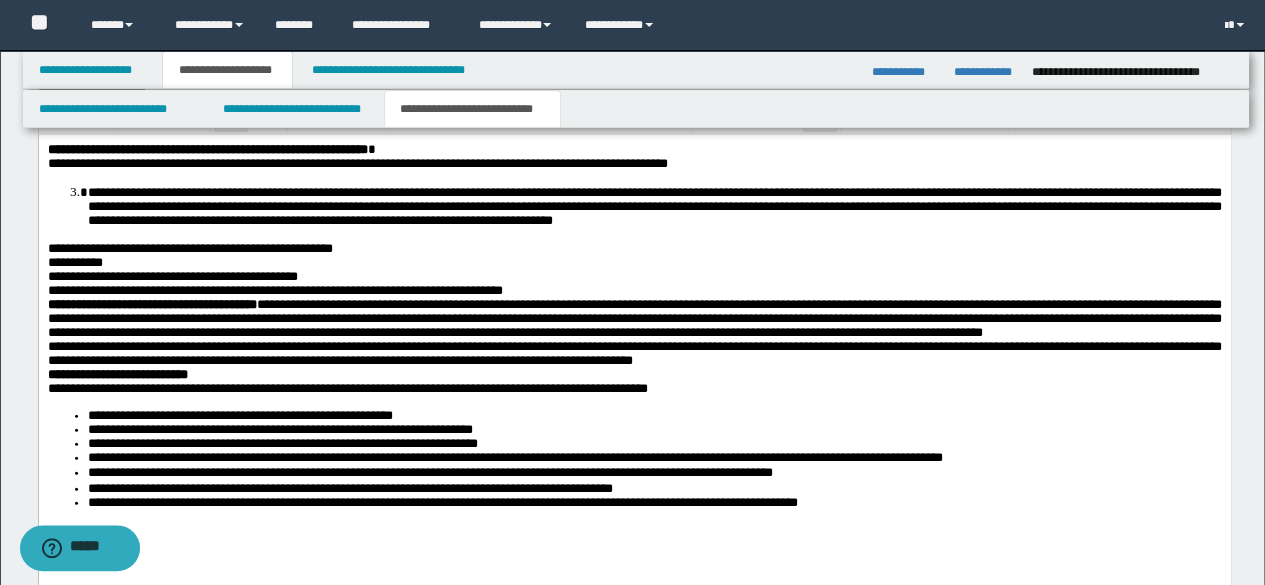 click on "**********" at bounding box center (207, 149) 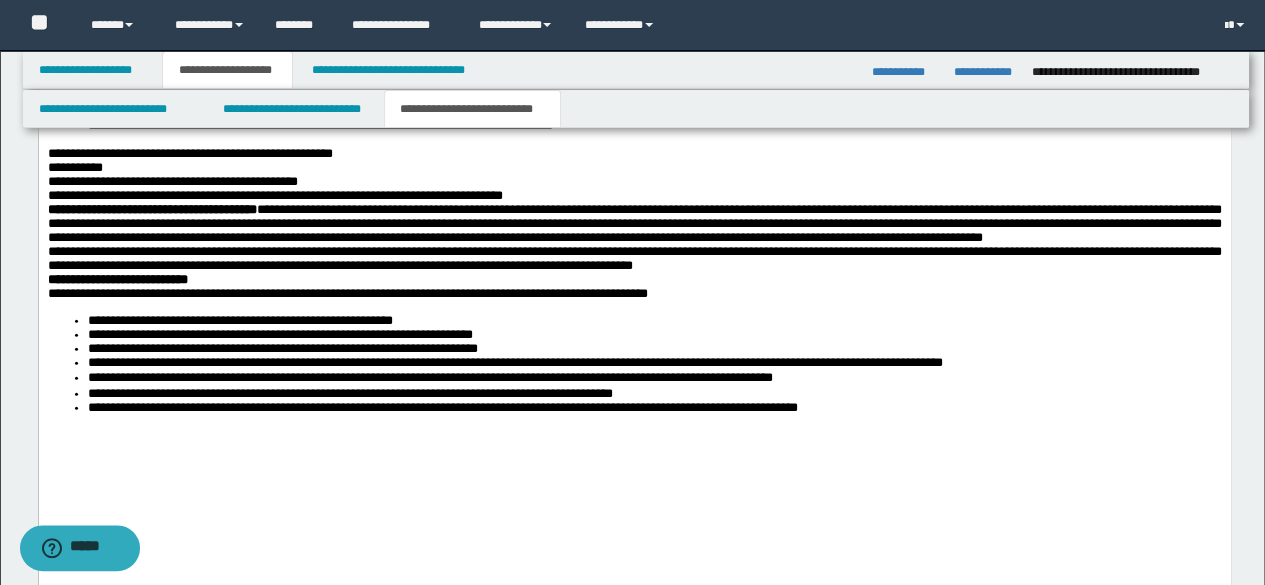 scroll, scrollTop: 2275, scrollLeft: 0, axis: vertical 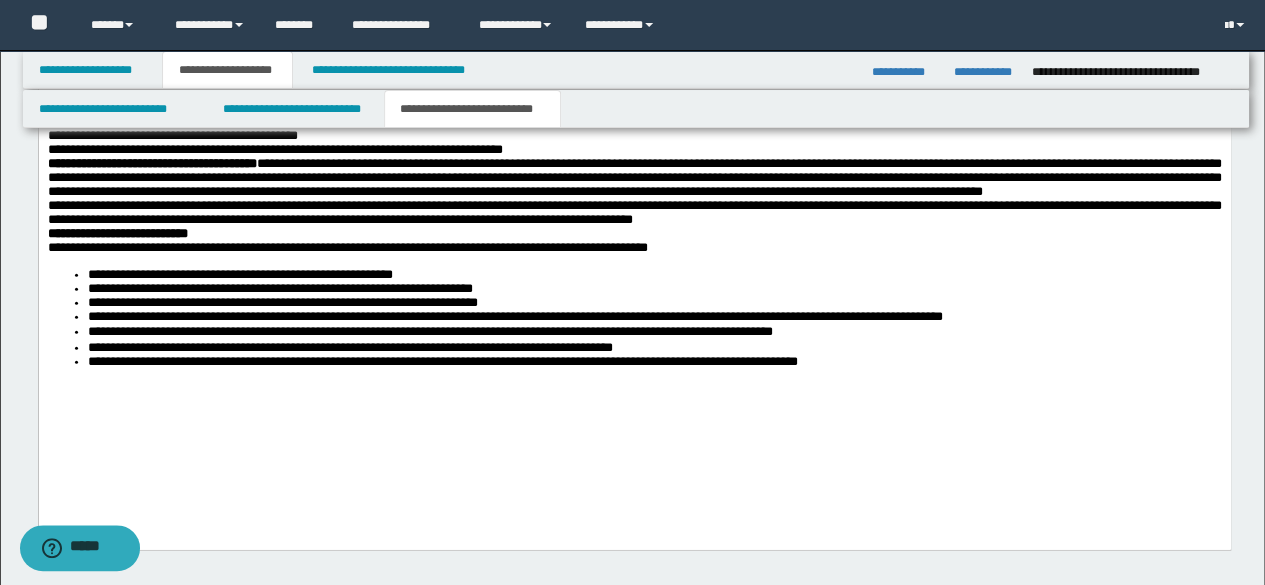 click at bounding box center (634, 407) 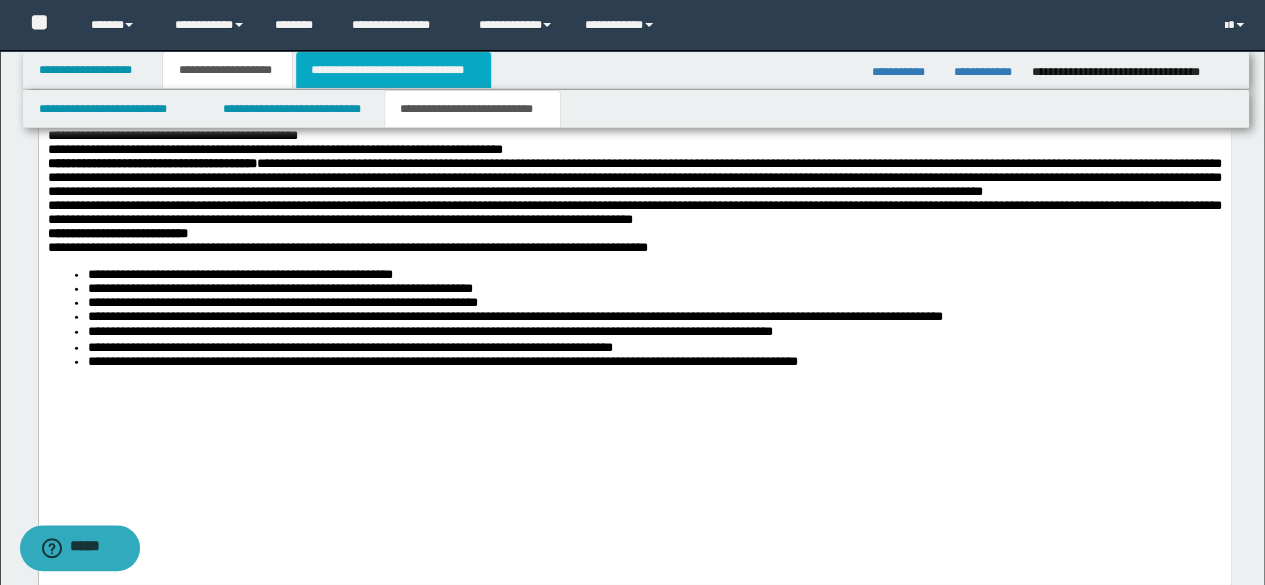 click on "**********" at bounding box center (393, 70) 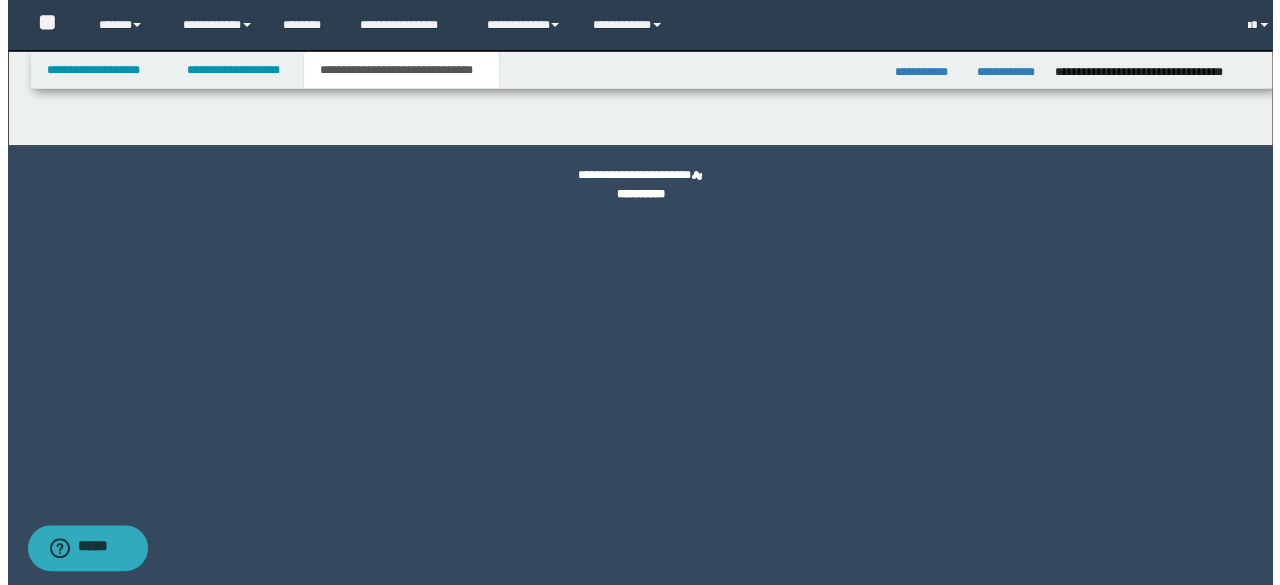 scroll, scrollTop: 0, scrollLeft: 0, axis: both 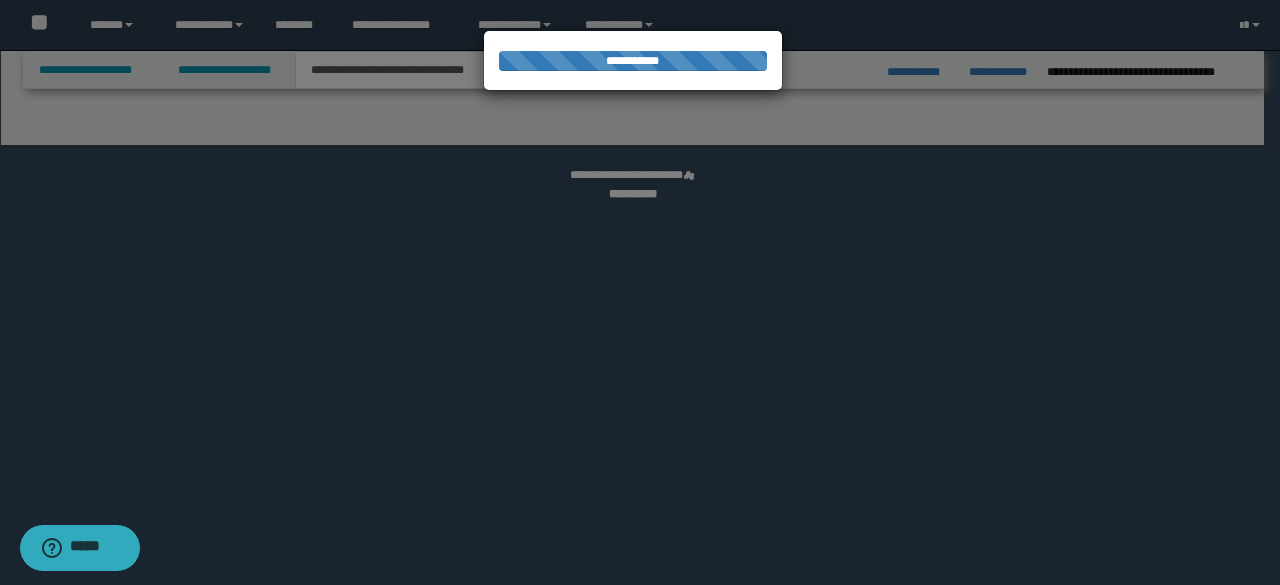 select on "*" 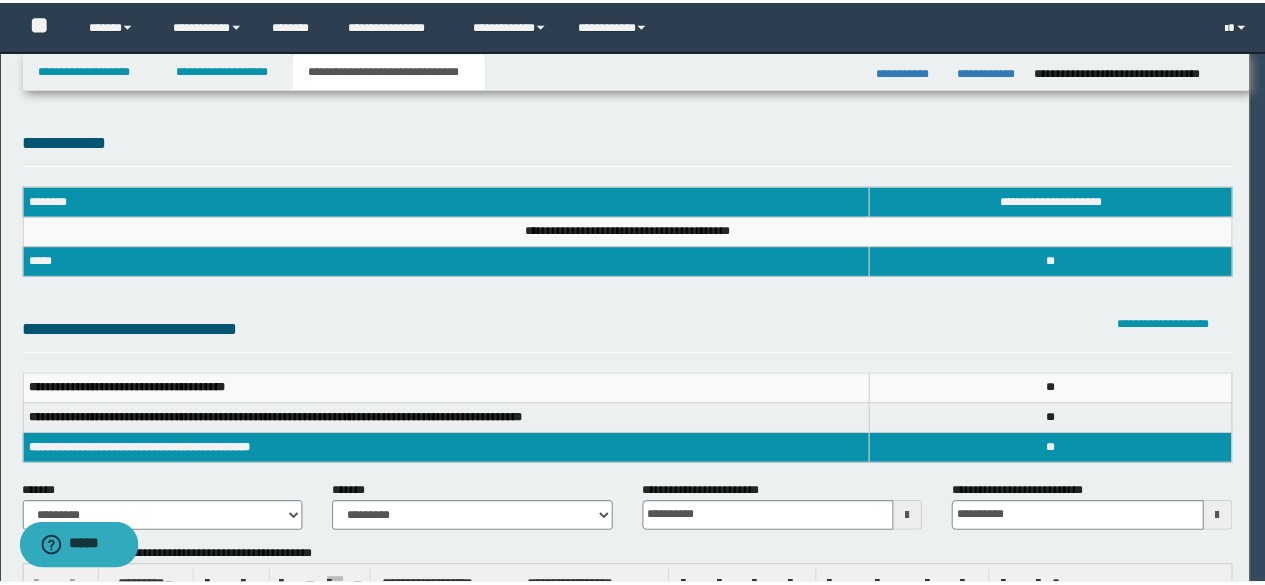 scroll, scrollTop: 0, scrollLeft: 0, axis: both 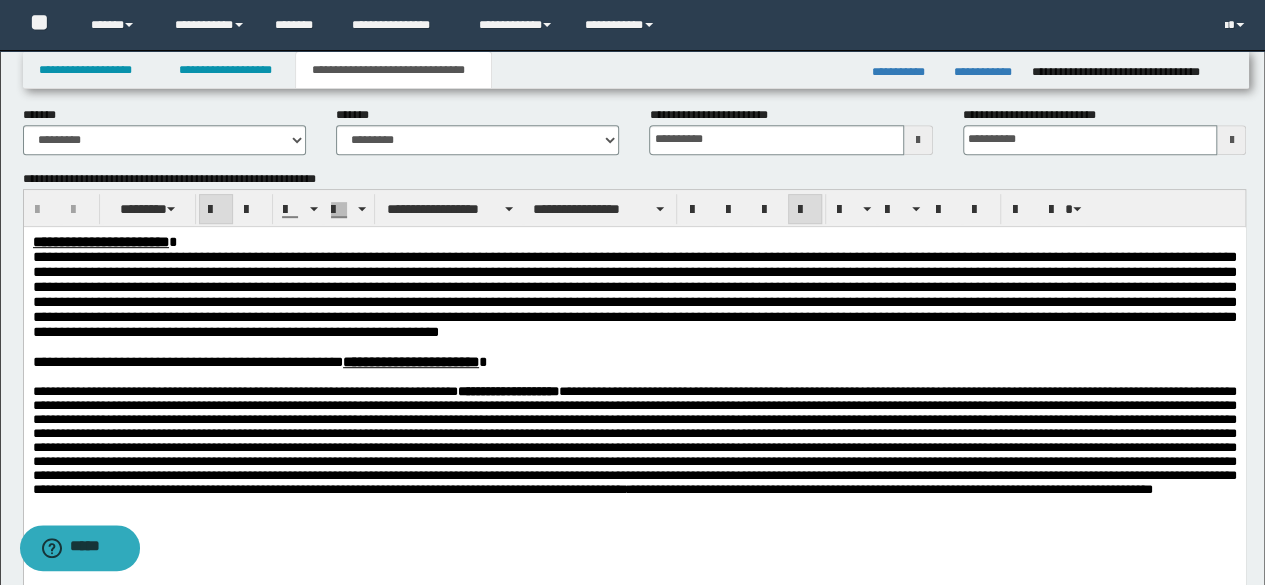 click on "**********" at bounding box center (634, 390) 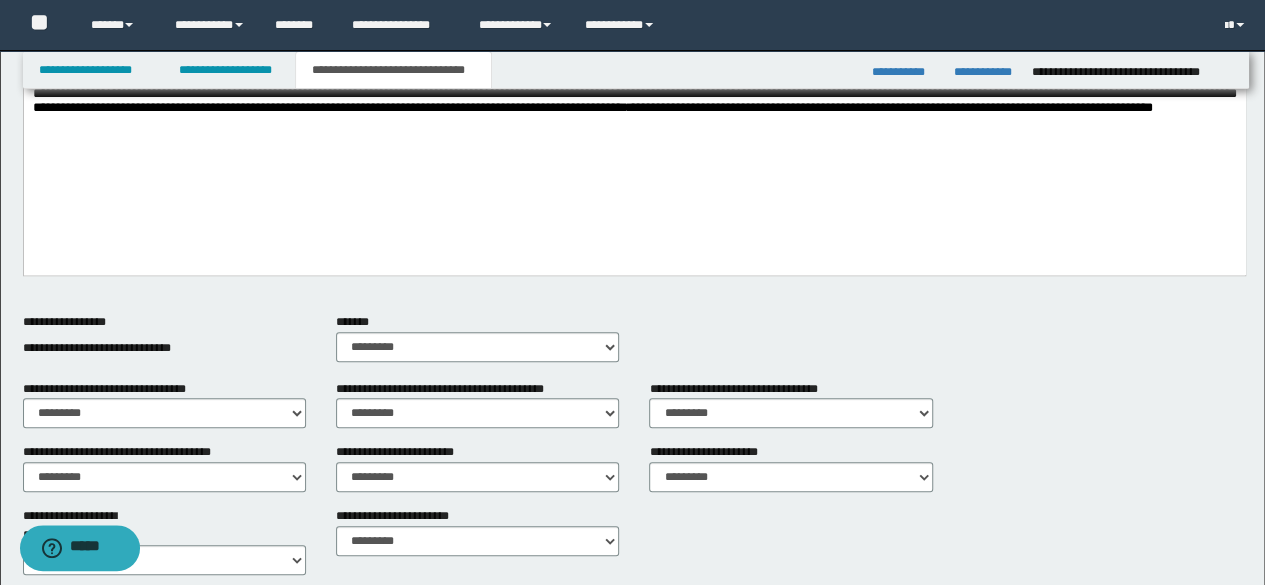 scroll, scrollTop: 857, scrollLeft: 0, axis: vertical 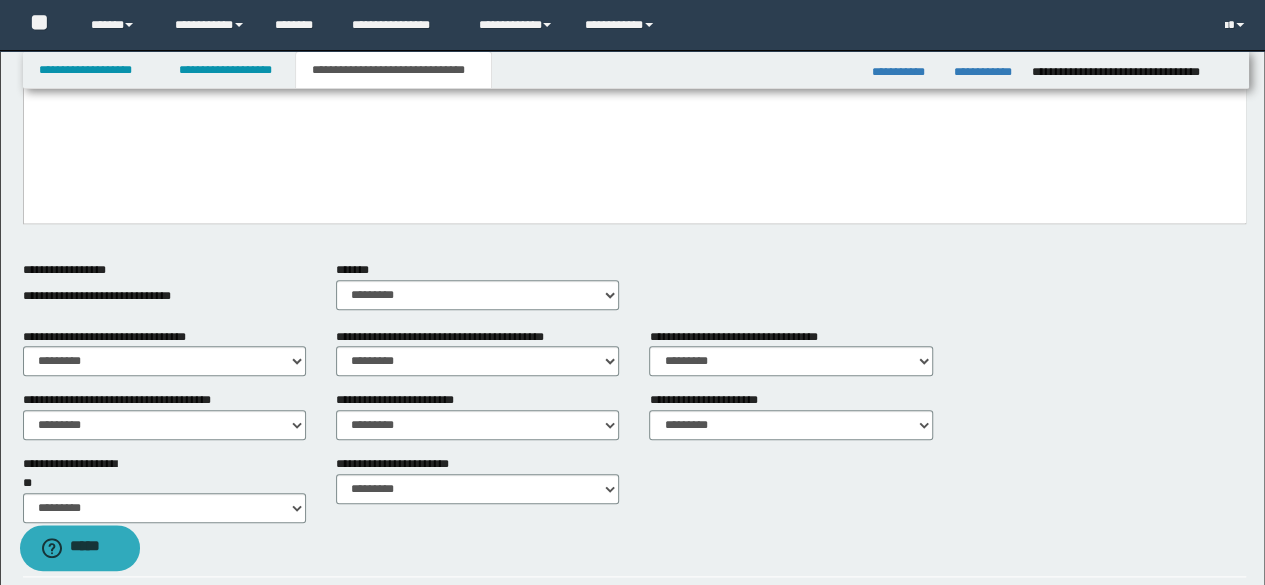 click on "**********" at bounding box center (634, -51) 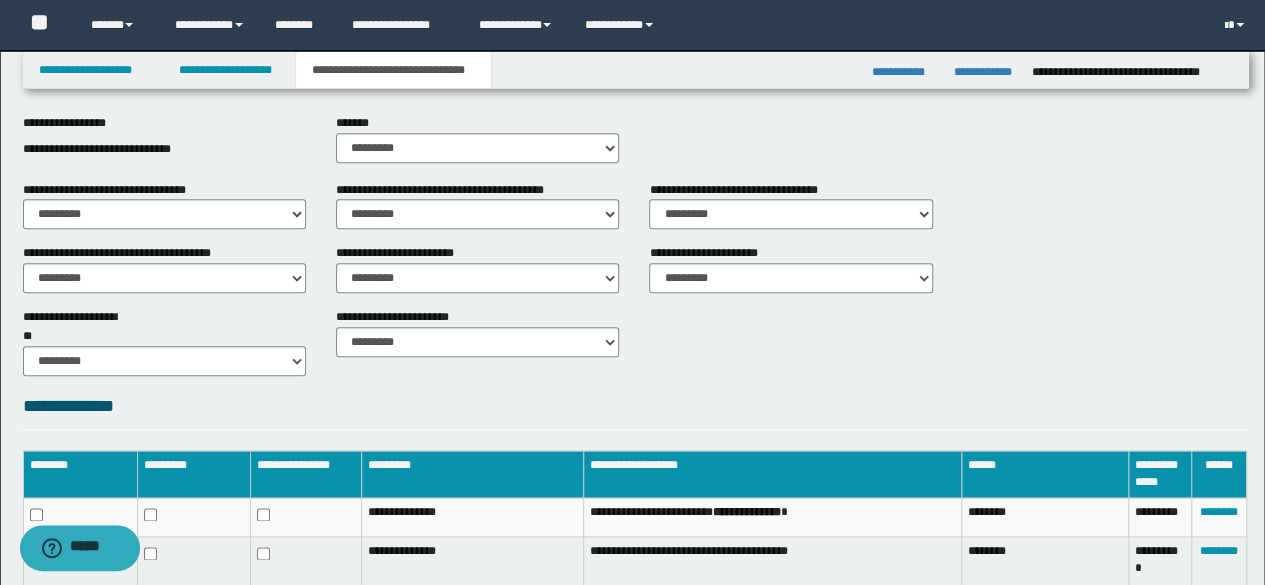 scroll, scrollTop: 1232, scrollLeft: 0, axis: vertical 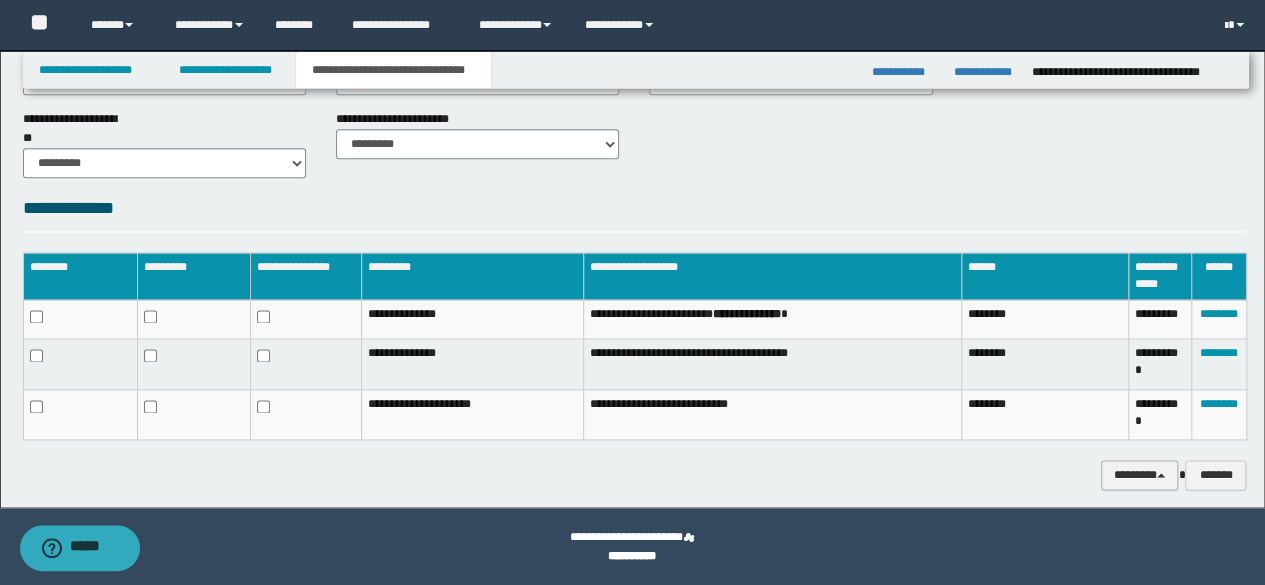 click on "********" at bounding box center (1140, 474) 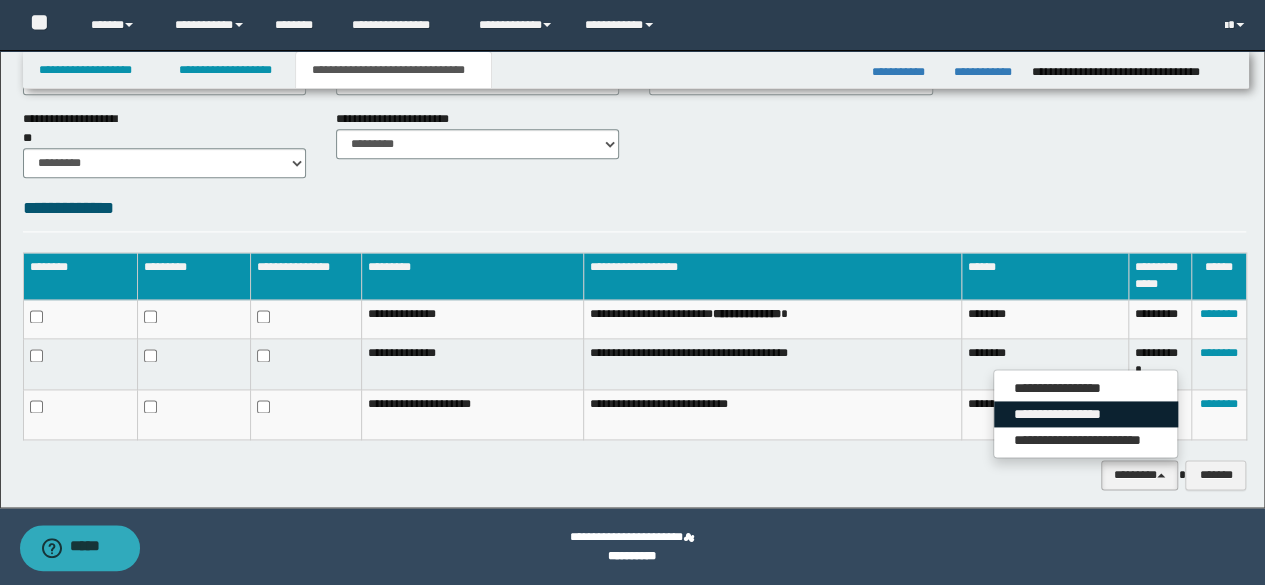 click on "**********" at bounding box center (1086, 414) 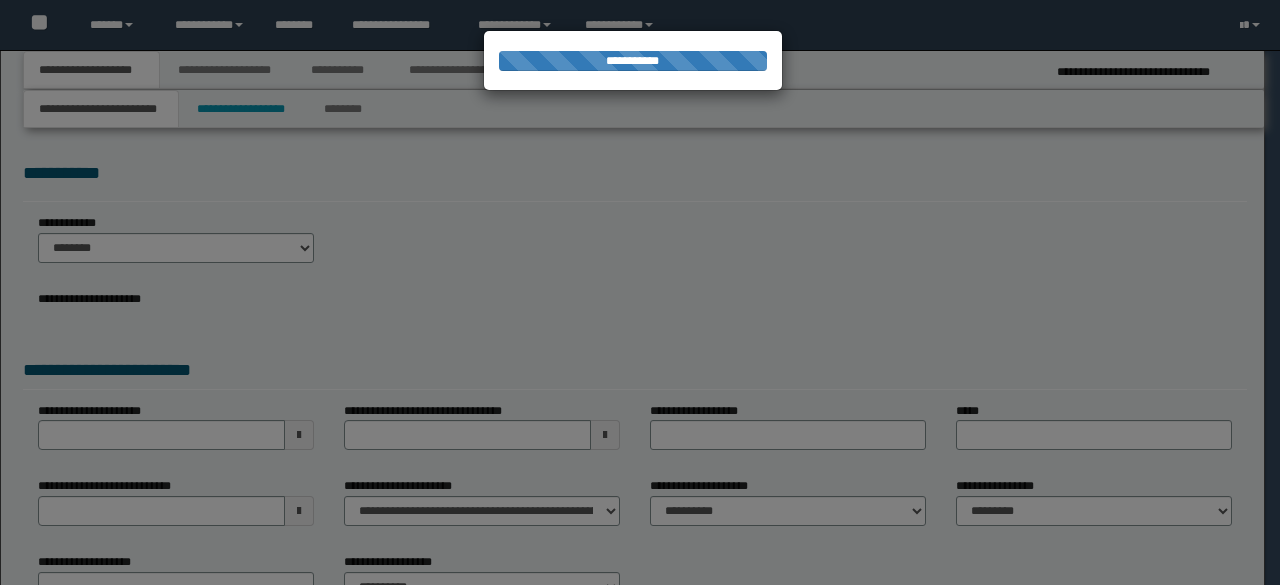 scroll, scrollTop: 0, scrollLeft: 0, axis: both 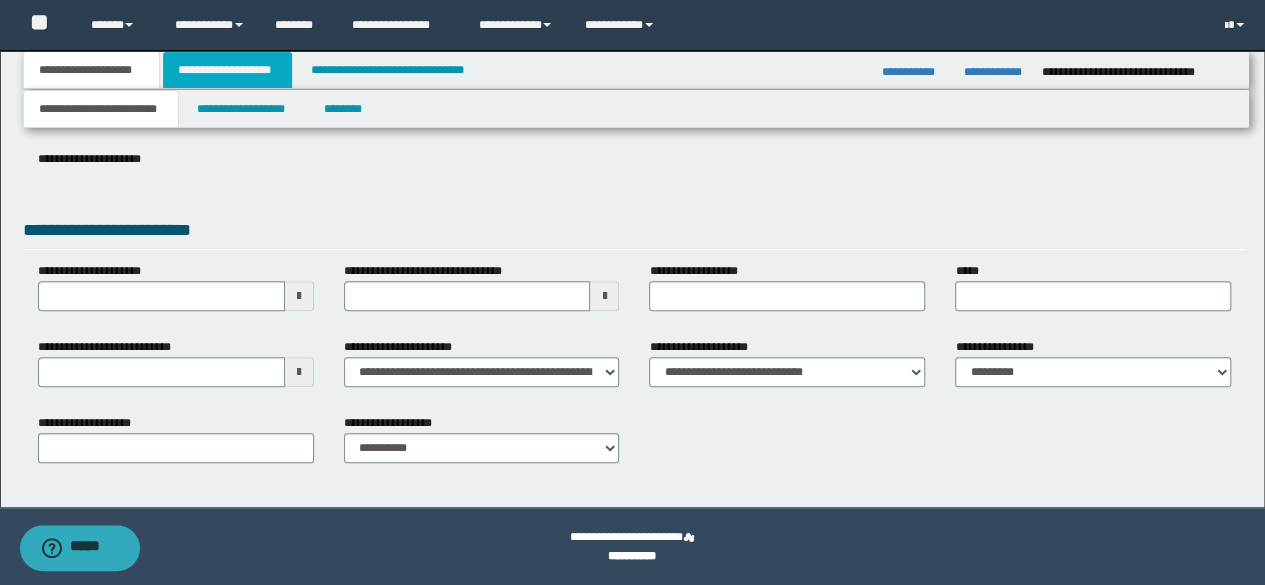 click on "**********" at bounding box center [227, 70] 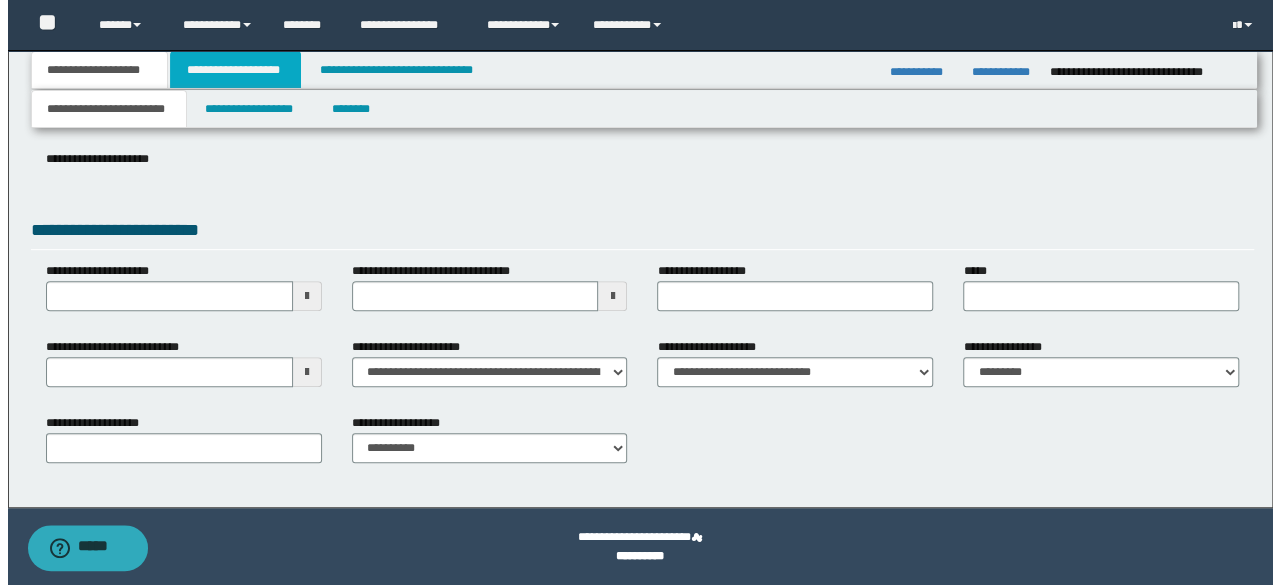scroll, scrollTop: 0, scrollLeft: 0, axis: both 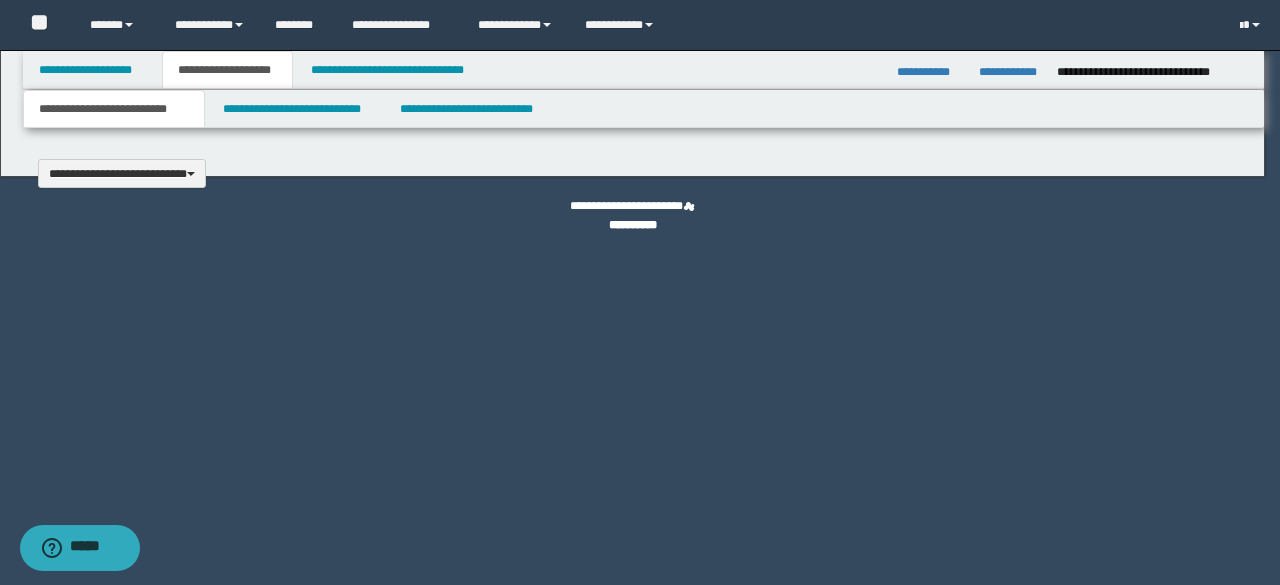 type 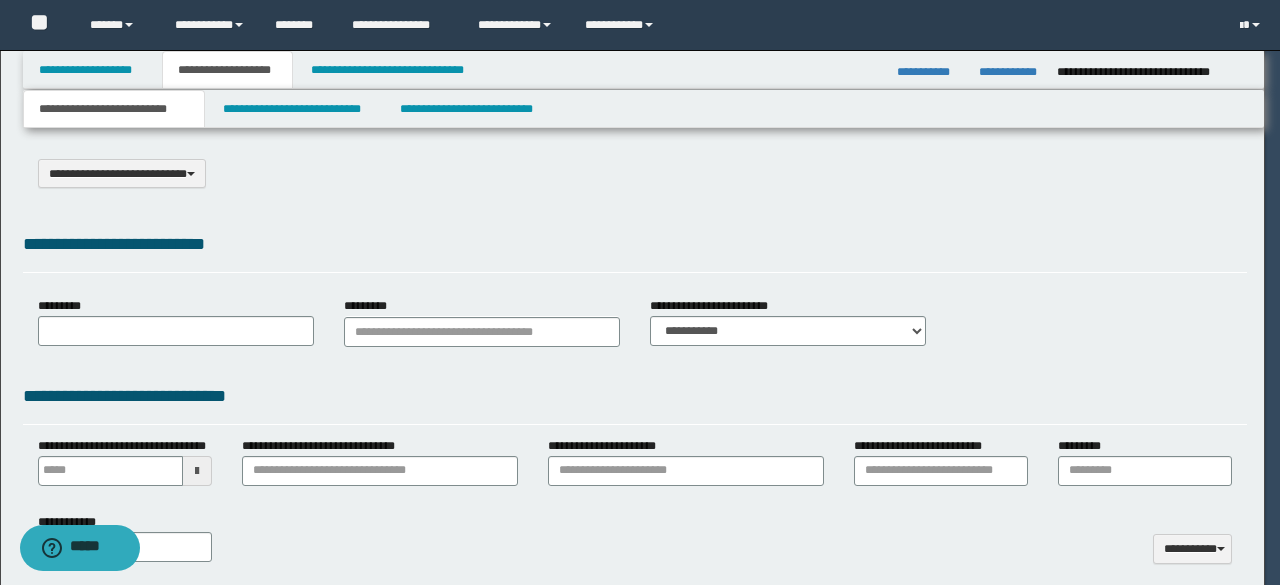 select on "*" 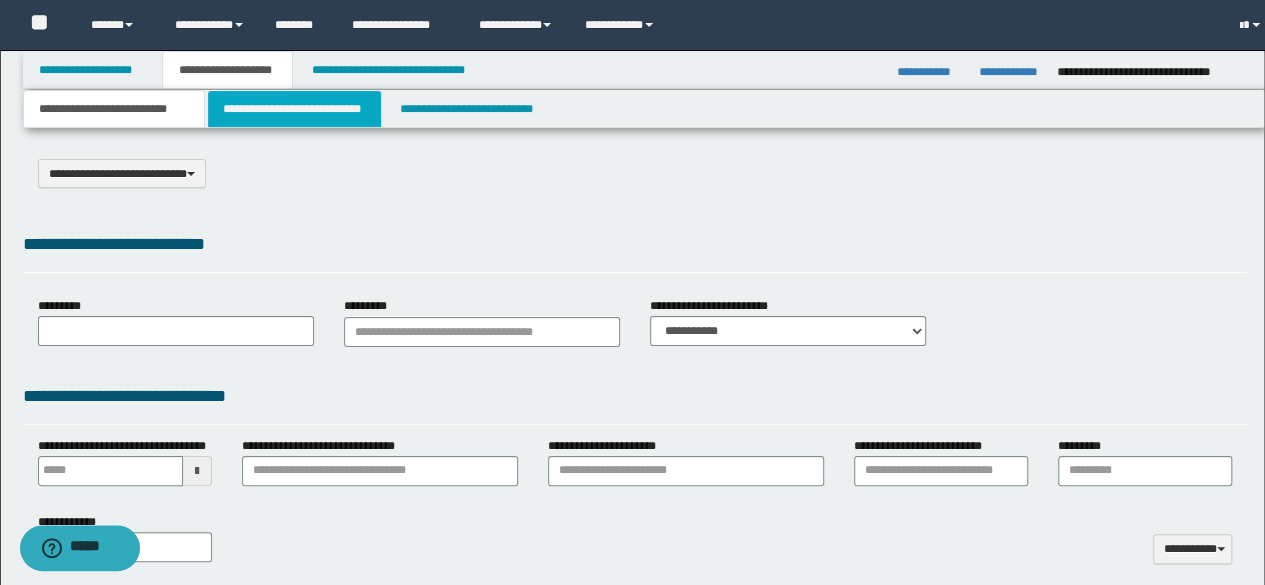 click on "**********" at bounding box center [294, 109] 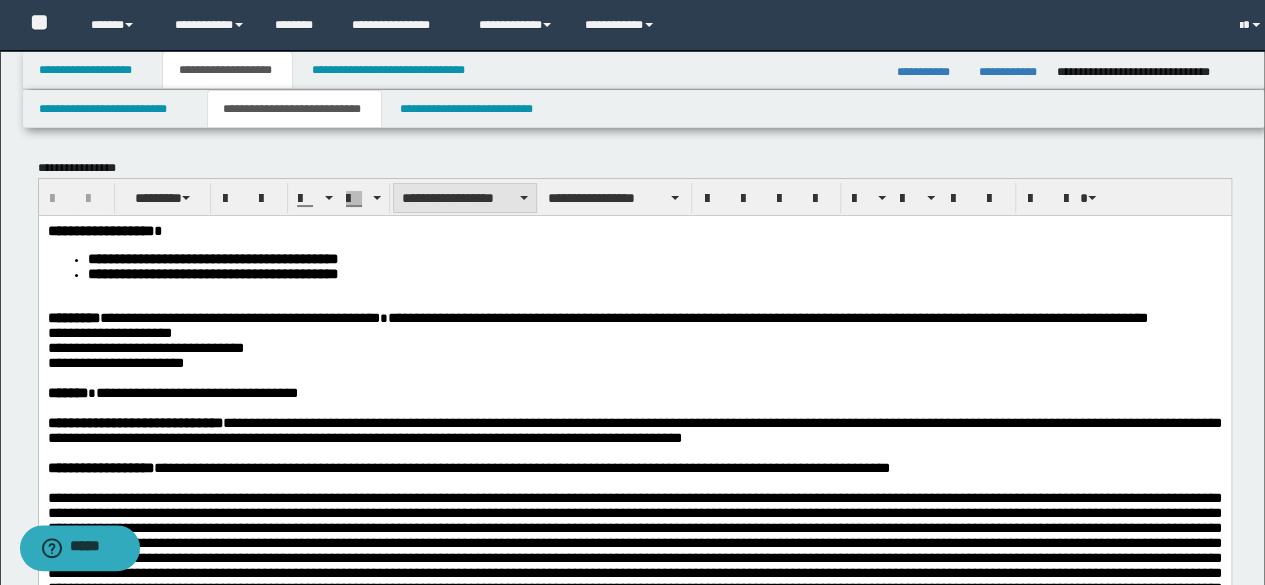 scroll, scrollTop: 0, scrollLeft: 0, axis: both 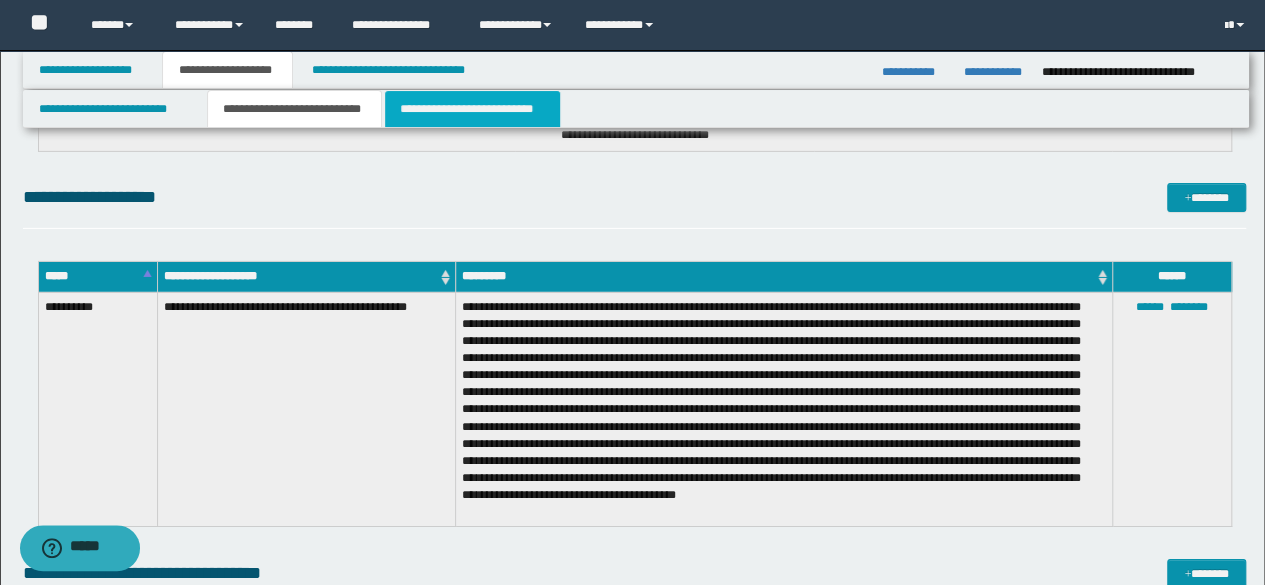 click on "**********" at bounding box center [472, 109] 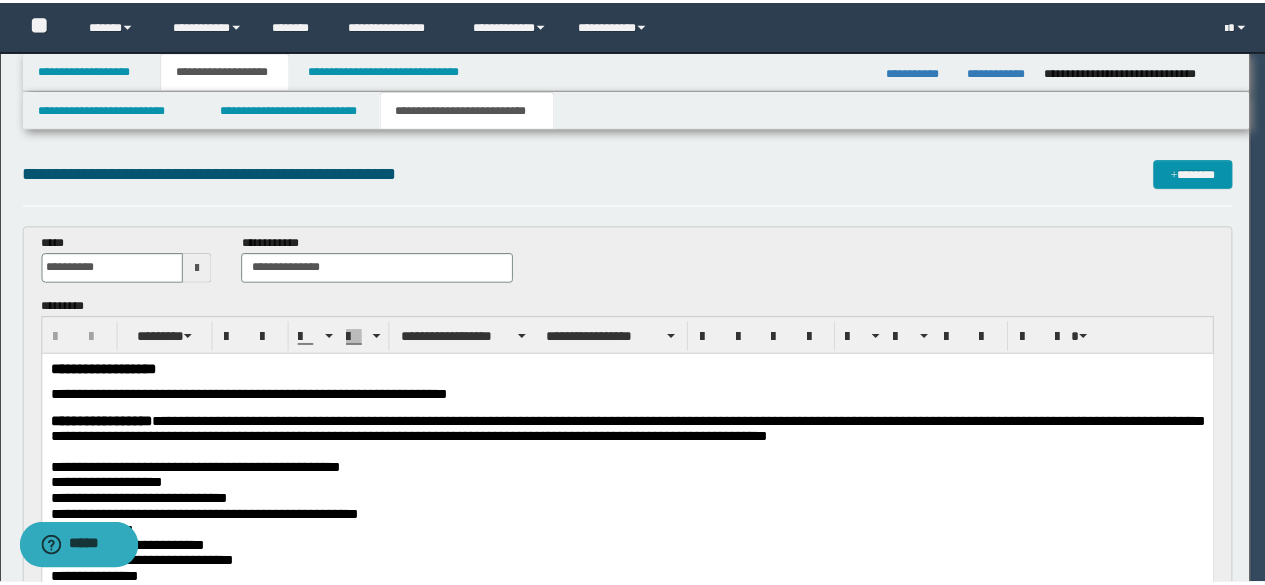 scroll, scrollTop: 0, scrollLeft: 0, axis: both 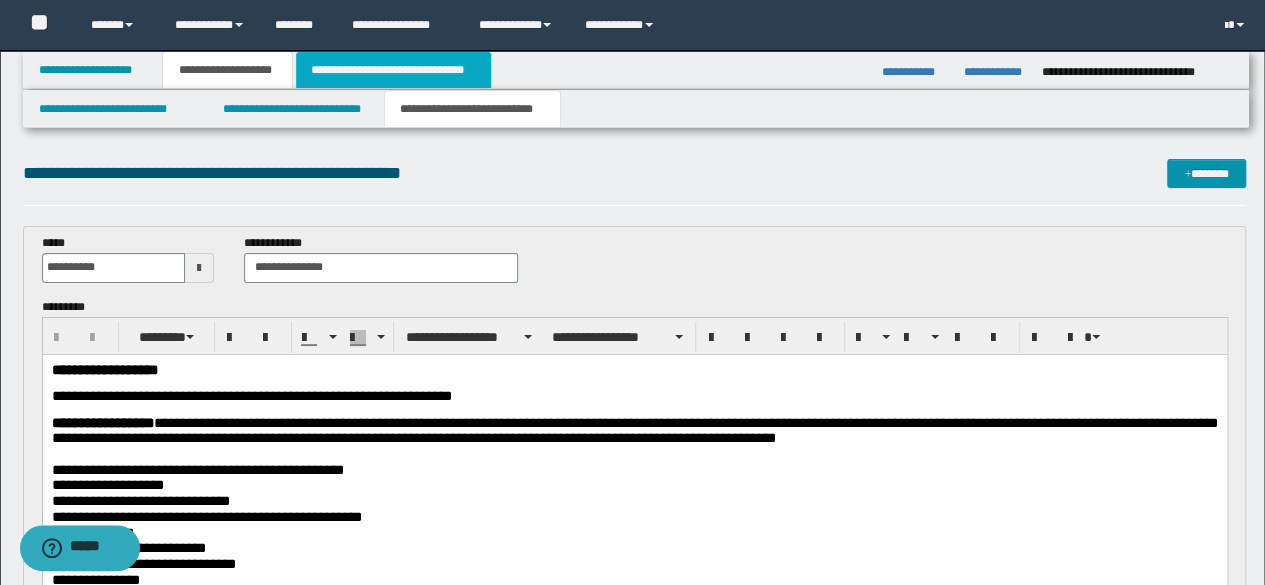 click on "**********" at bounding box center (393, 70) 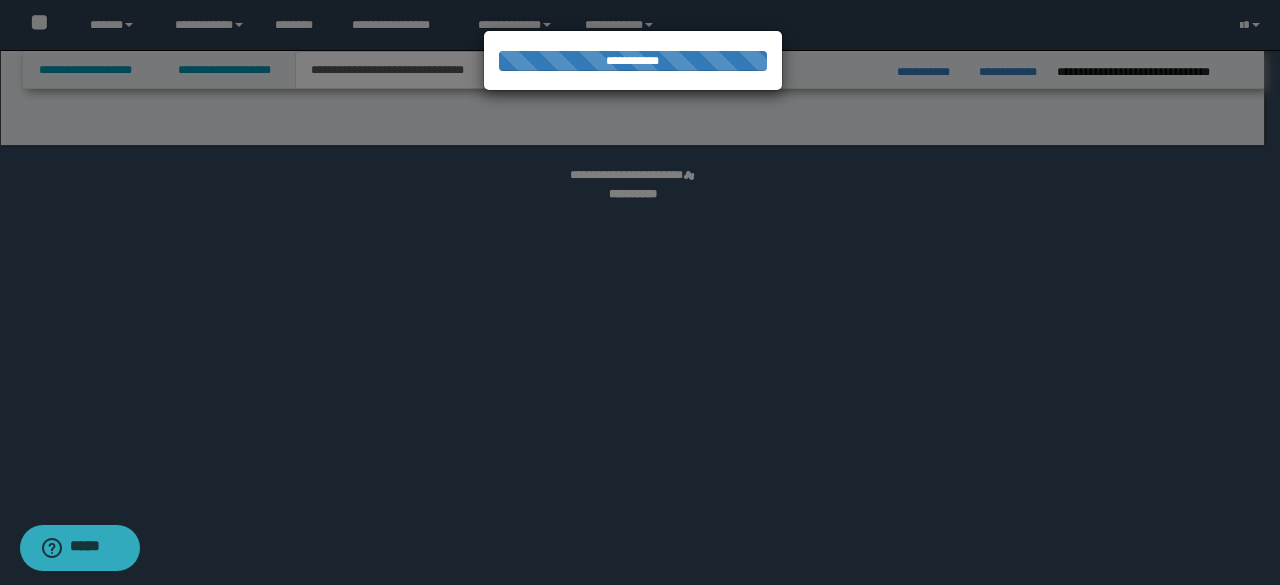 select on "*" 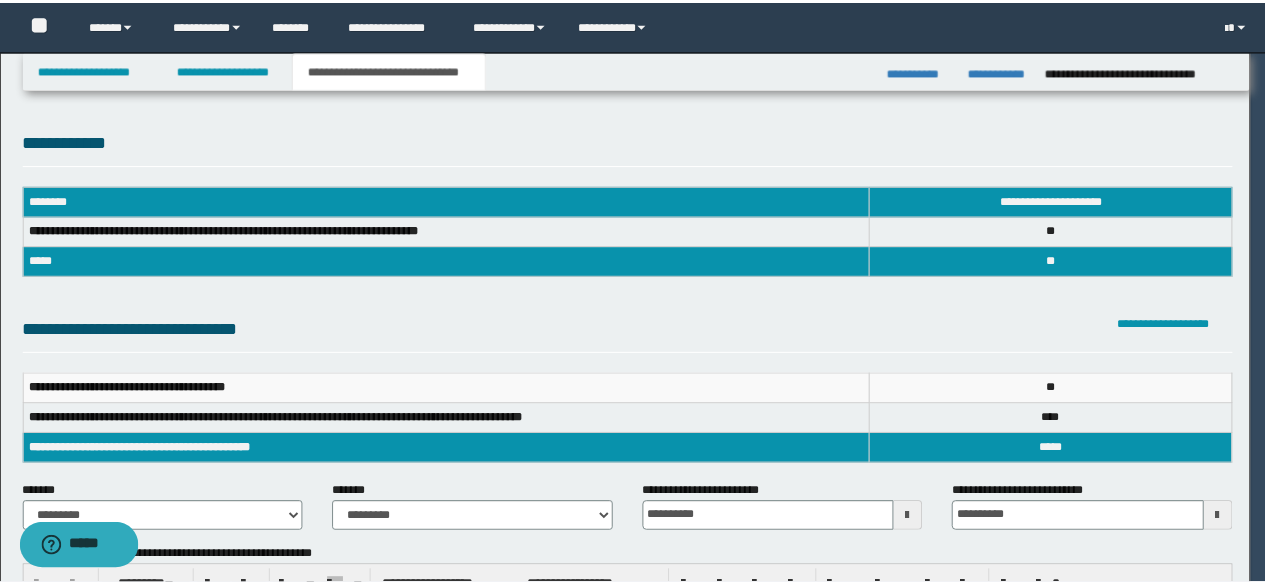 scroll, scrollTop: 0, scrollLeft: 0, axis: both 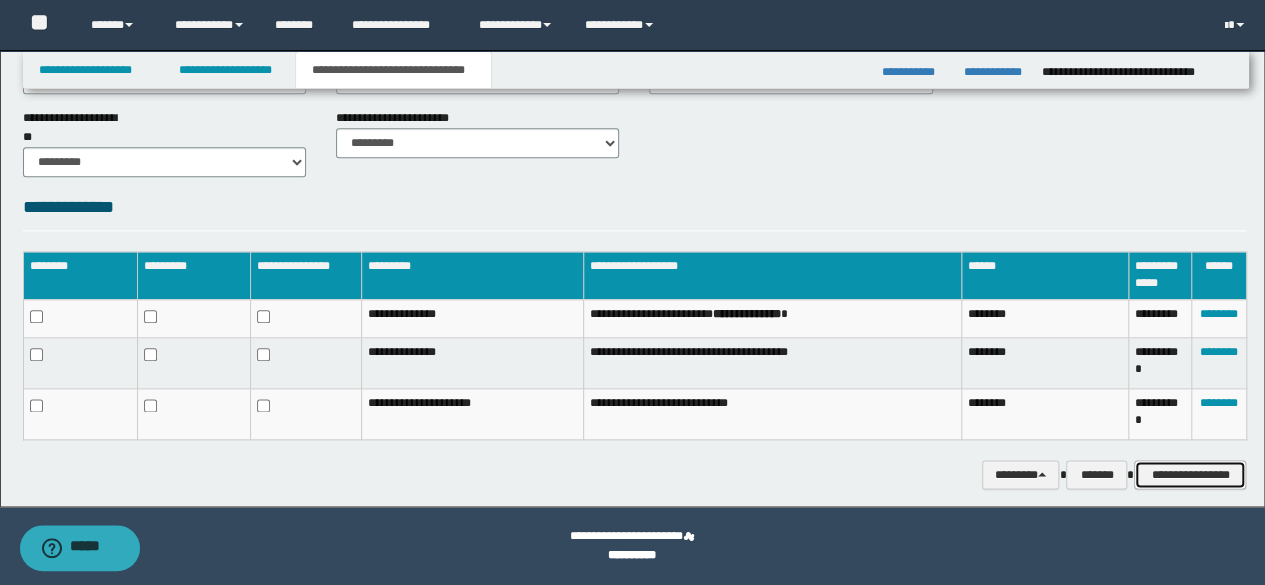 click on "**********" at bounding box center (1190, 474) 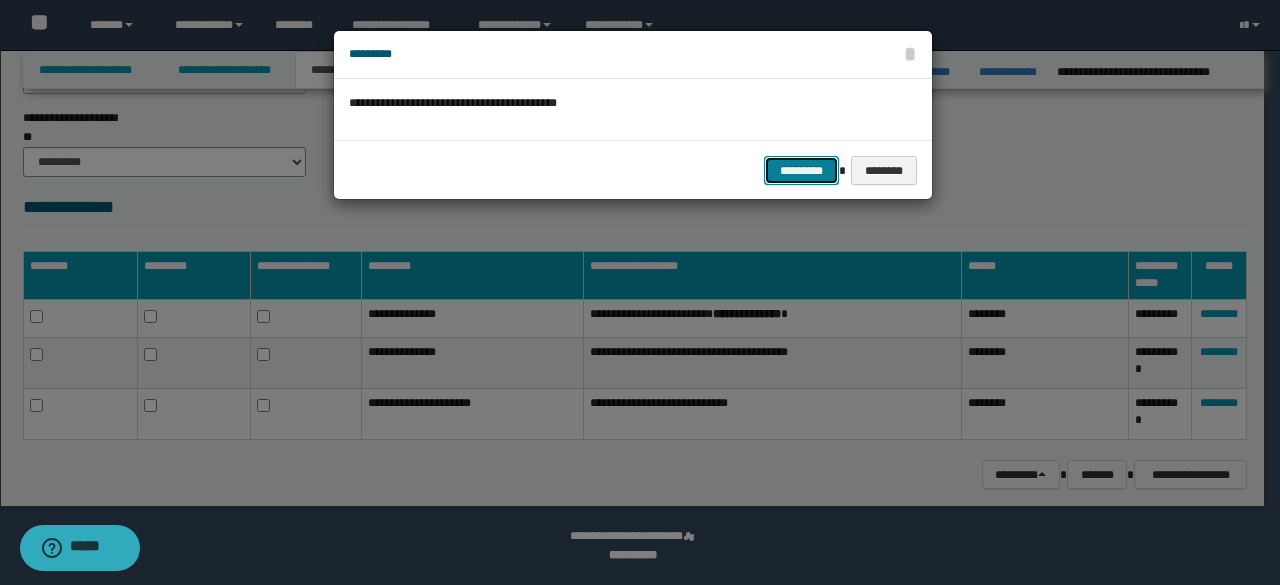click on "*********" at bounding box center [801, 170] 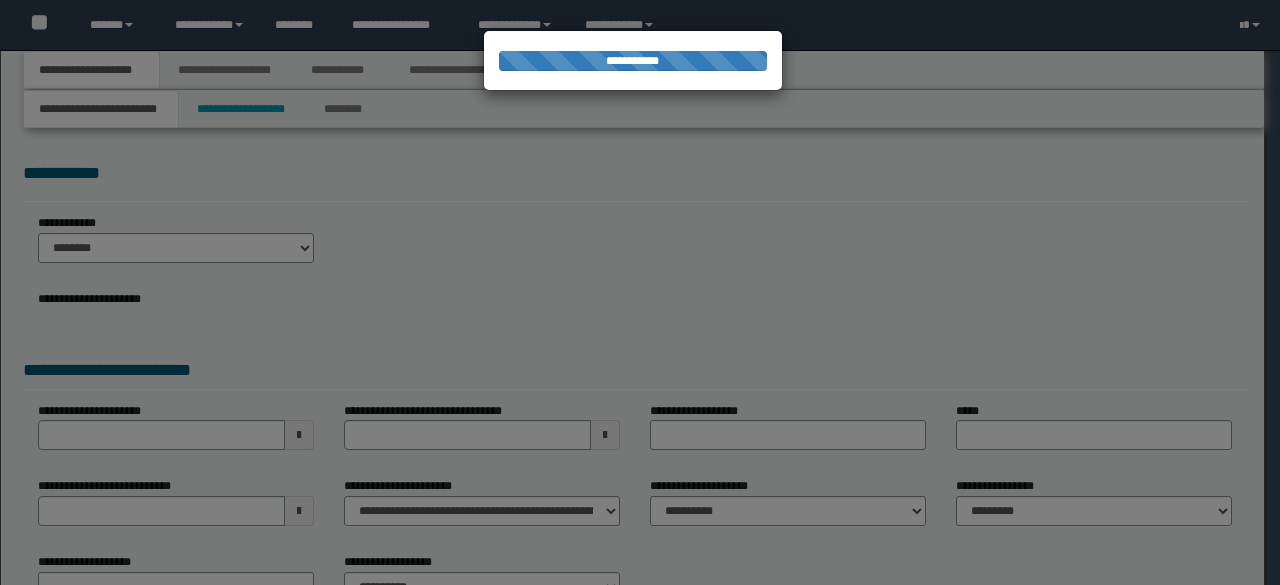 scroll, scrollTop: 0, scrollLeft: 0, axis: both 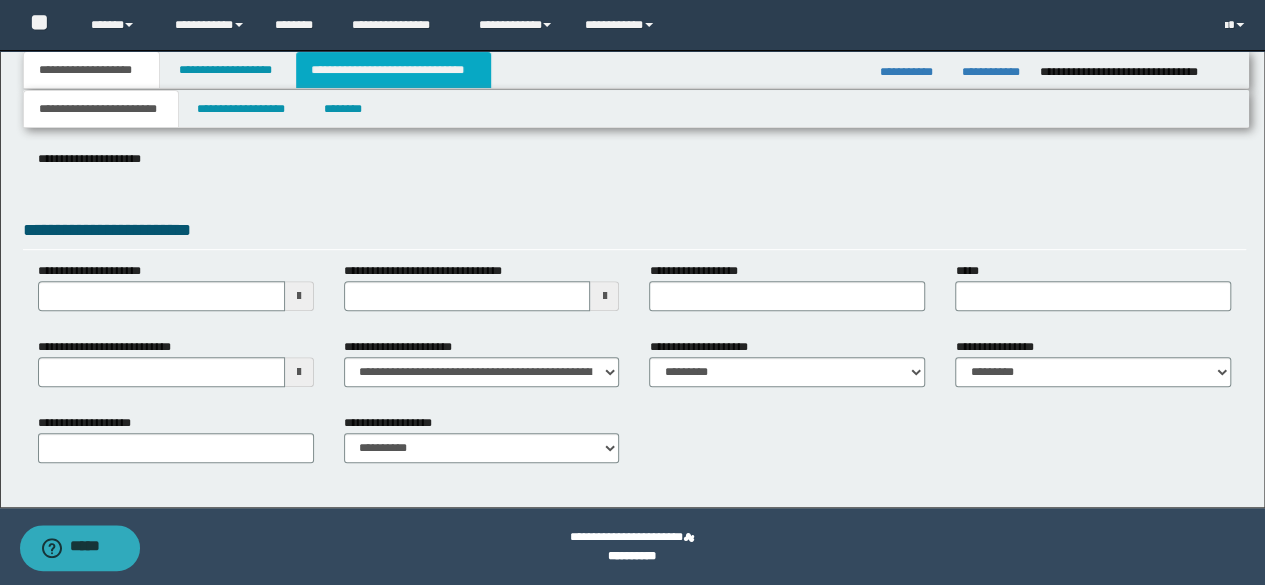 click on "**********" at bounding box center [393, 70] 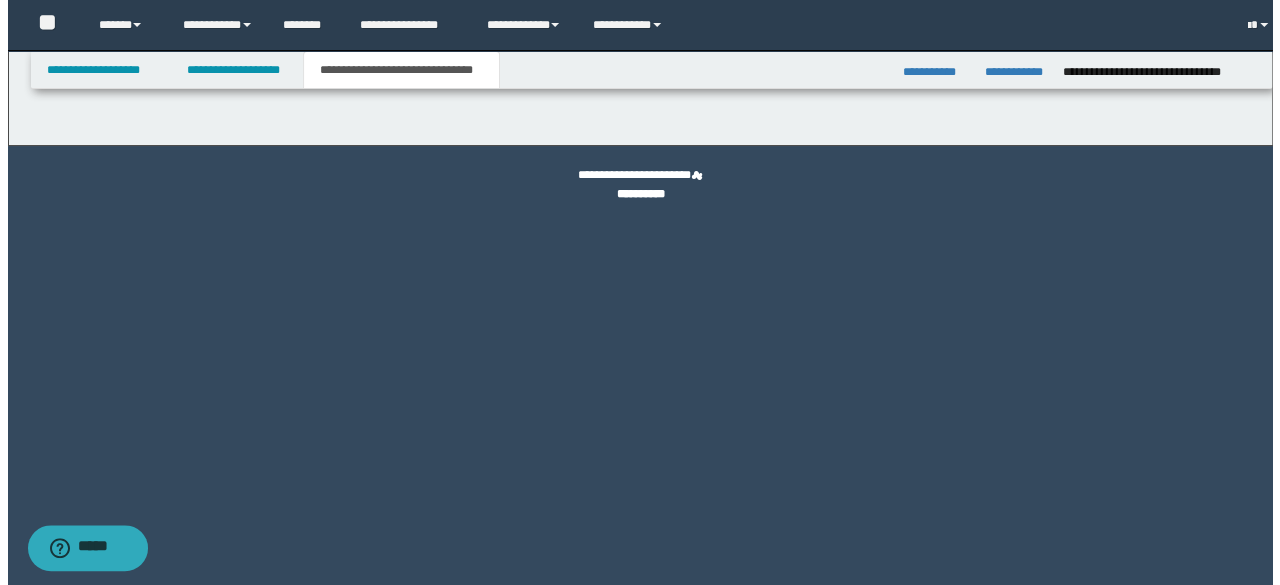 scroll, scrollTop: 0, scrollLeft: 0, axis: both 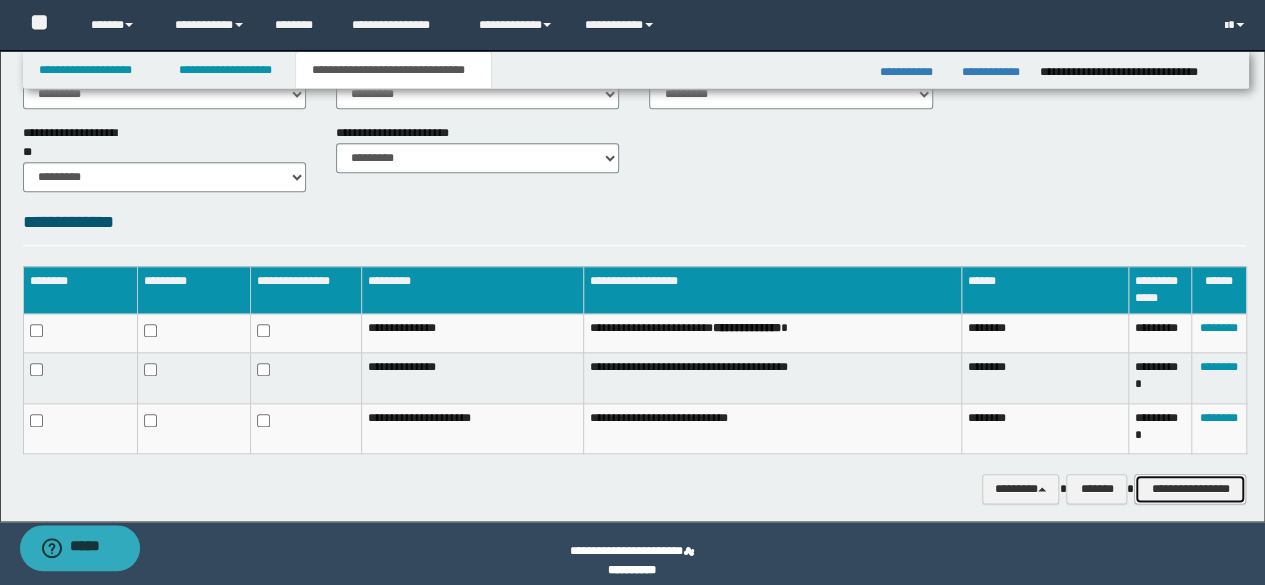 click on "**********" at bounding box center [1190, 488] 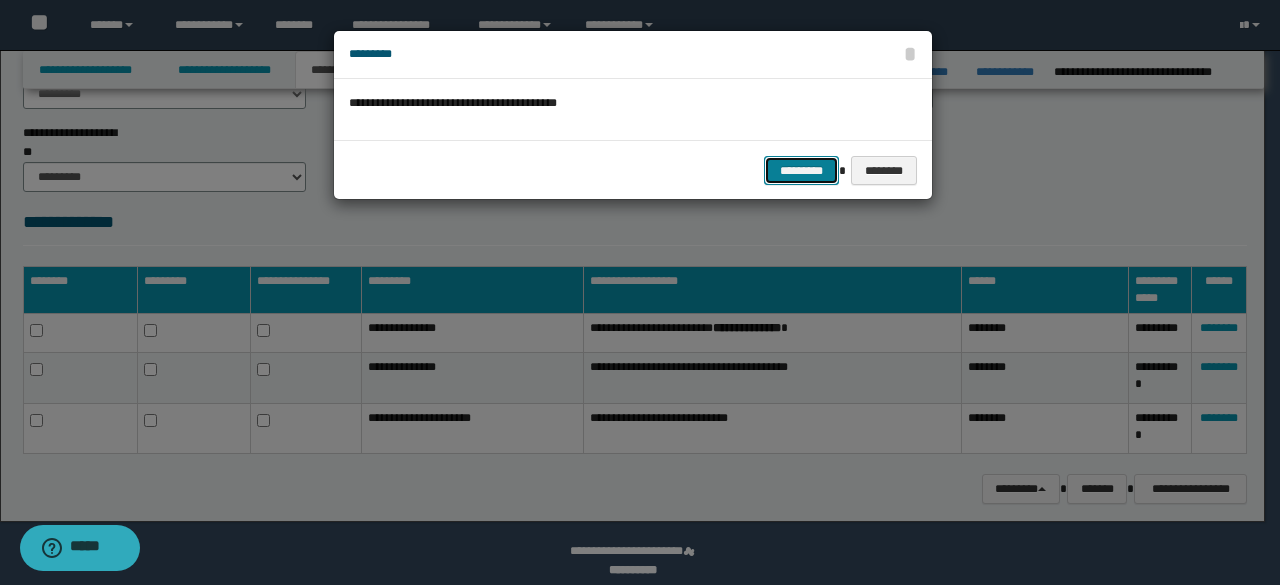 click on "*********" at bounding box center [801, 170] 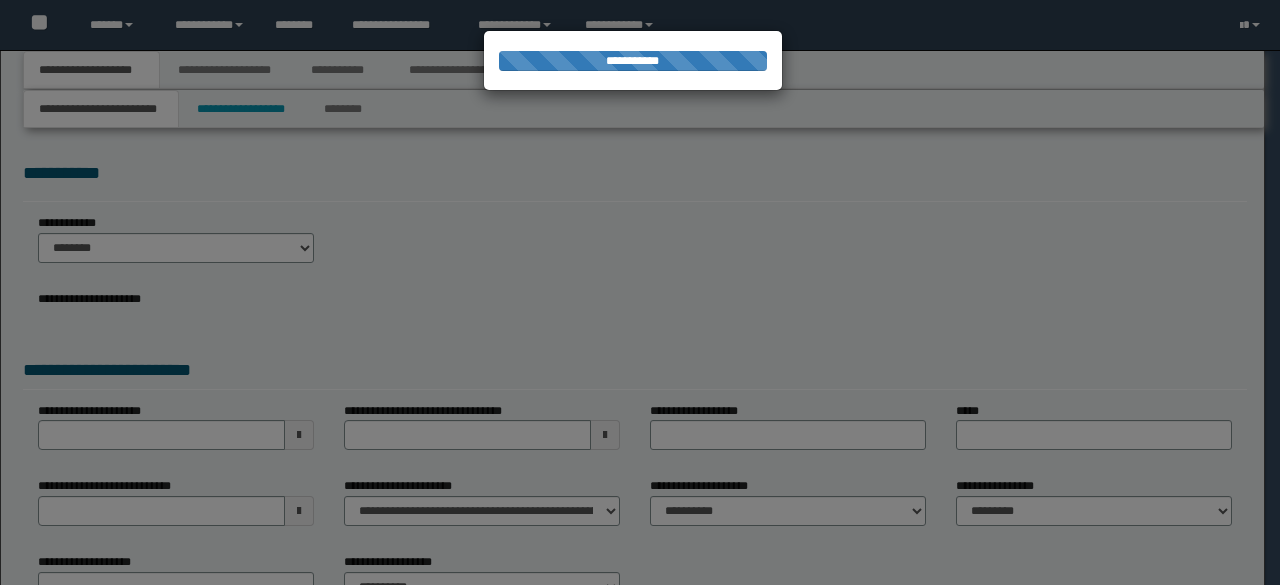 scroll, scrollTop: 0, scrollLeft: 0, axis: both 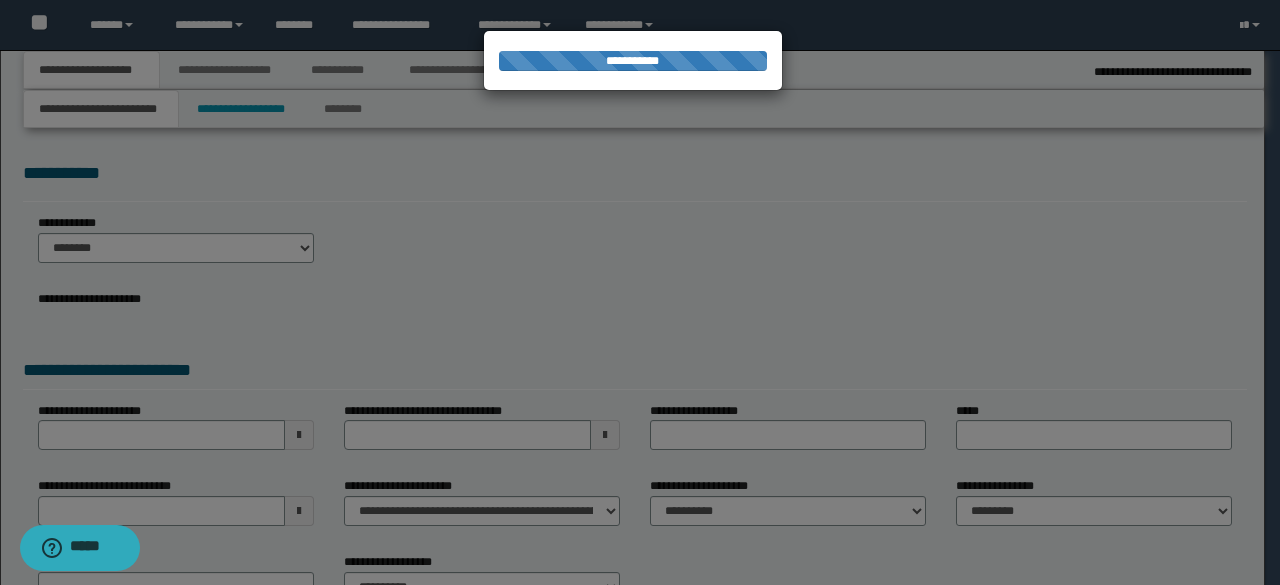 select on "*" 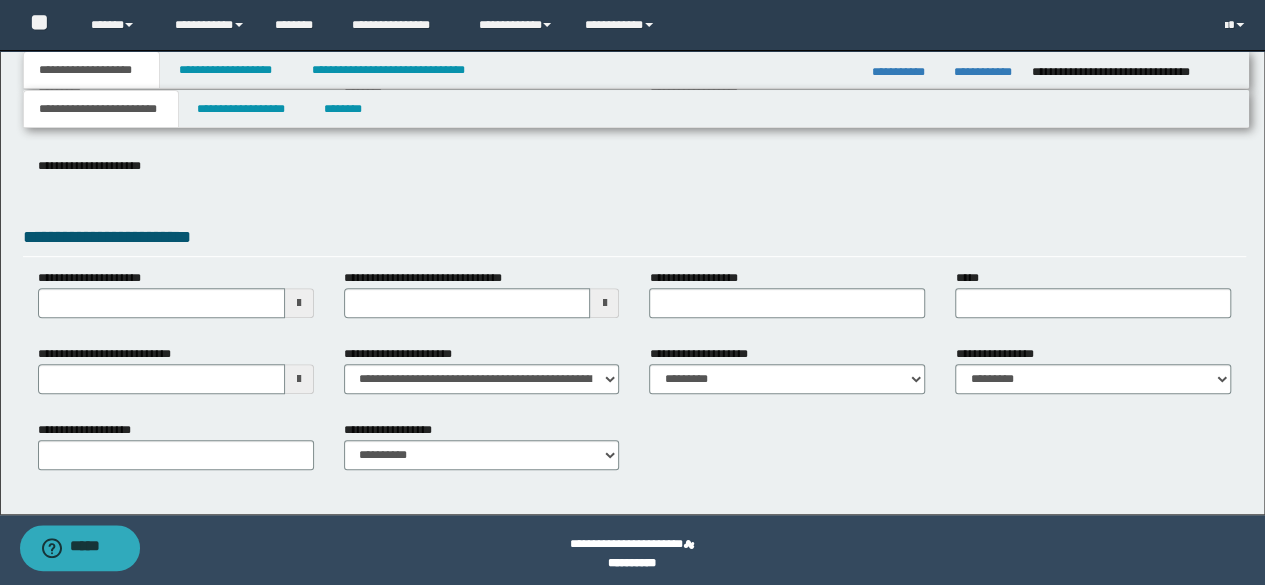 scroll, scrollTop: 296, scrollLeft: 0, axis: vertical 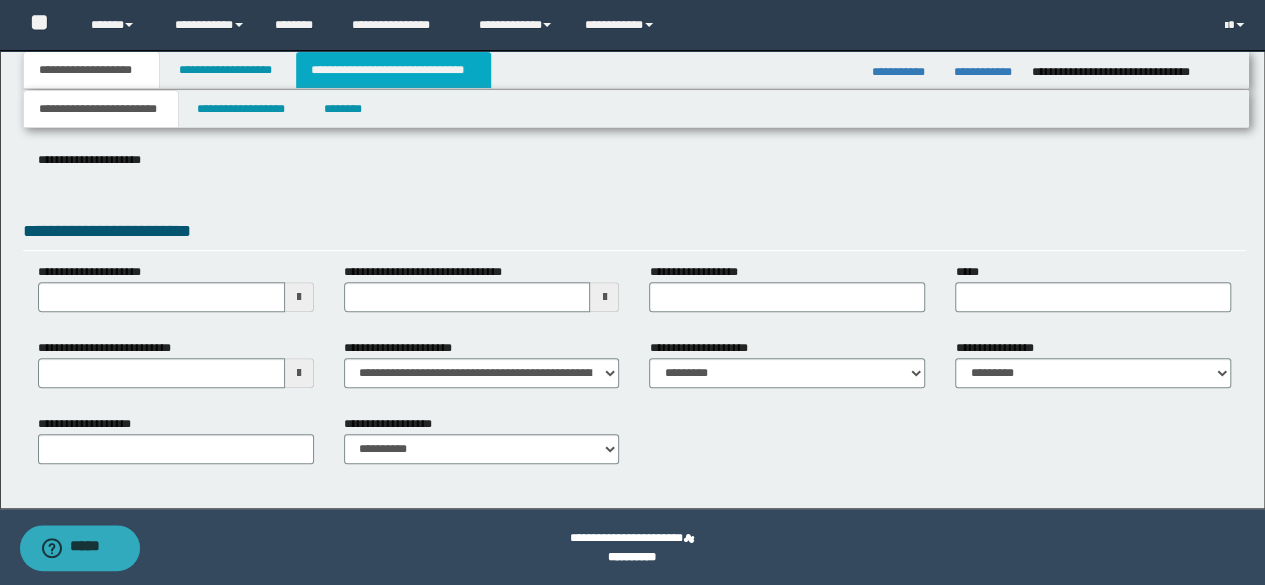 click on "**********" at bounding box center [393, 70] 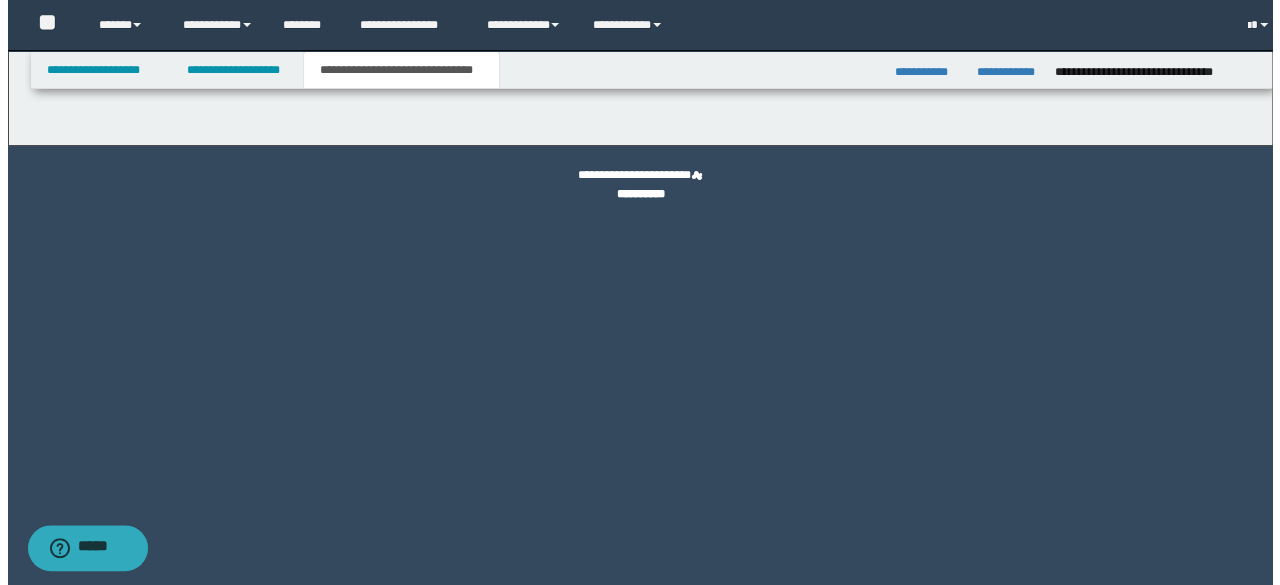 scroll, scrollTop: 0, scrollLeft: 0, axis: both 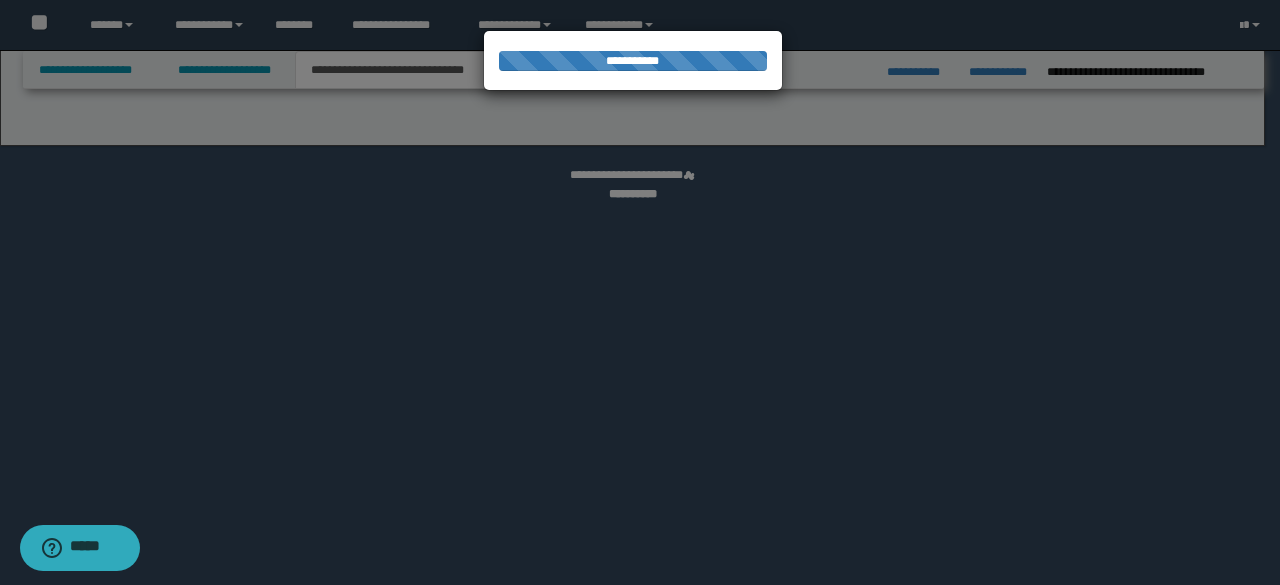 select on "*" 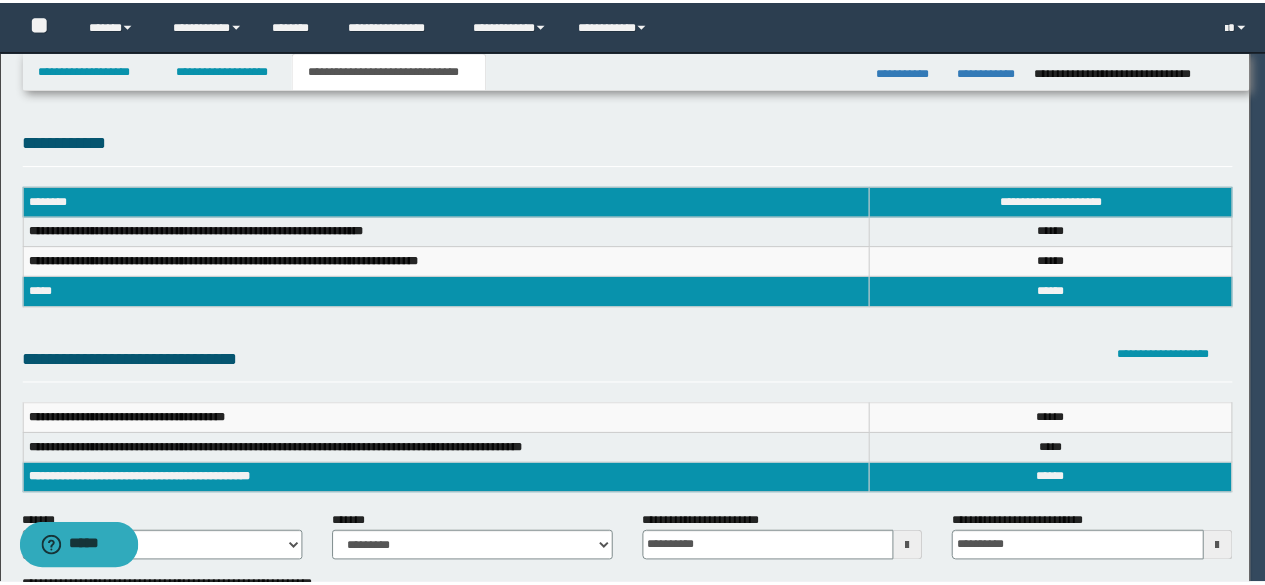 scroll, scrollTop: 0, scrollLeft: 0, axis: both 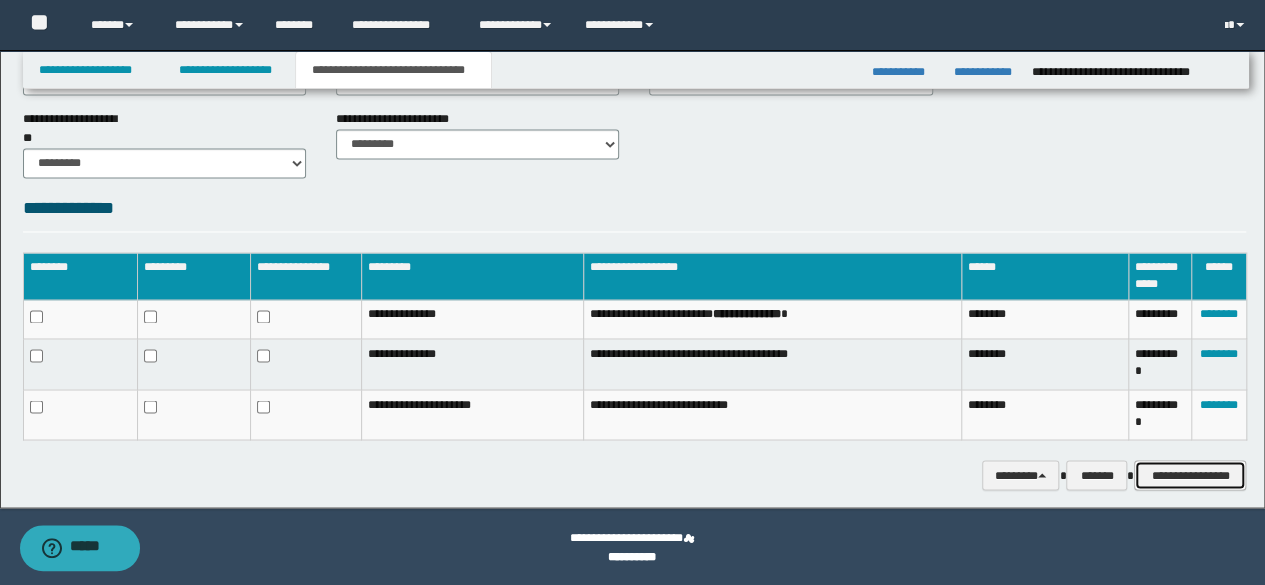 click on "**********" at bounding box center (1190, 474) 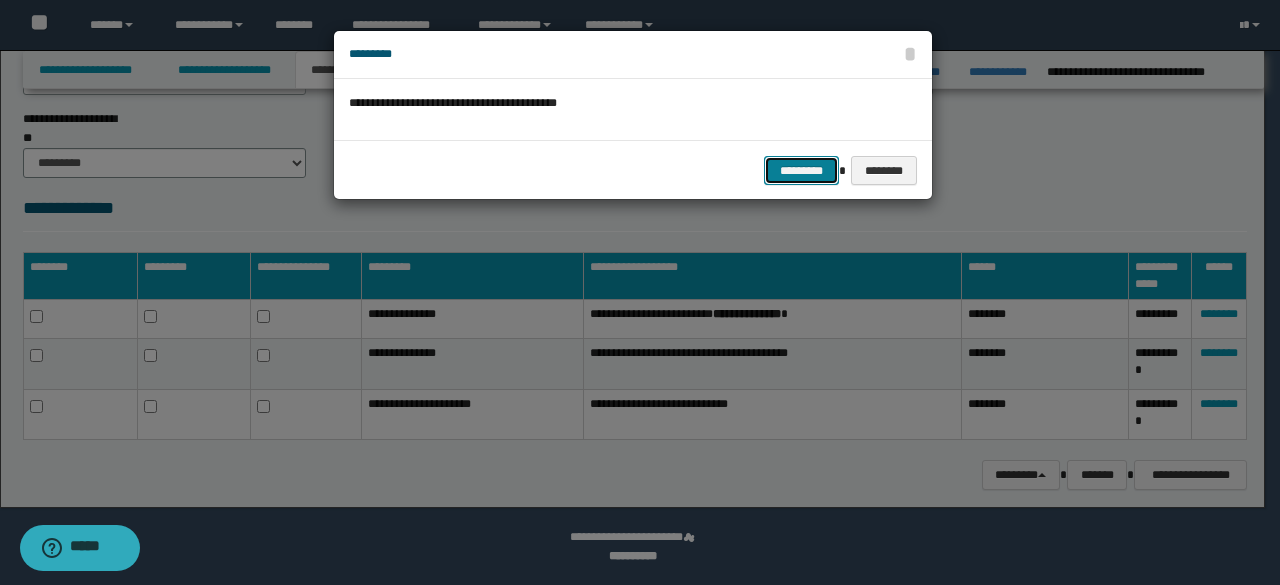 click on "*********" at bounding box center (801, 170) 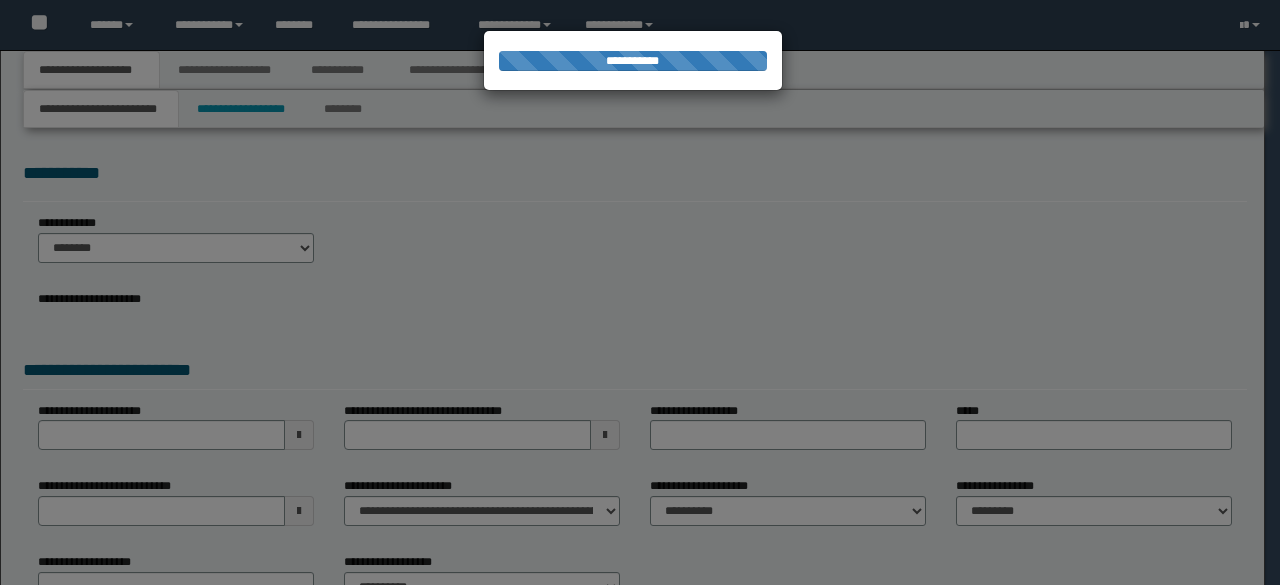 scroll, scrollTop: 0, scrollLeft: 0, axis: both 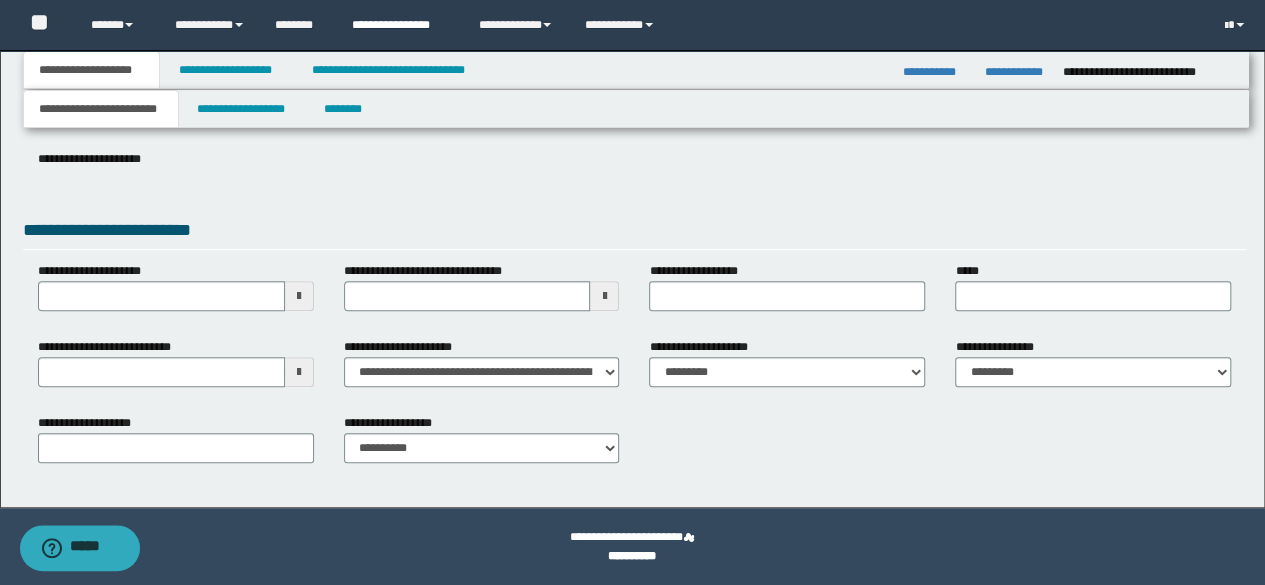 click on "**********" at bounding box center (400, 25) 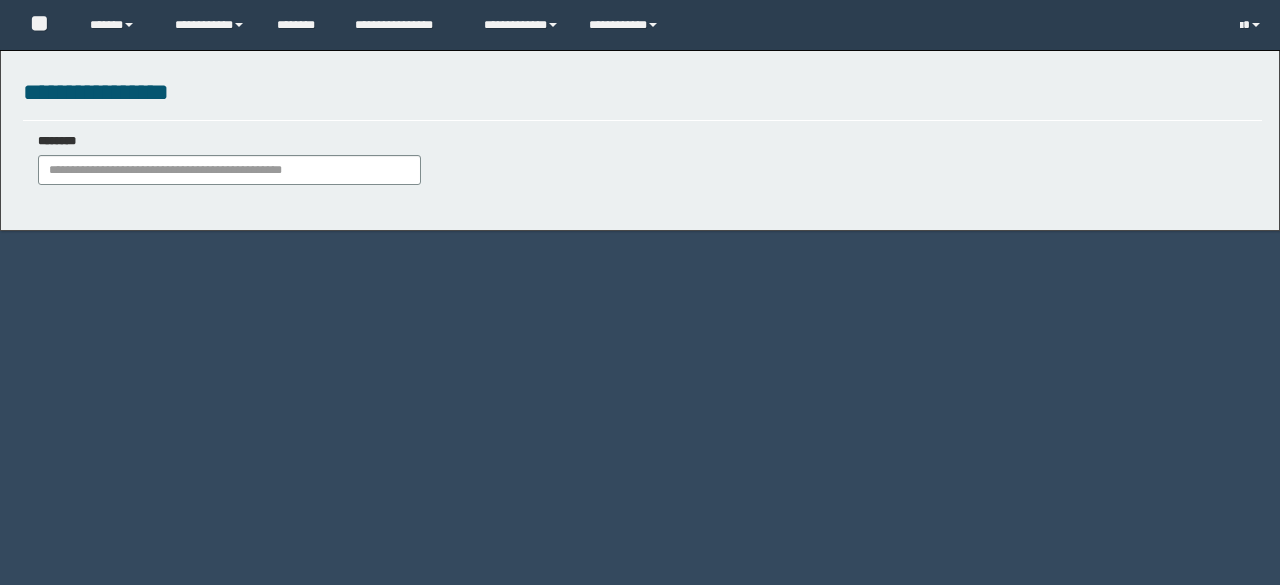 scroll, scrollTop: 0, scrollLeft: 0, axis: both 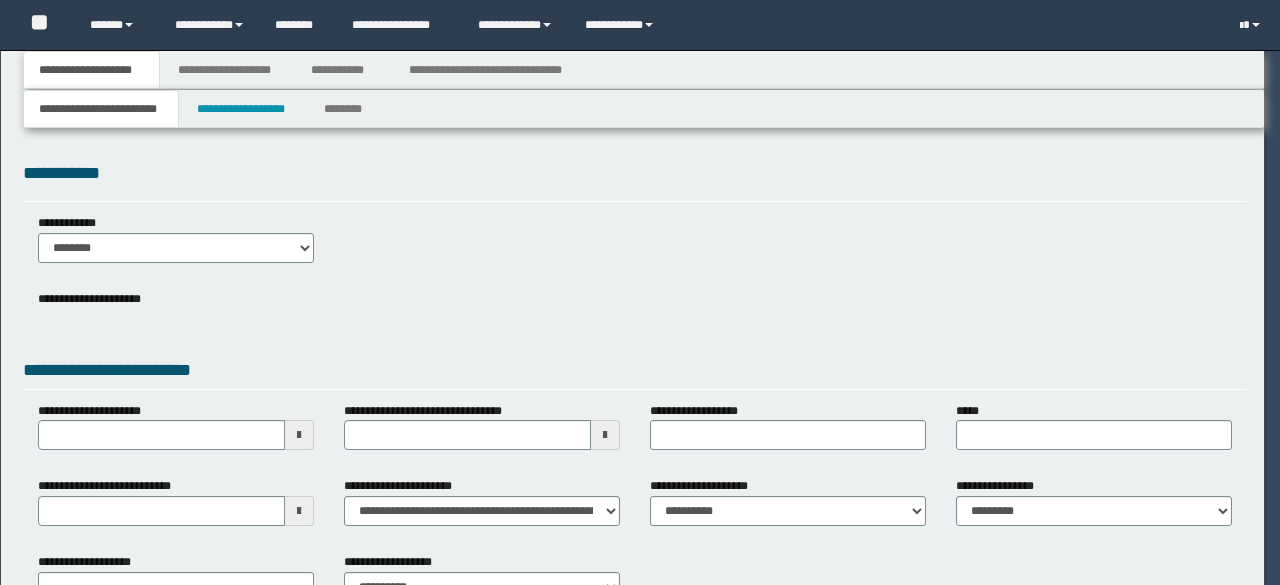 select on "*" 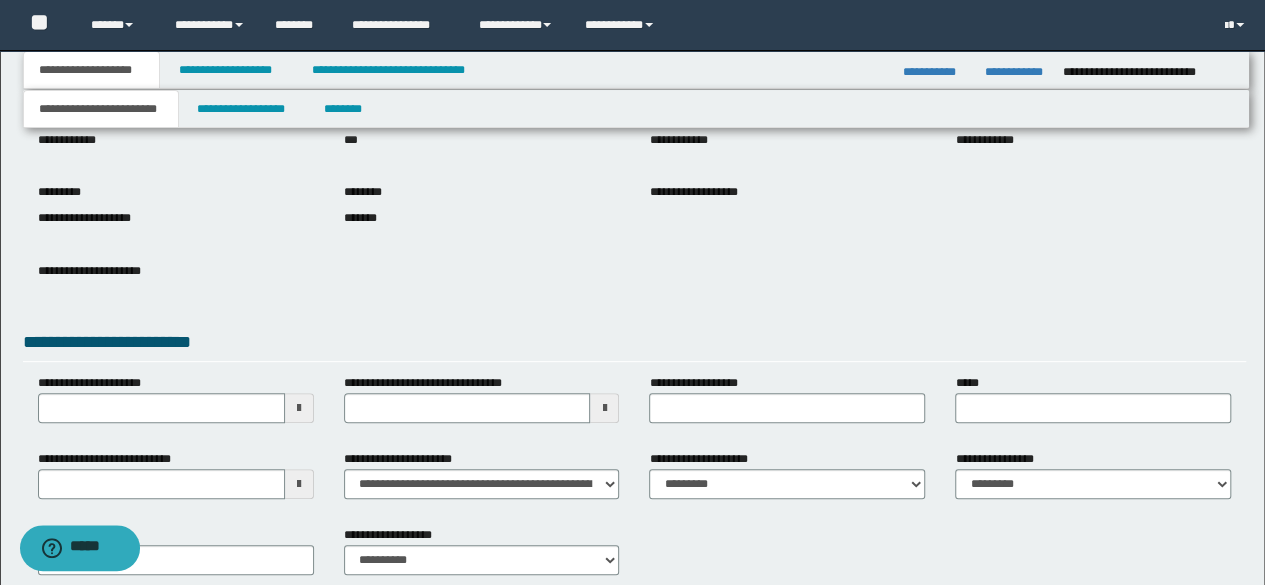 scroll, scrollTop: 297, scrollLeft: 0, axis: vertical 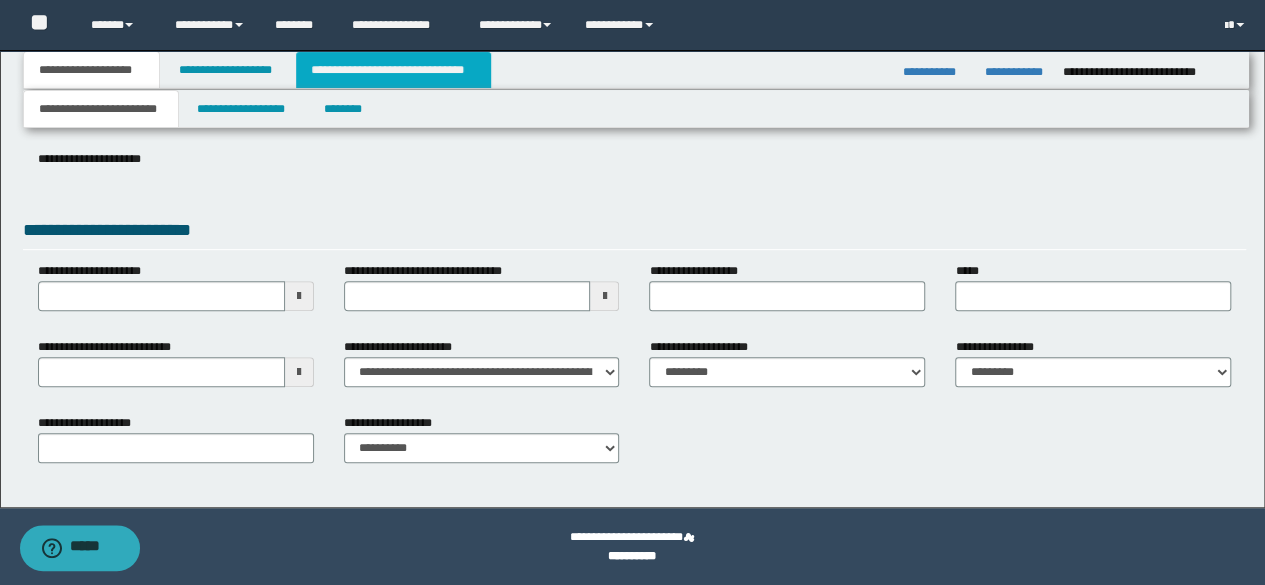 click on "**********" at bounding box center [393, 70] 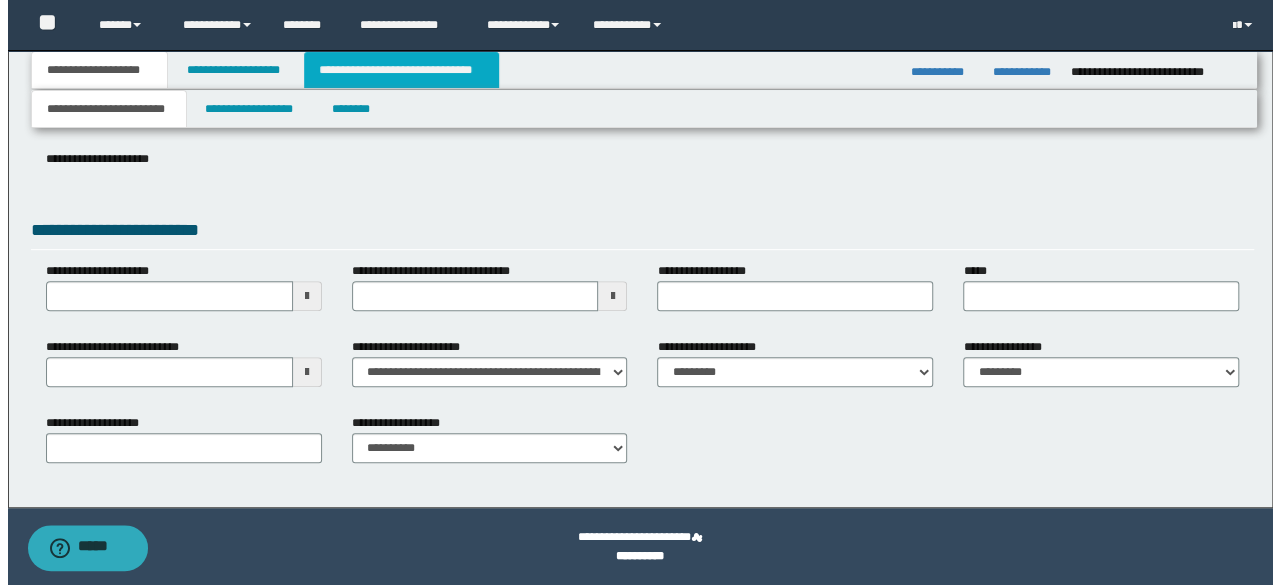 scroll, scrollTop: 0, scrollLeft: 0, axis: both 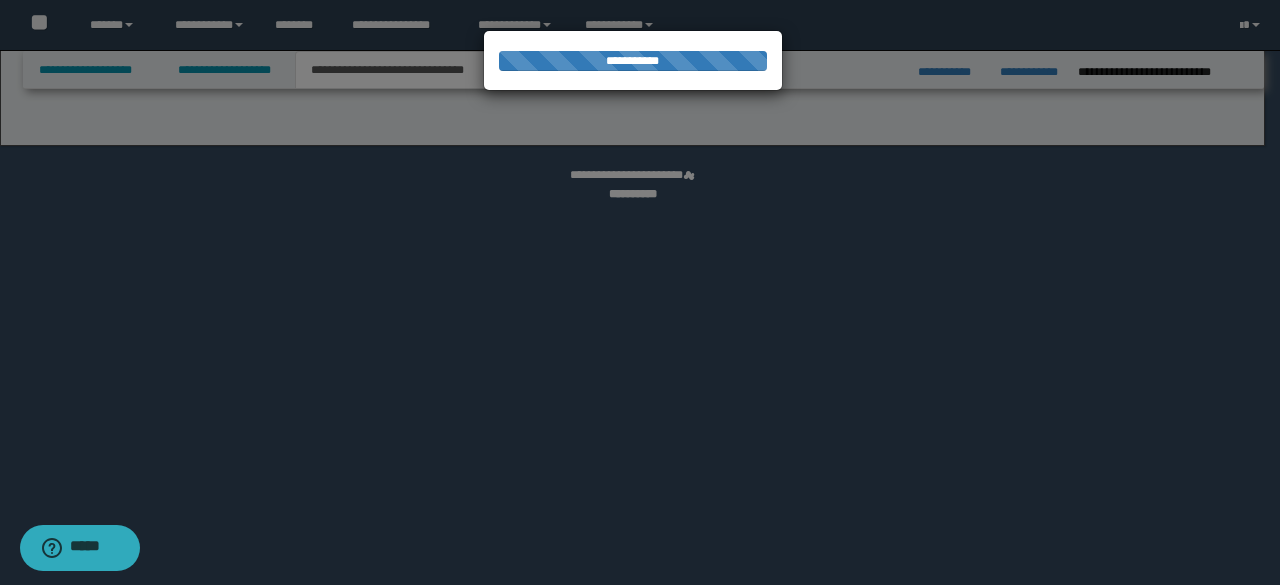 select on "*" 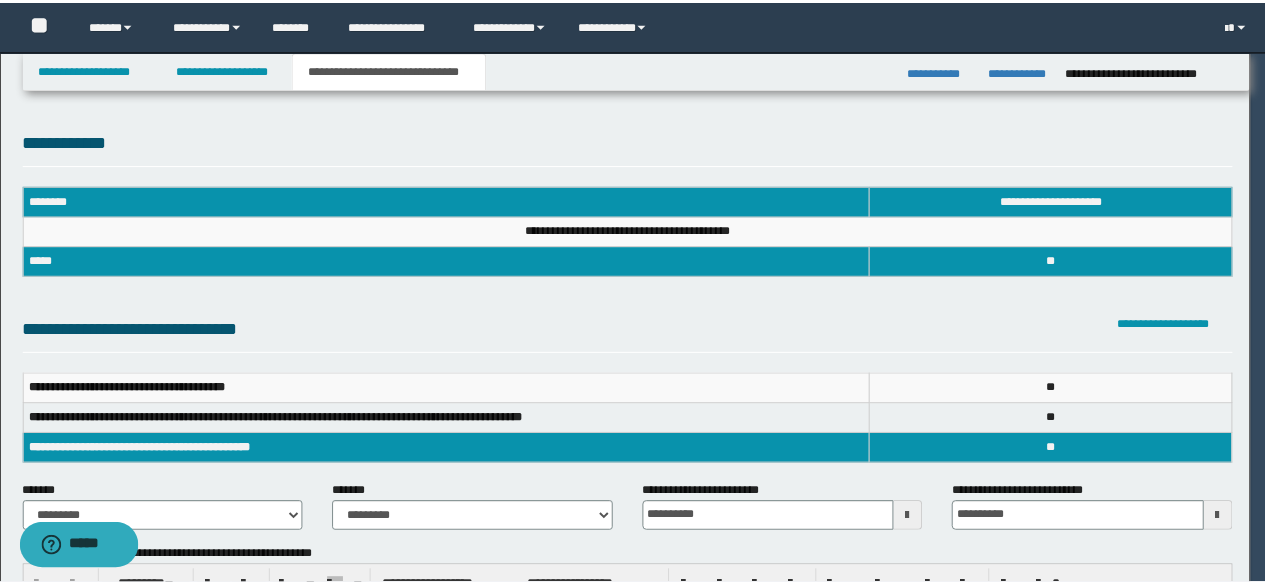 scroll, scrollTop: 0, scrollLeft: 0, axis: both 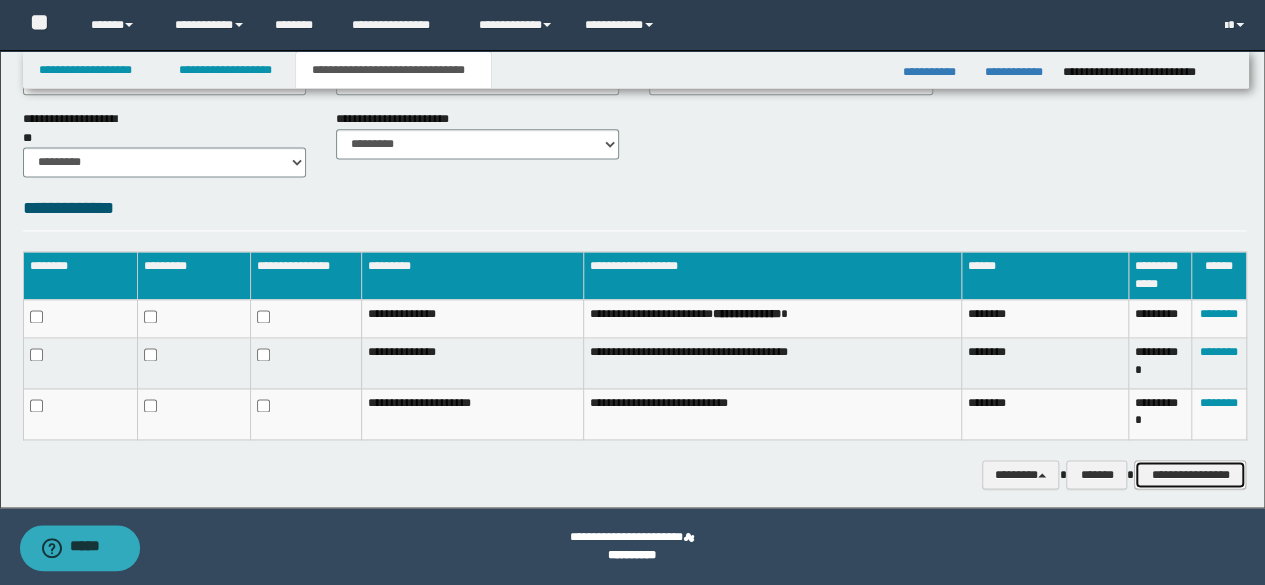 click on "**********" at bounding box center [1190, 474] 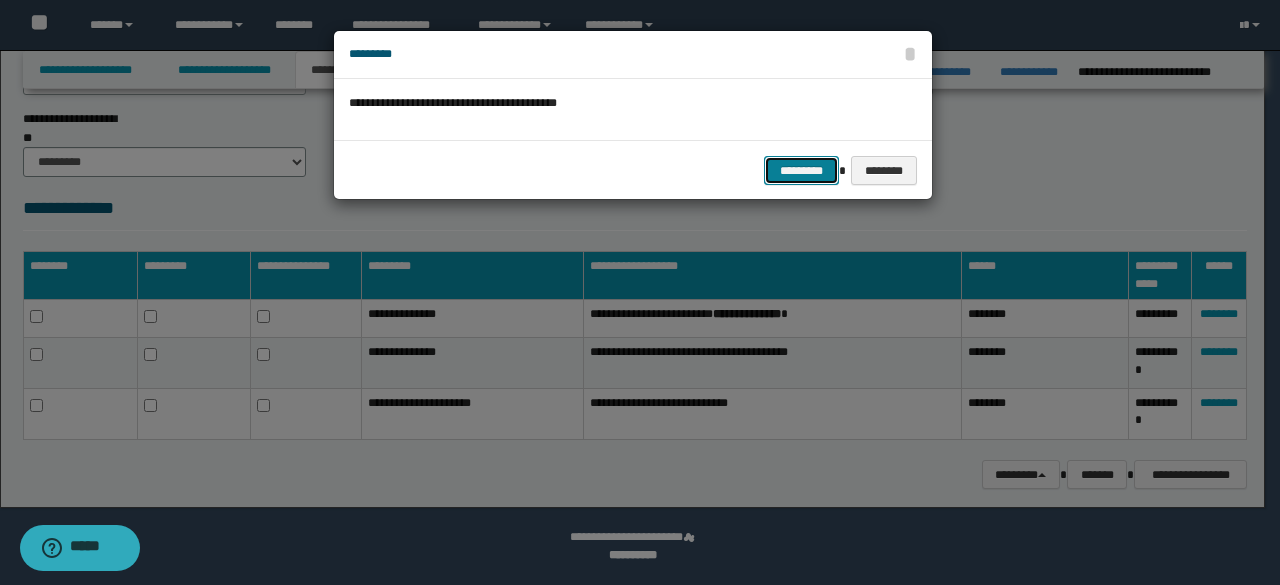 click on "*********" at bounding box center [801, 170] 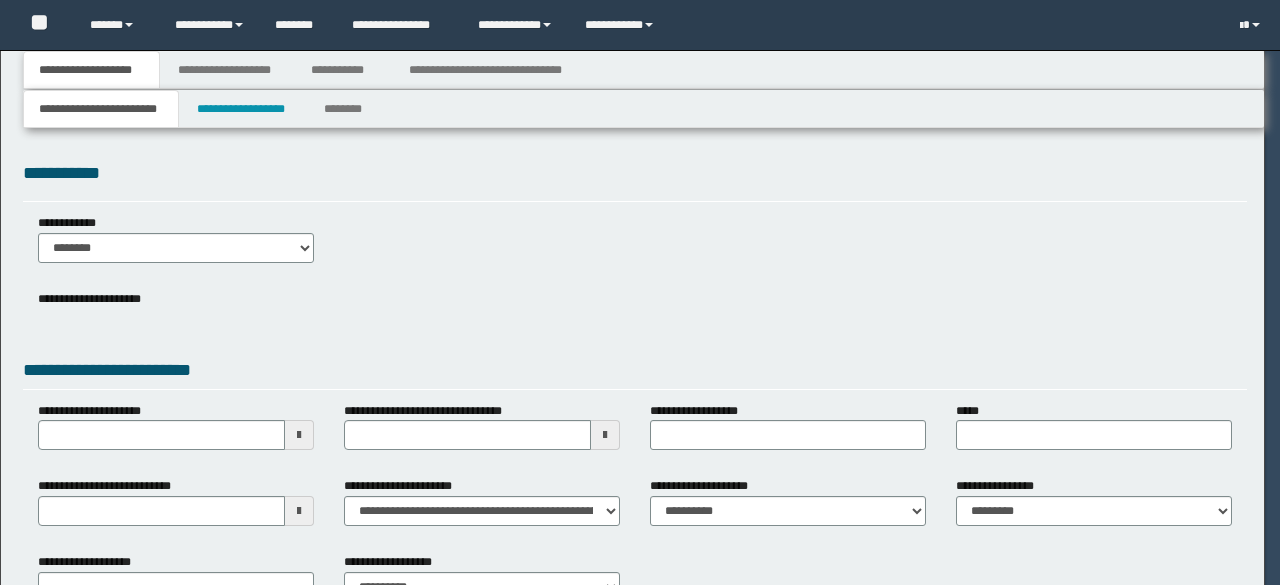 scroll, scrollTop: 0, scrollLeft: 0, axis: both 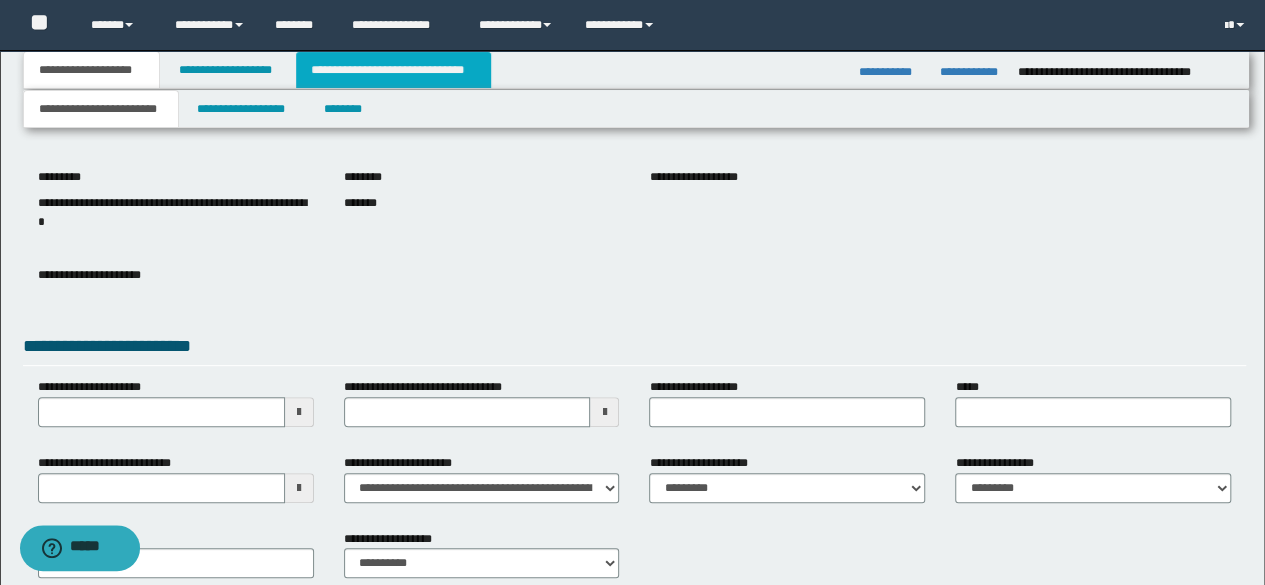 click on "**********" at bounding box center (393, 70) 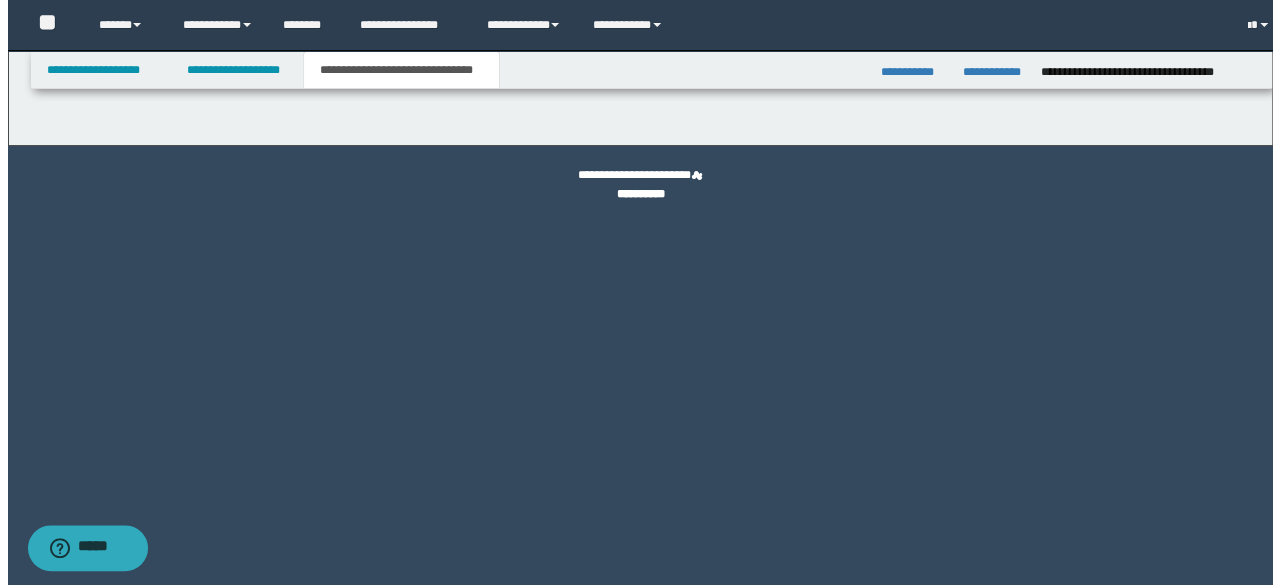 scroll, scrollTop: 0, scrollLeft: 0, axis: both 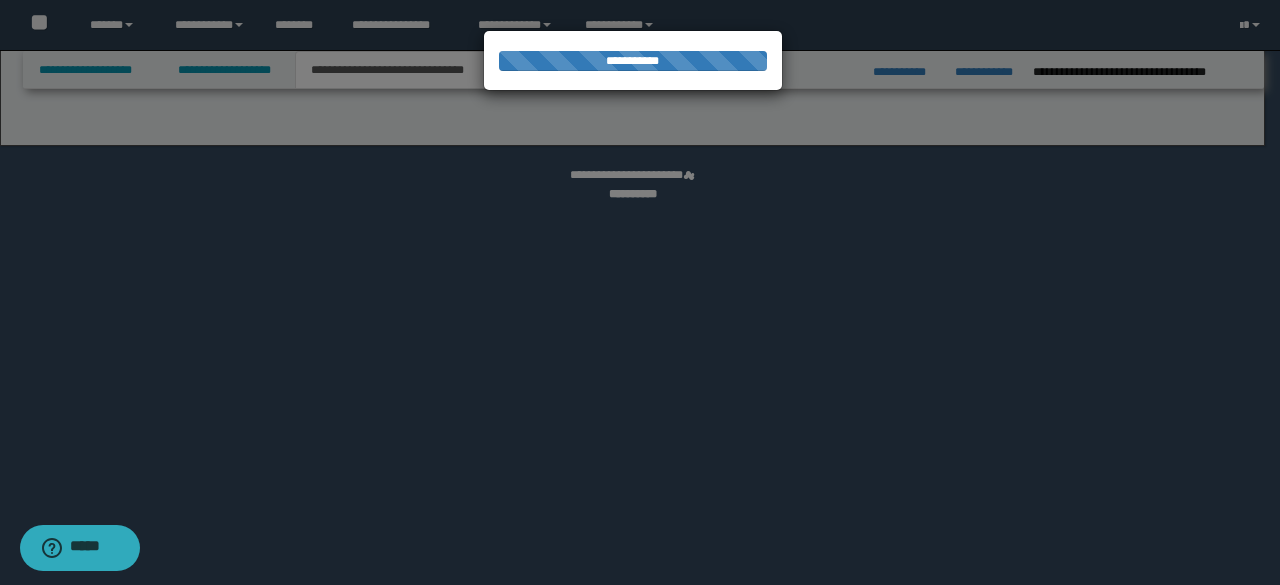 select on "*" 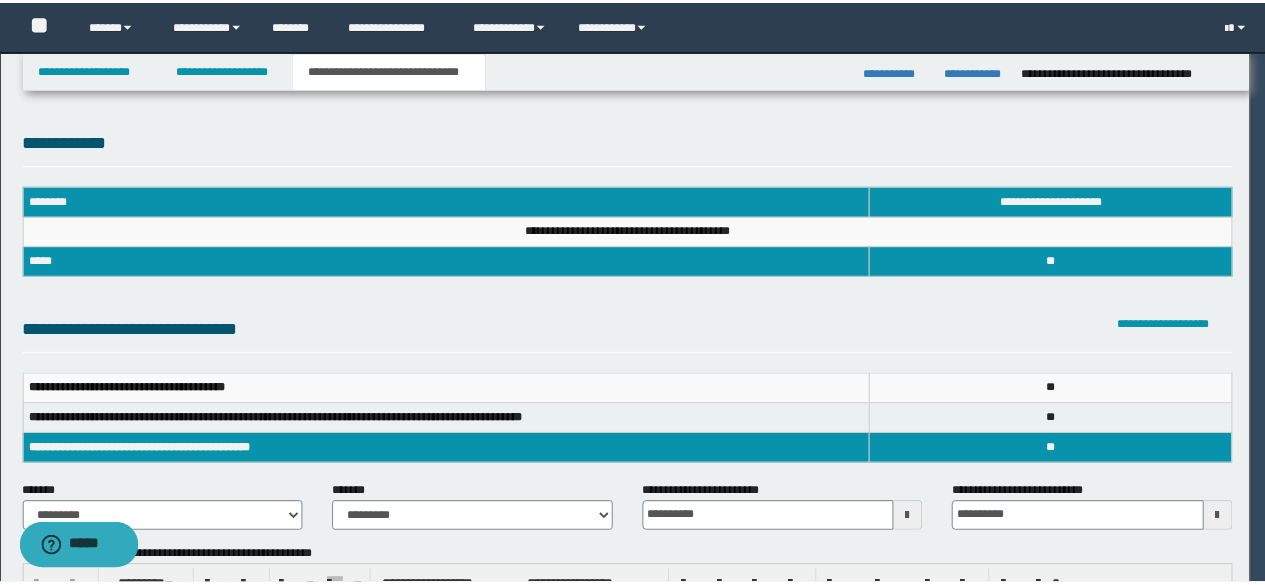 scroll, scrollTop: 0, scrollLeft: 0, axis: both 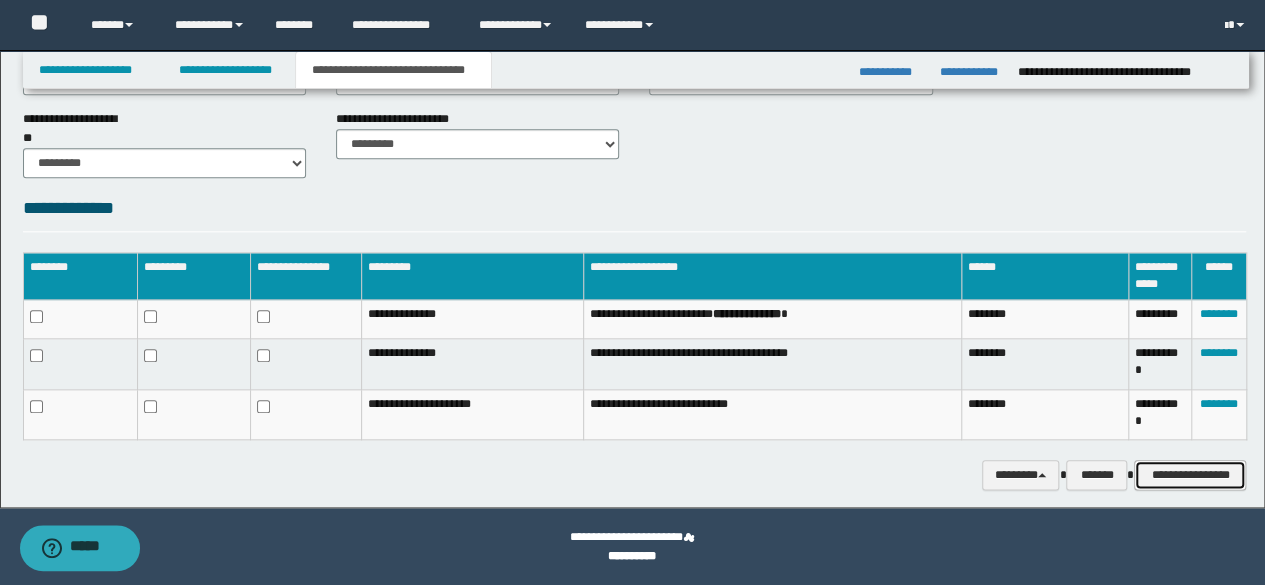 click on "**********" at bounding box center (1190, 474) 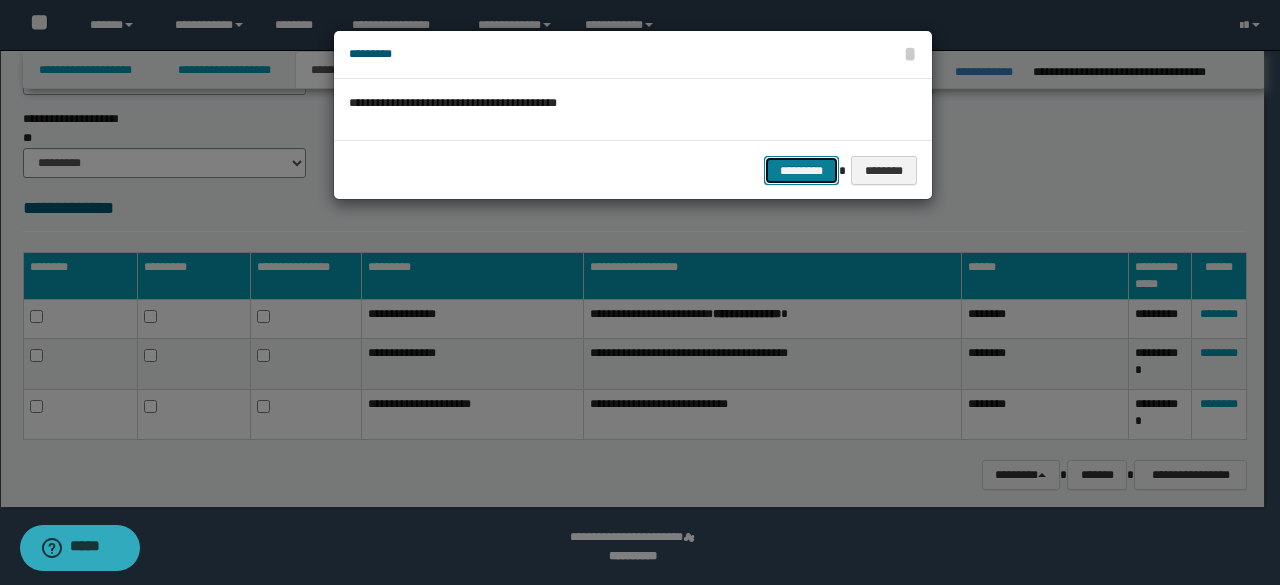click on "*********" at bounding box center [801, 170] 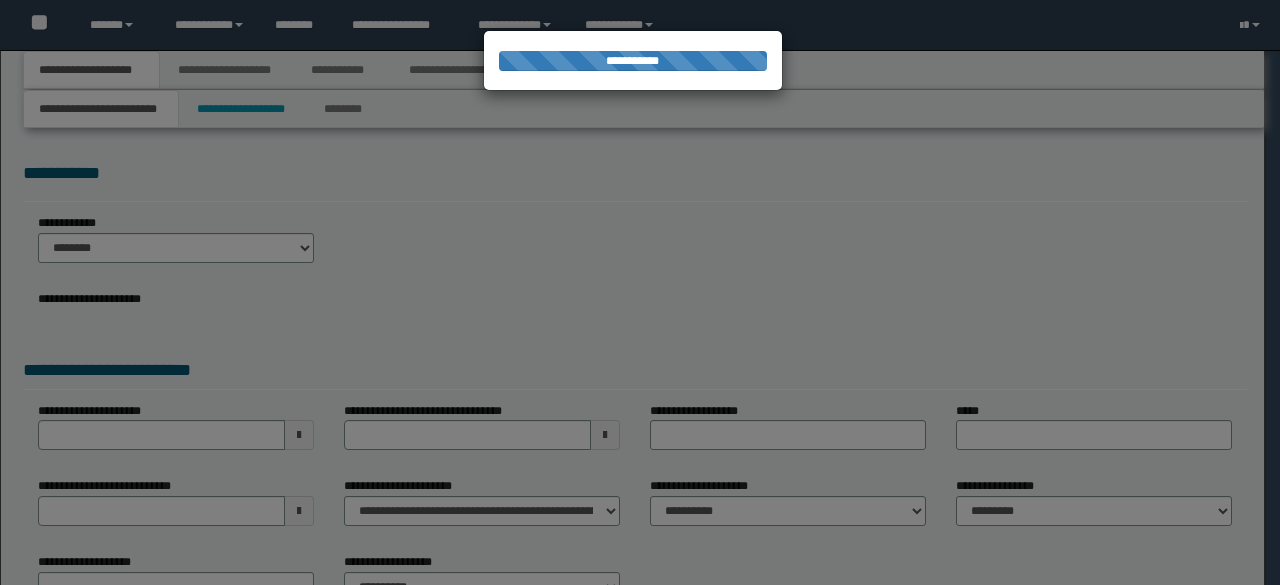 scroll, scrollTop: 0, scrollLeft: 0, axis: both 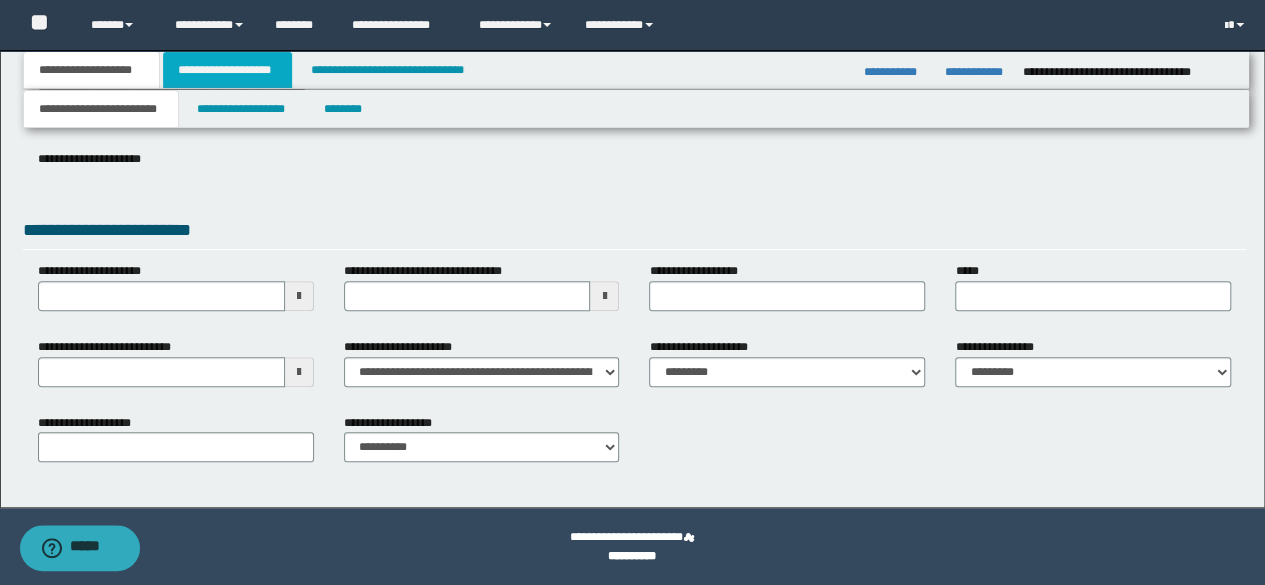 click on "**********" at bounding box center (227, 70) 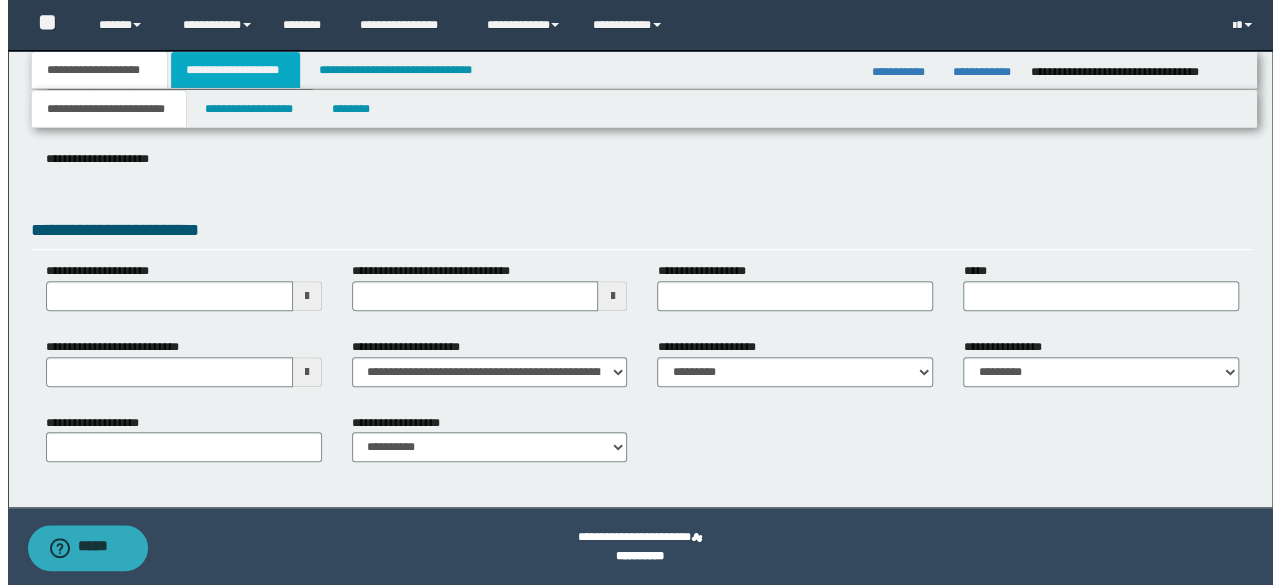 scroll, scrollTop: 0, scrollLeft: 0, axis: both 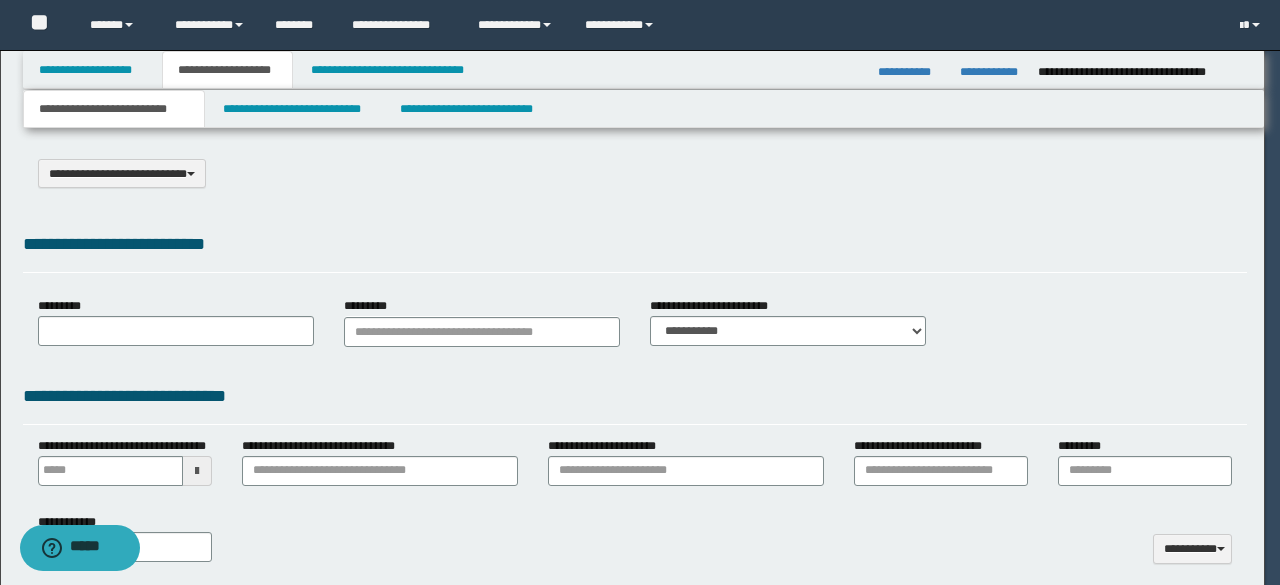 select on "*" 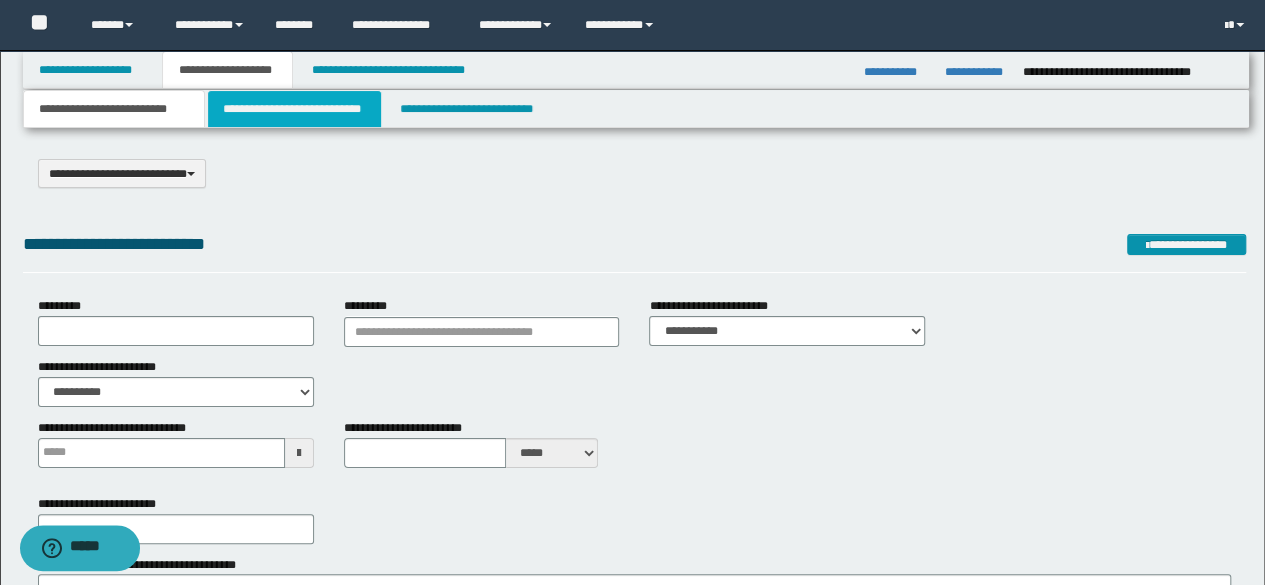 click on "**********" at bounding box center [294, 109] 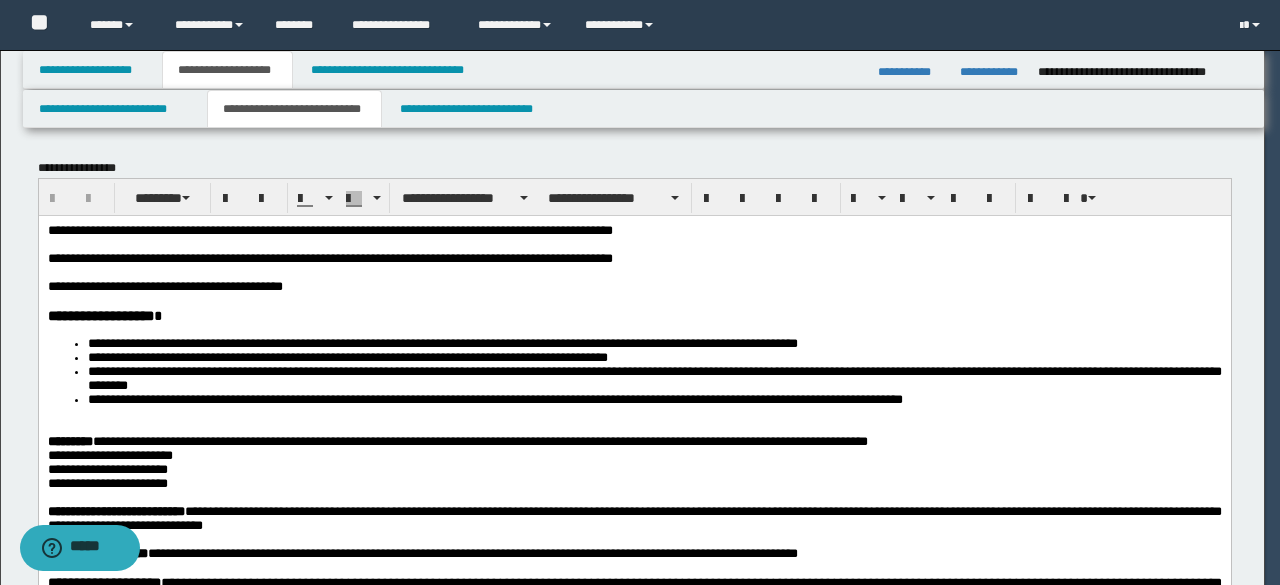 scroll, scrollTop: 0, scrollLeft: 0, axis: both 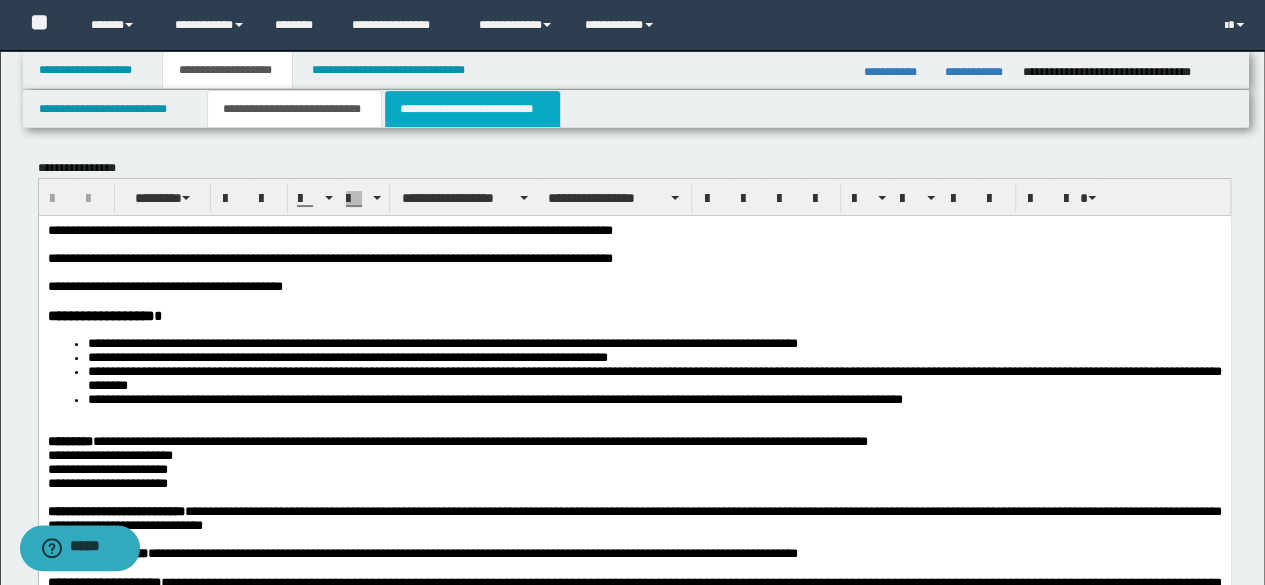 click on "**********" at bounding box center (472, 109) 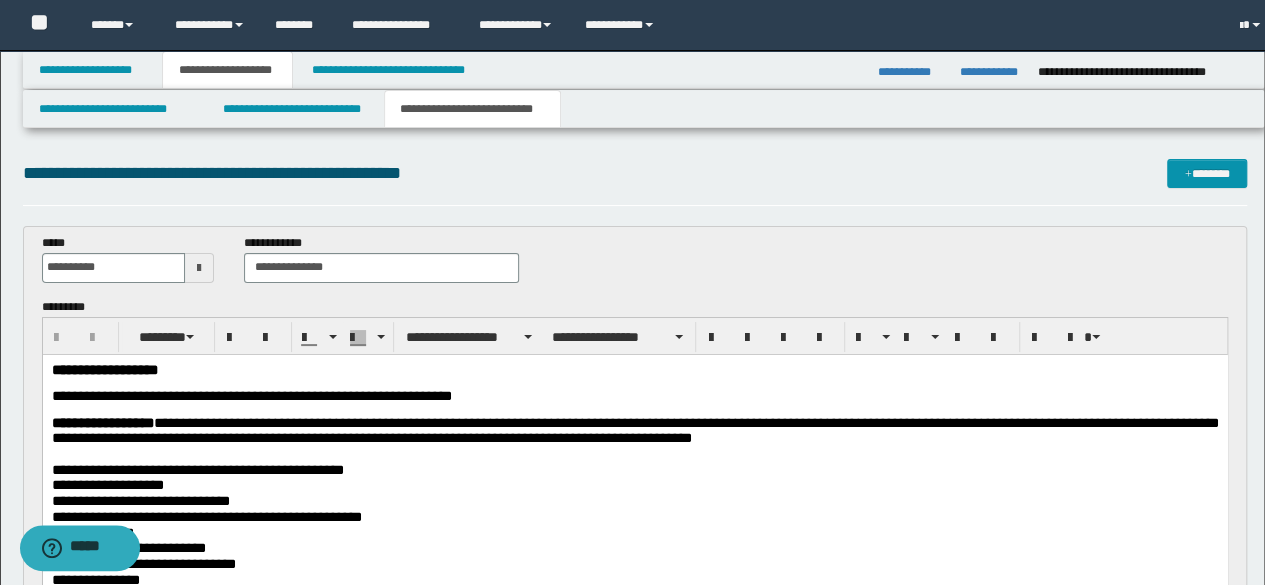 scroll, scrollTop: 0, scrollLeft: 0, axis: both 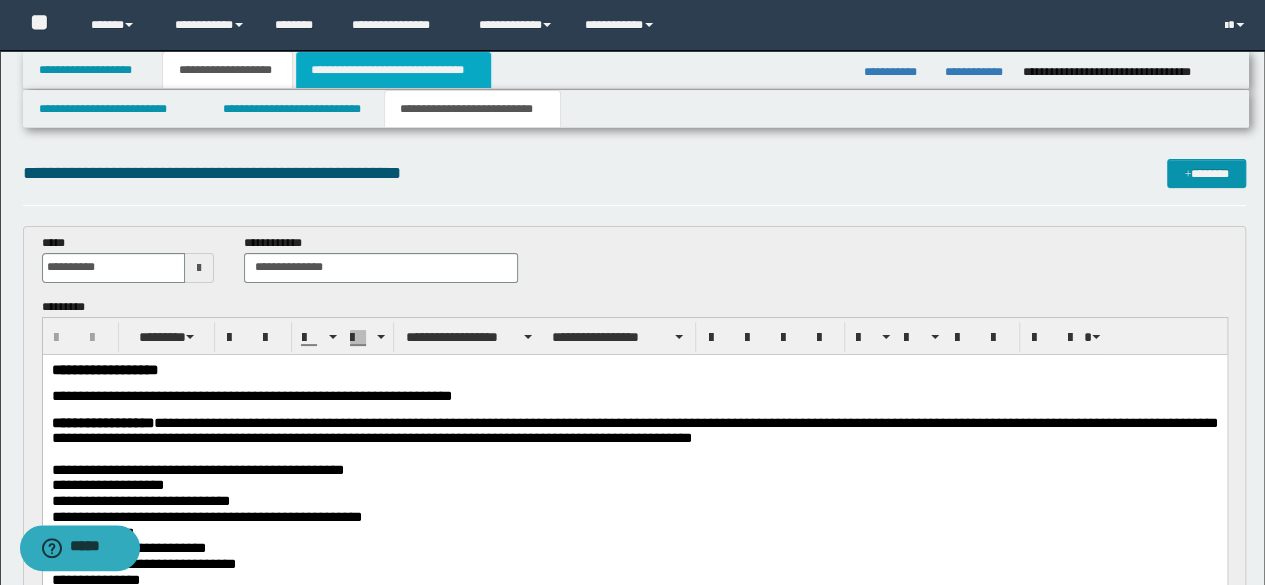 click on "**********" at bounding box center (393, 70) 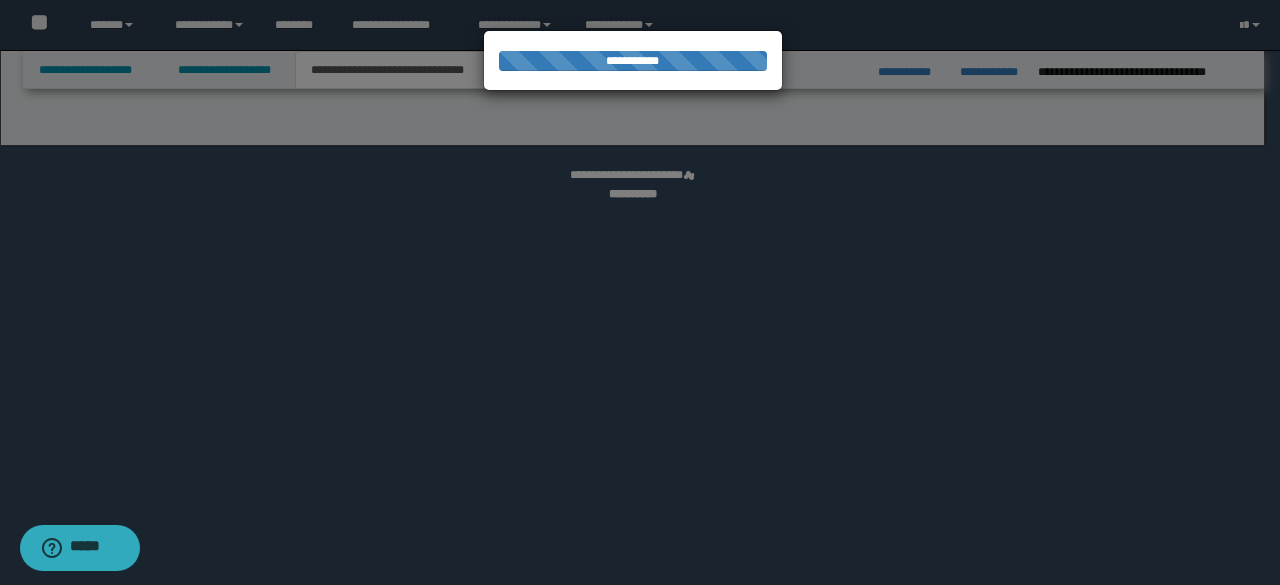 select on "*" 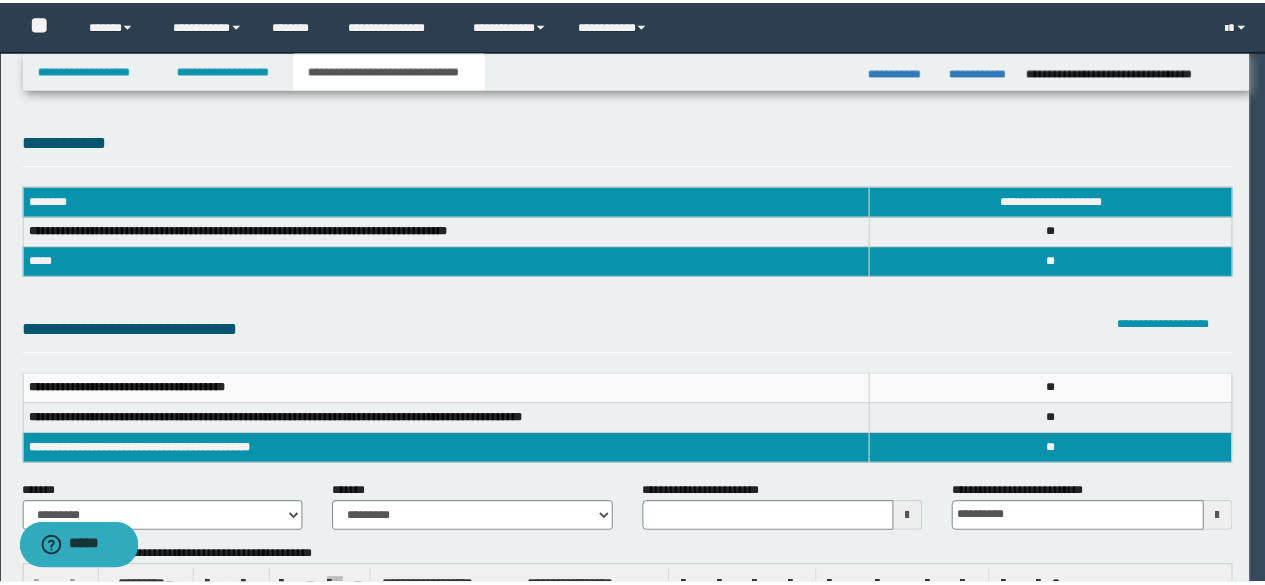 scroll, scrollTop: 0, scrollLeft: 0, axis: both 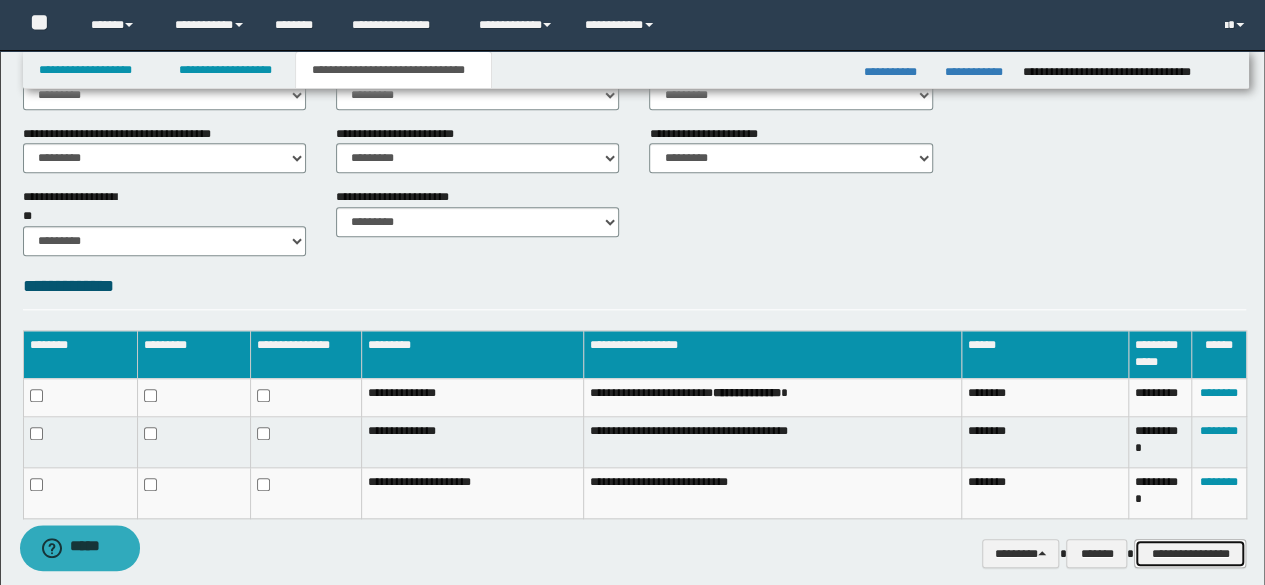 click on "**********" at bounding box center (1190, 553) 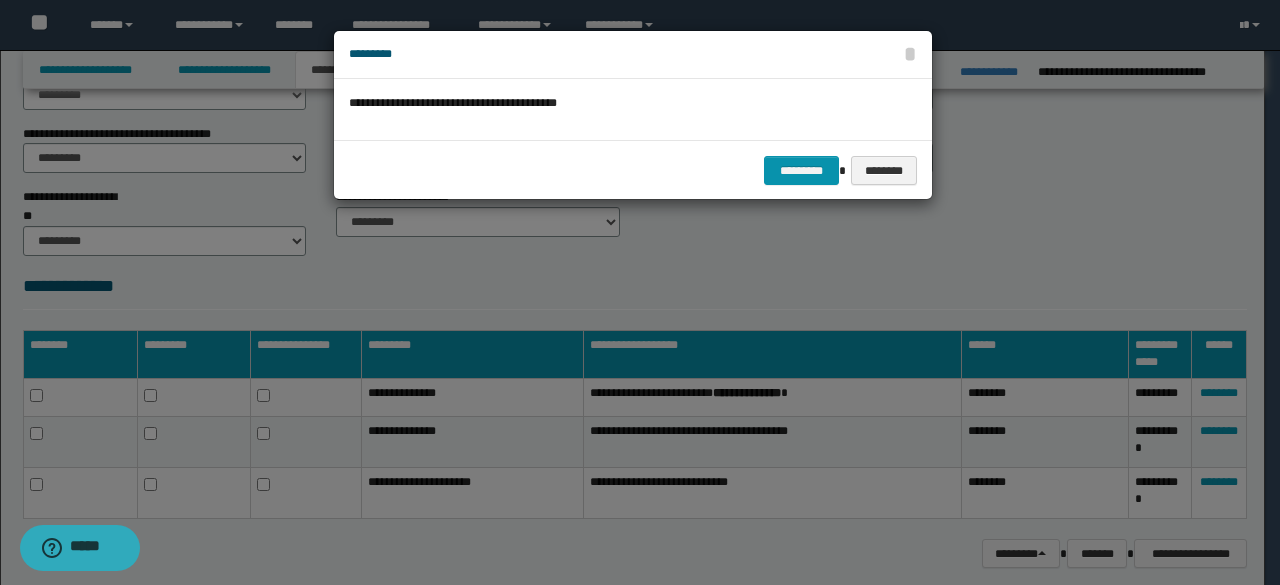 click on "*********
********" at bounding box center [633, 170] 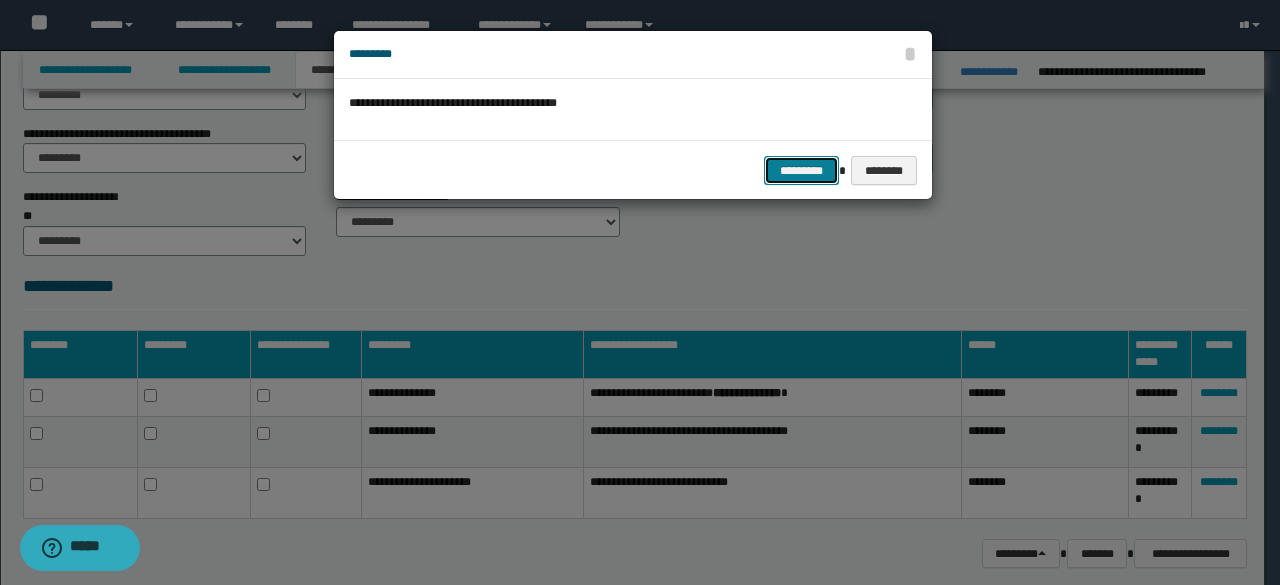 click on "*********" at bounding box center (801, 170) 